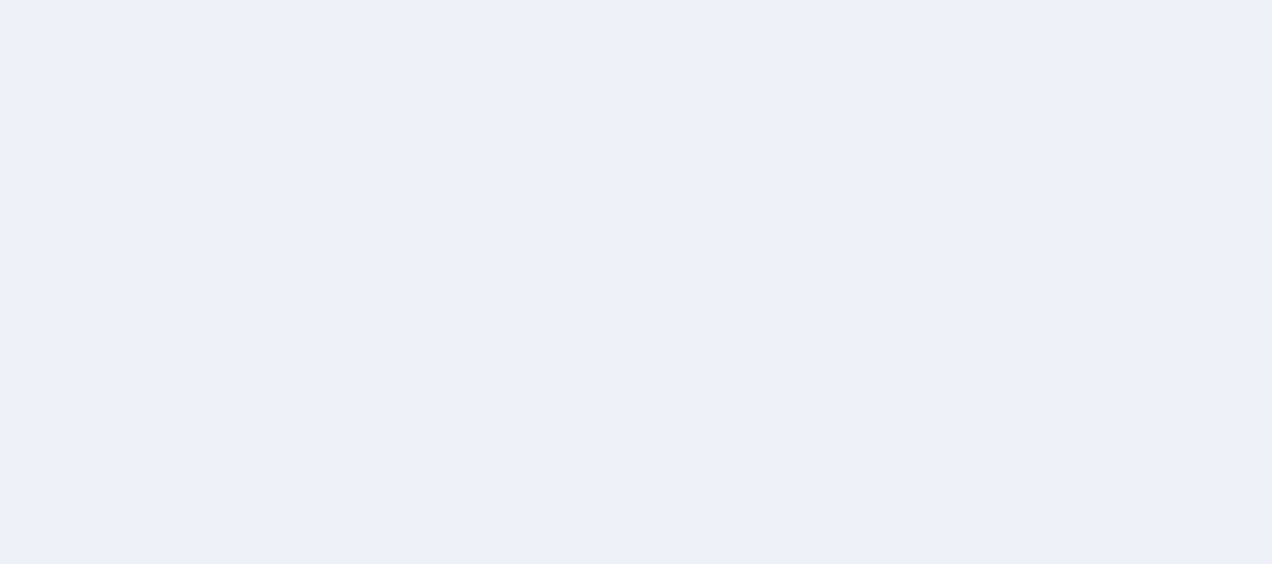 scroll, scrollTop: 0, scrollLeft: 0, axis: both 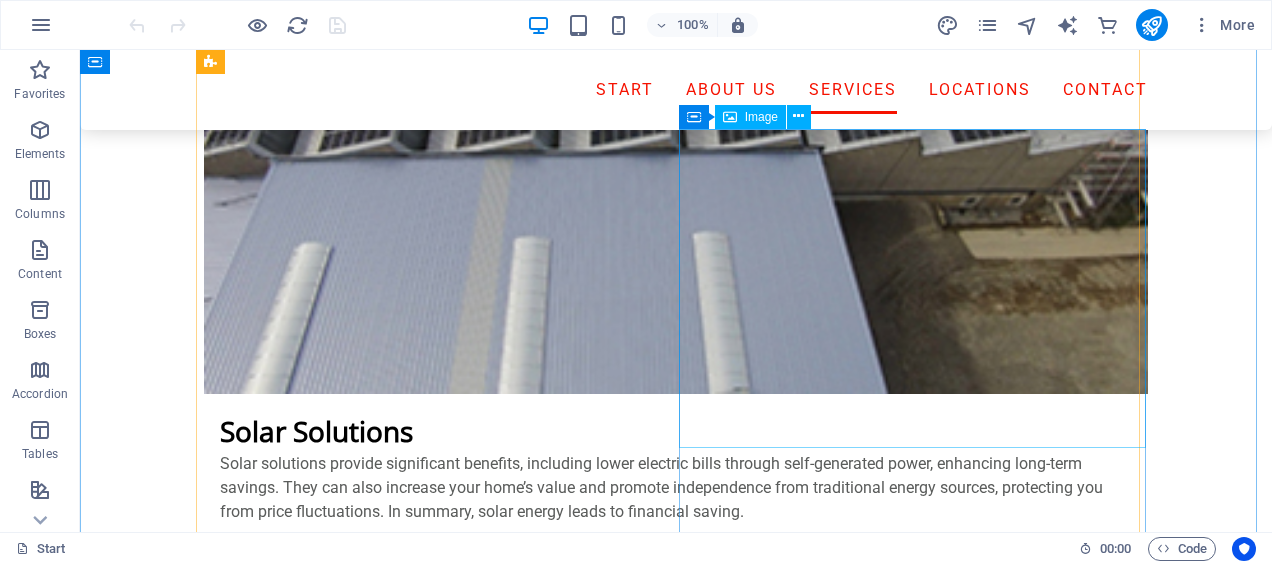 click at bounding box center (676, 5844) 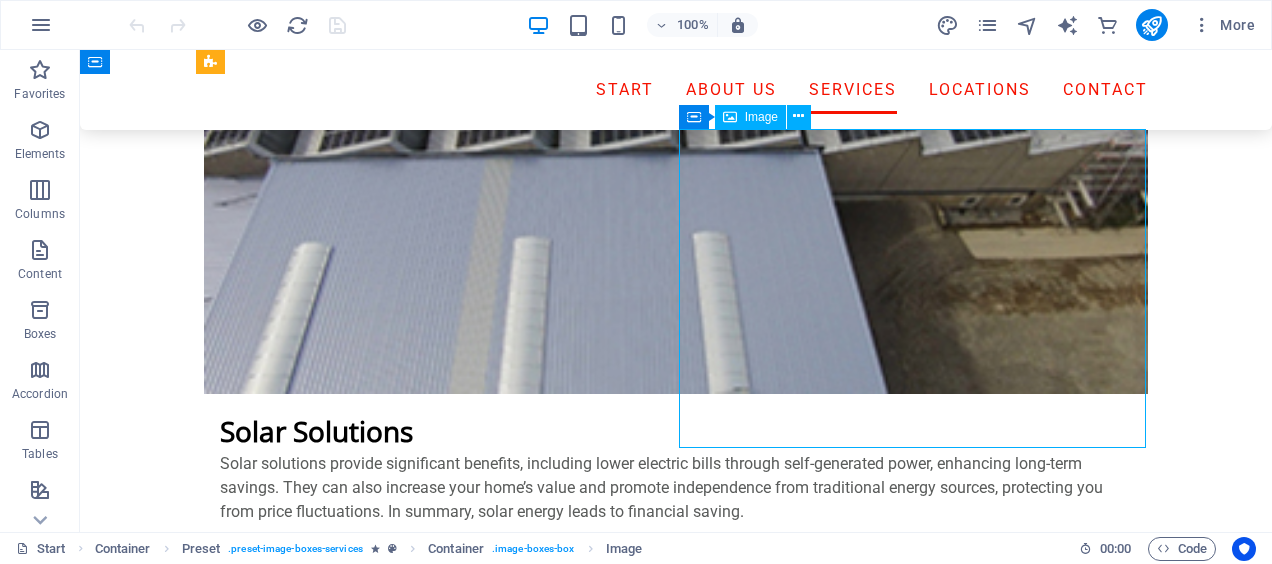 click at bounding box center (676, 5844) 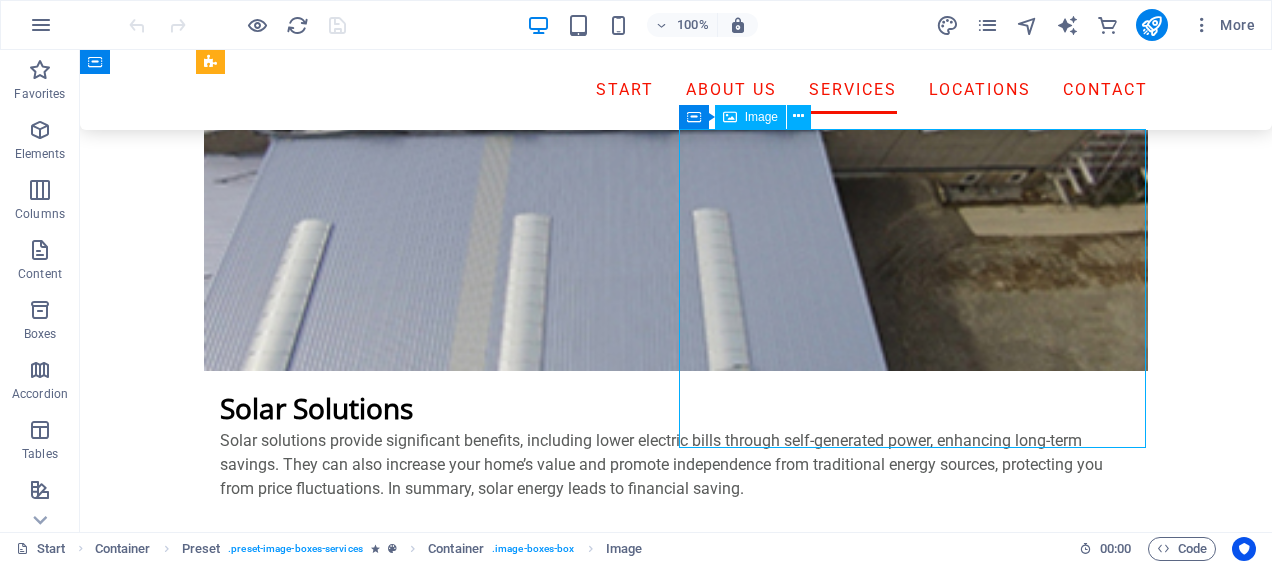 select on "%" 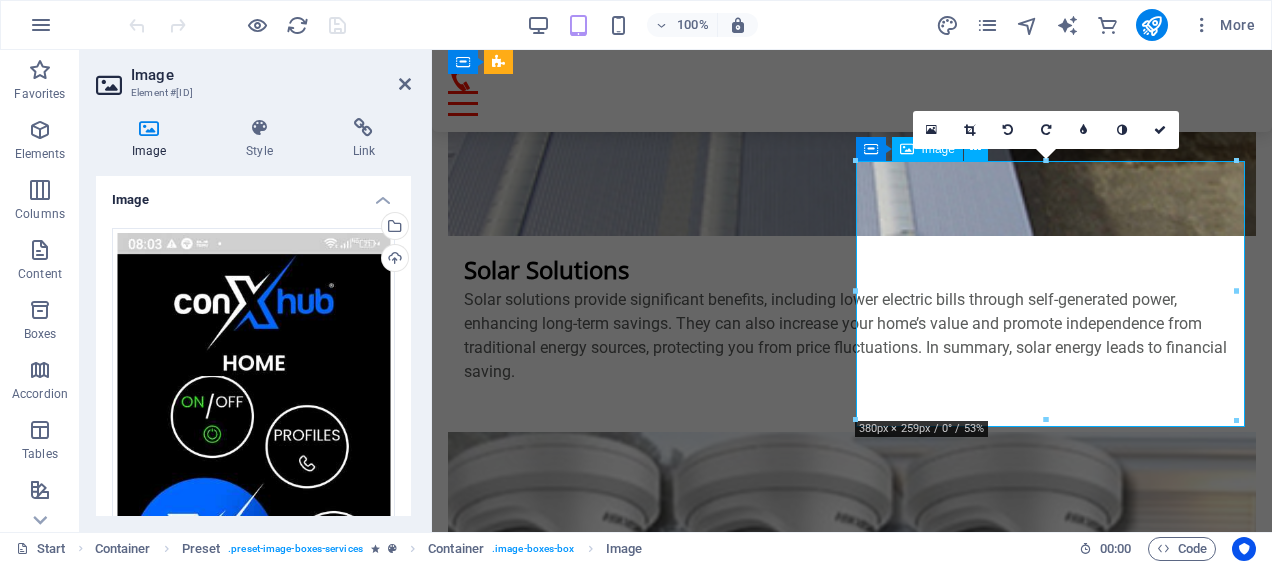 scroll, scrollTop: 3941, scrollLeft: 0, axis: vertical 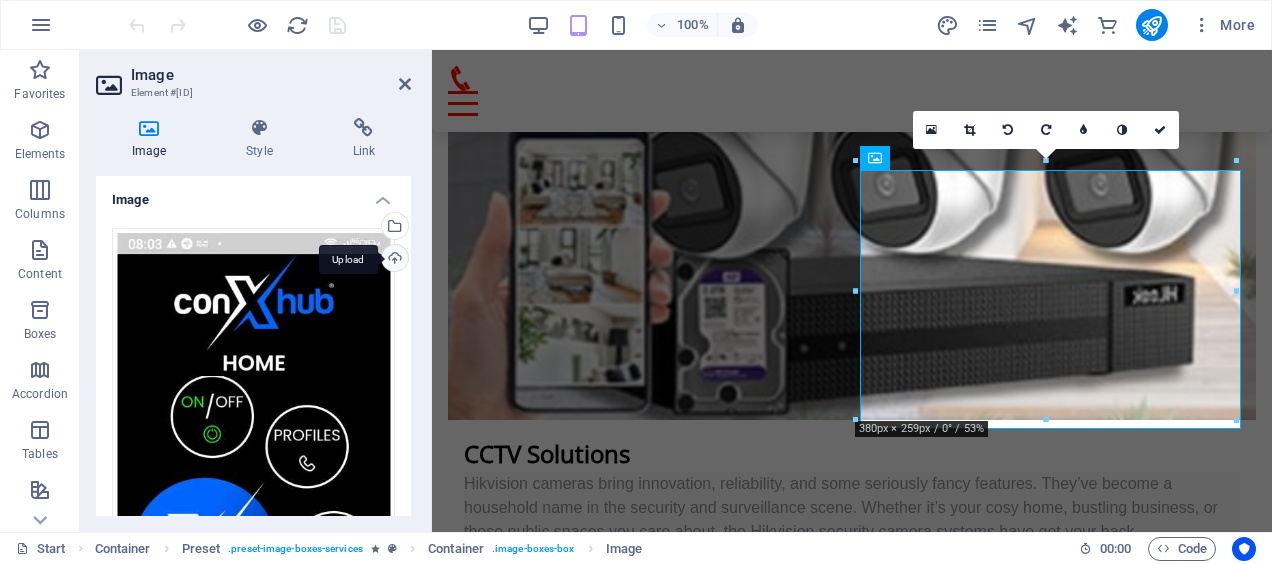 click on "Upload" at bounding box center [393, 260] 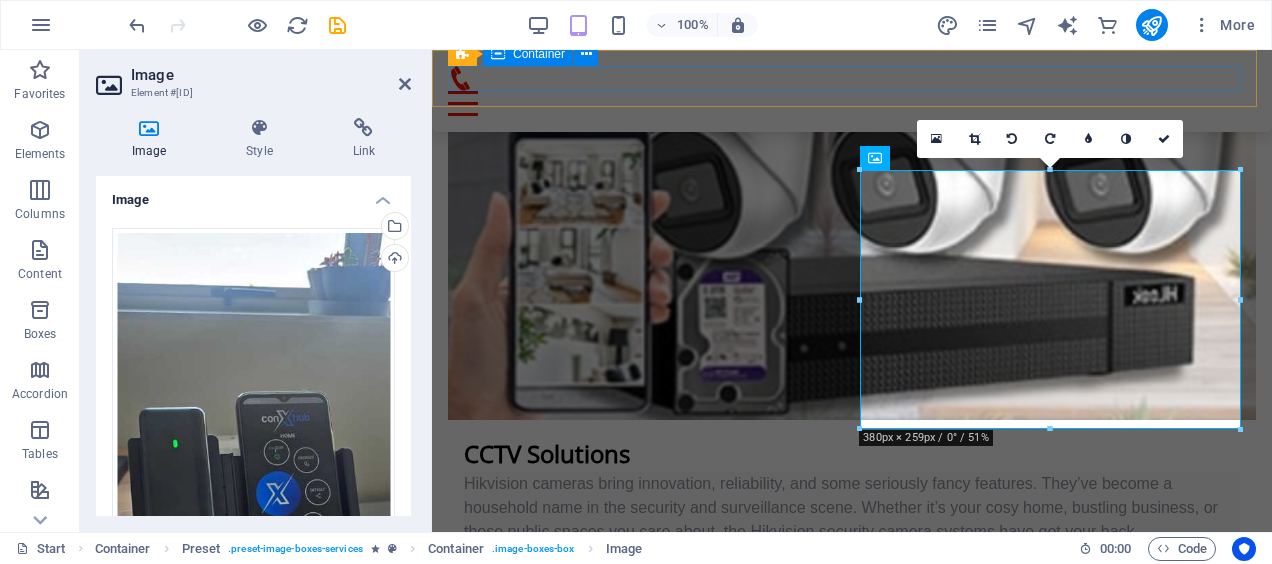 click at bounding box center (852, 91) 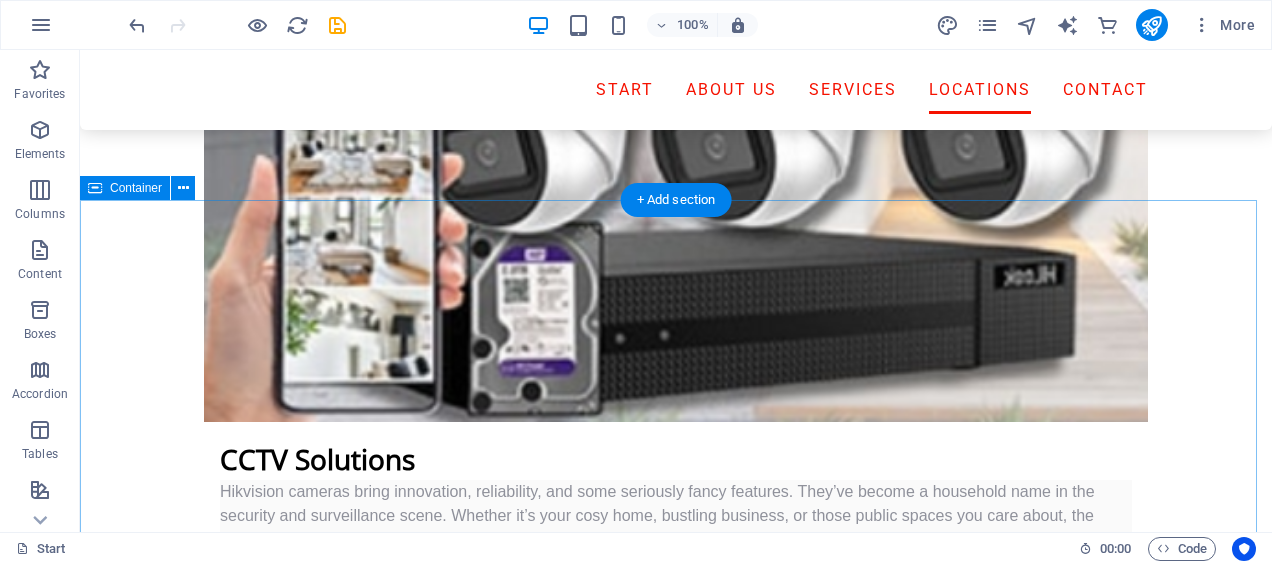 scroll, scrollTop: 4869, scrollLeft: 0, axis: vertical 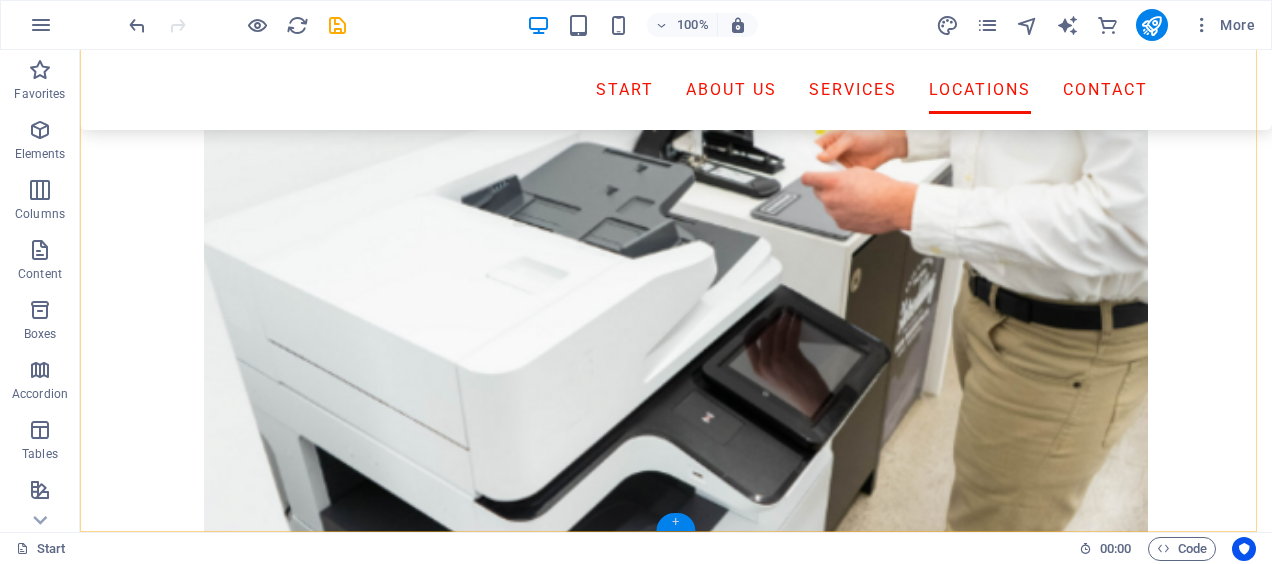 click on "+" at bounding box center [675, 522] 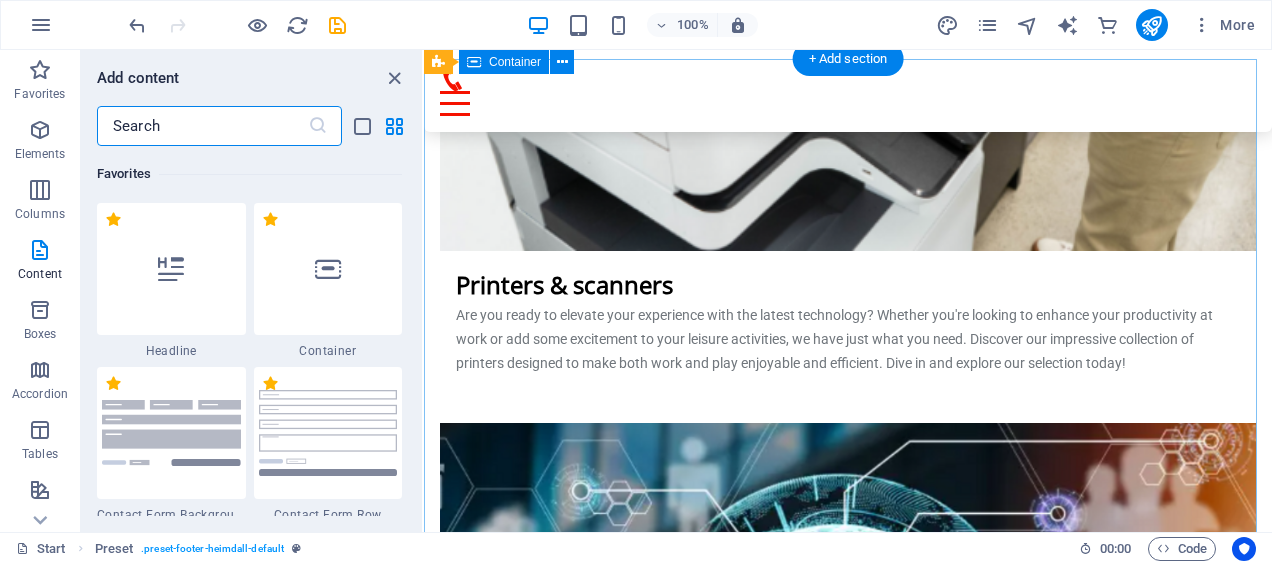 scroll, scrollTop: 5387, scrollLeft: 0, axis: vertical 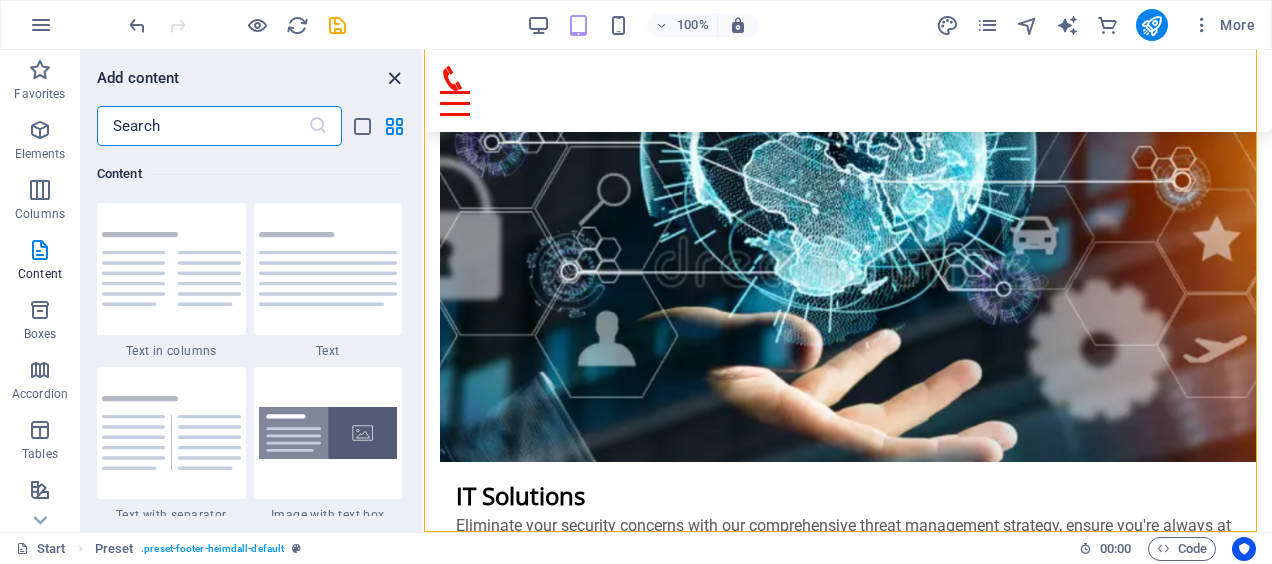 click at bounding box center (394, 78) 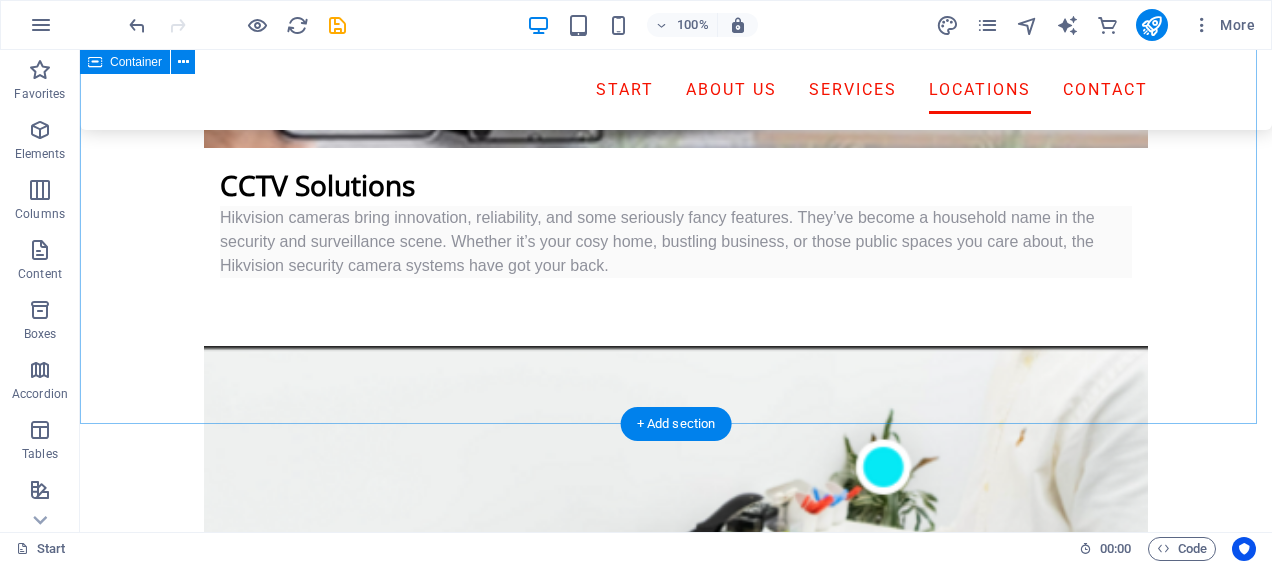 scroll, scrollTop: 4449, scrollLeft: 0, axis: vertical 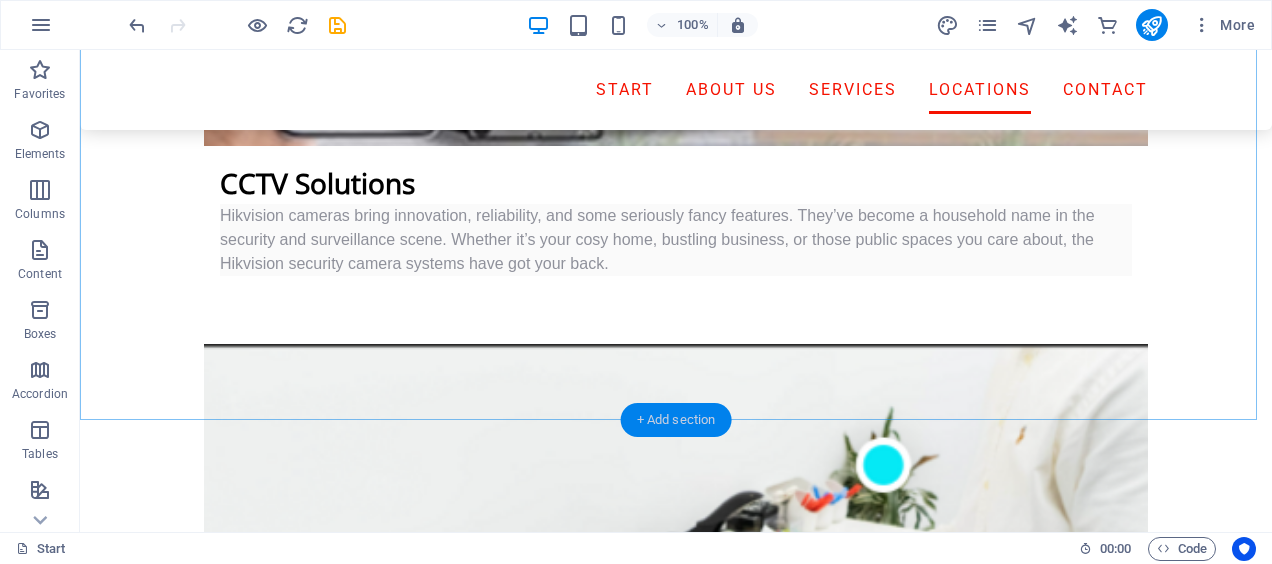 click on "+ Add section" at bounding box center (676, 420) 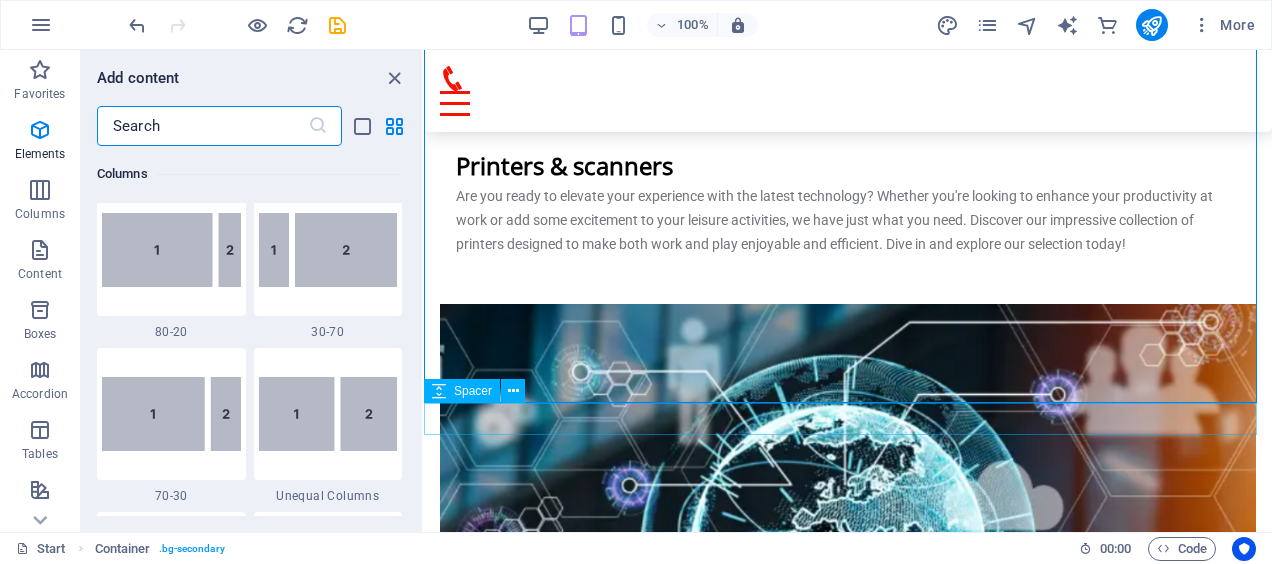 scroll, scrollTop: 3663, scrollLeft: 0, axis: vertical 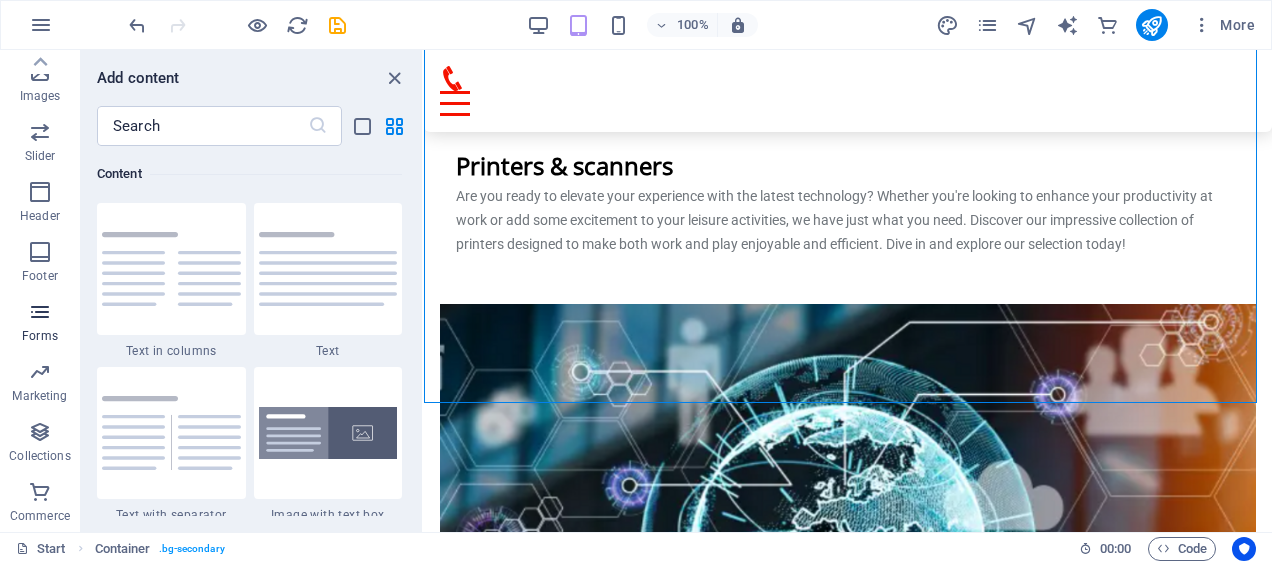 click at bounding box center [40, 312] 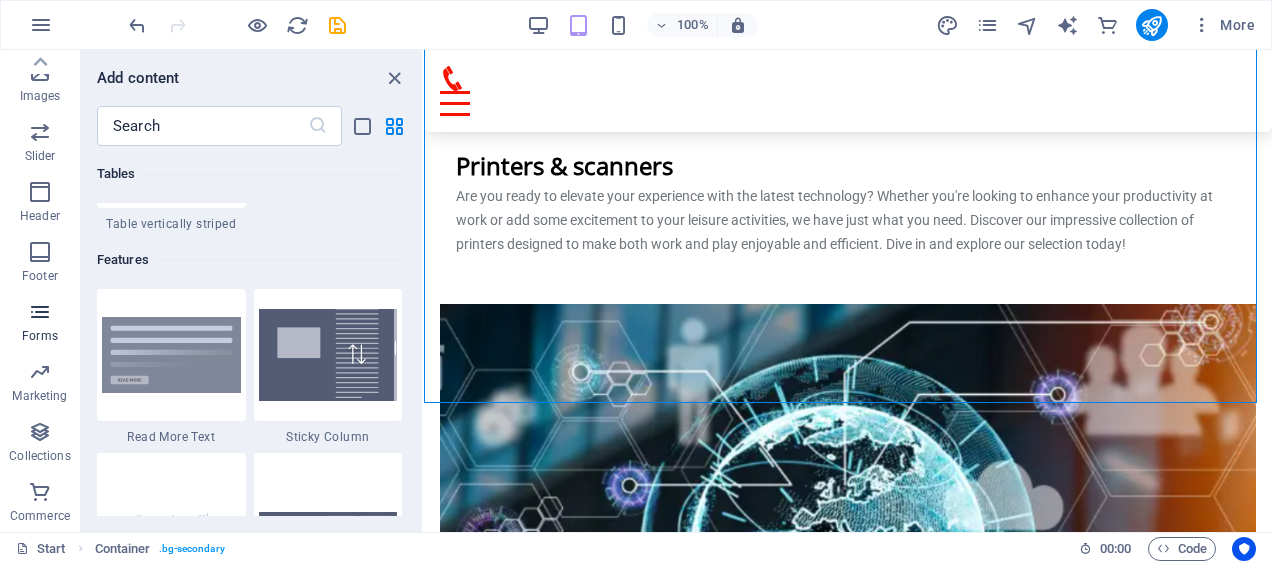scroll, scrollTop: 14764, scrollLeft: 0, axis: vertical 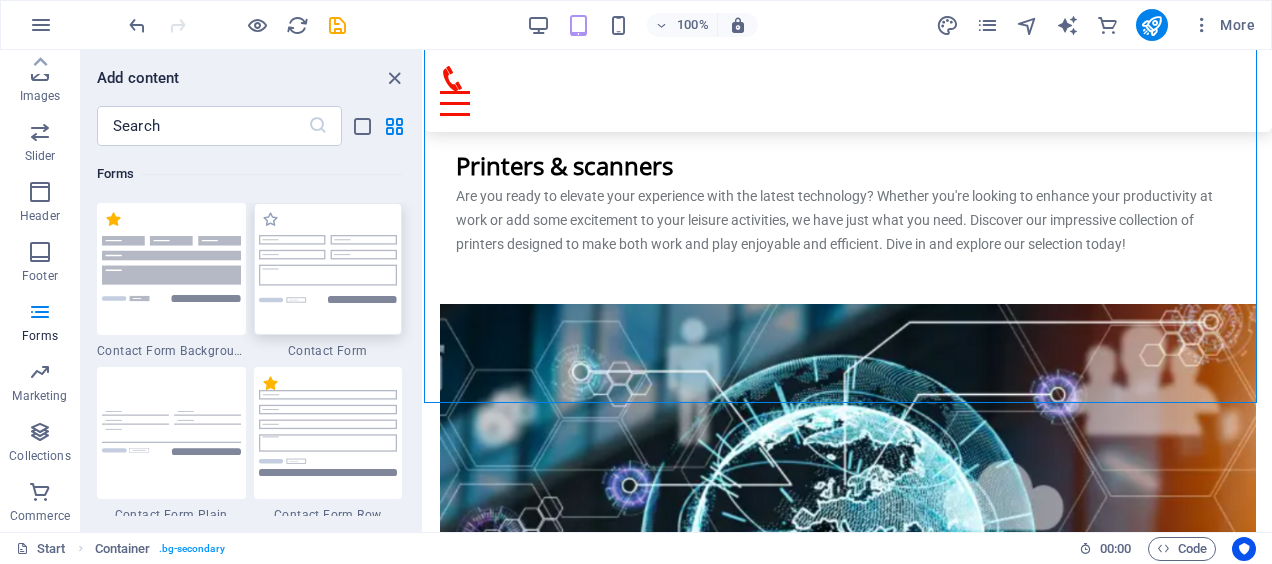 click at bounding box center [328, 268] 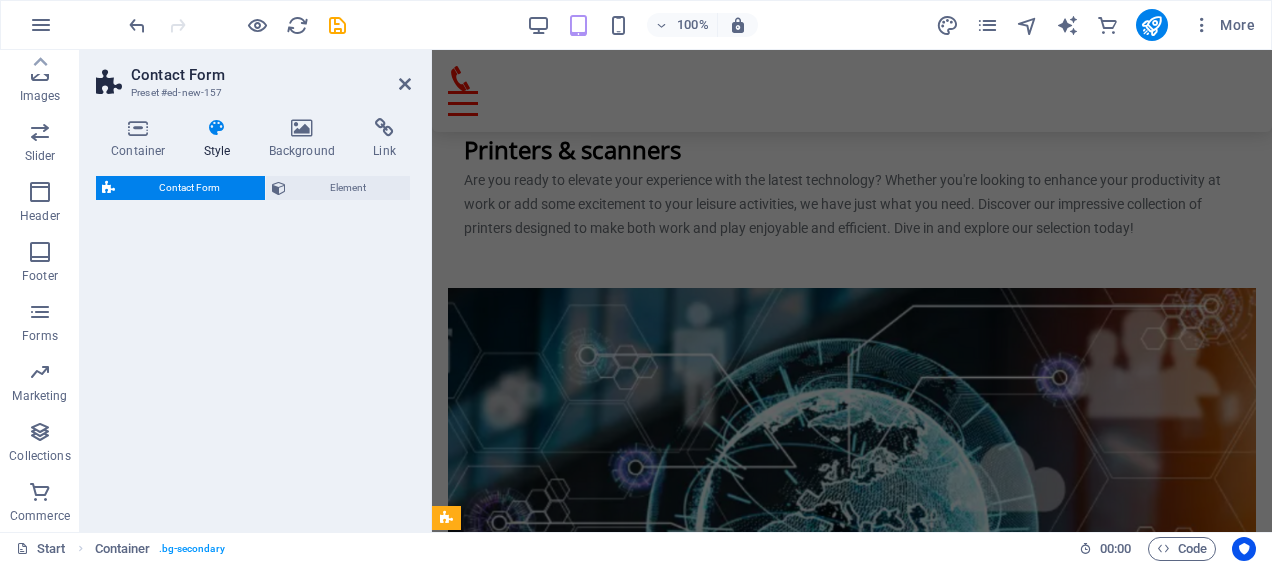 select on "rem" 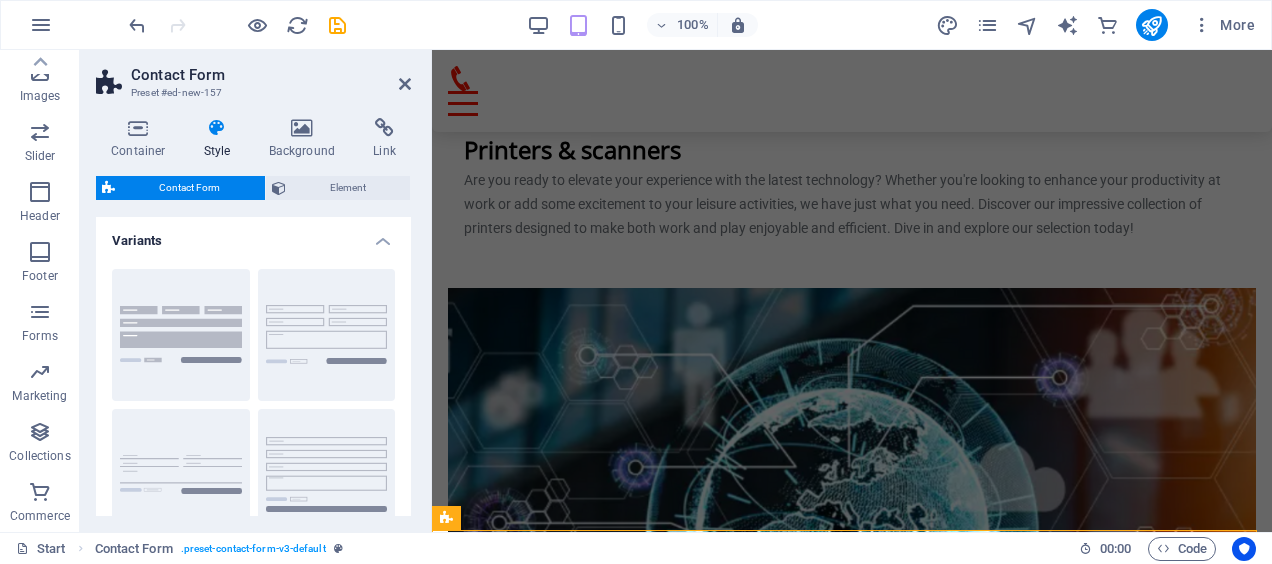 scroll, scrollTop: 4854, scrollLeft: 0, axis: vertical 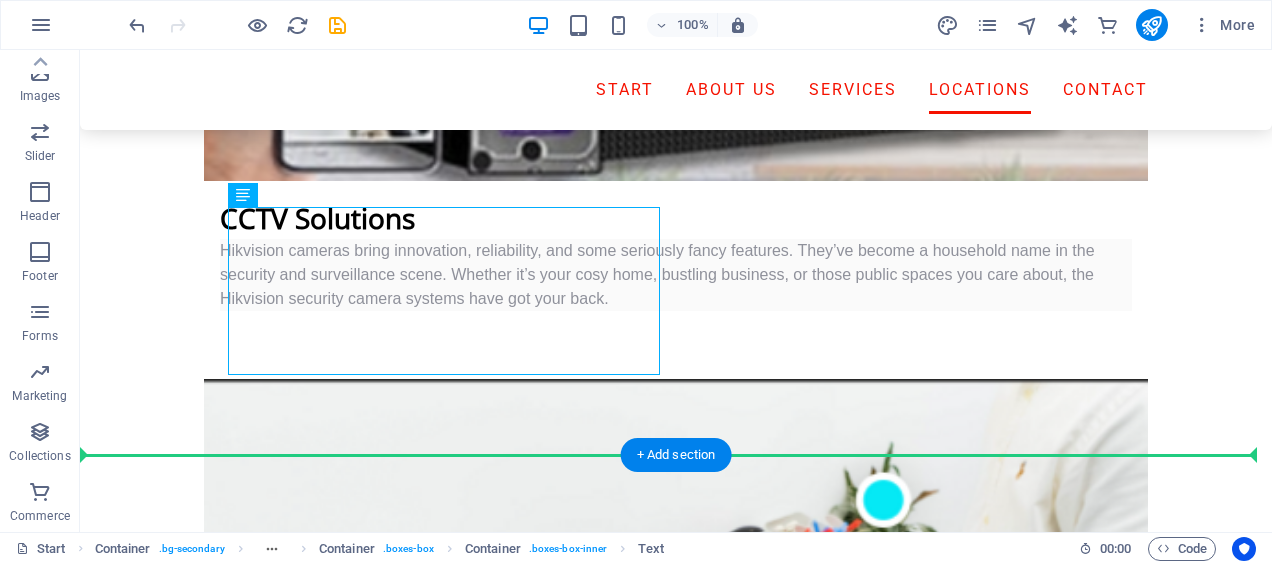drag, startPoint x: 445, startPoint y: 296, endPoint x: 785, endPoint y: 393, distance: 353.56613 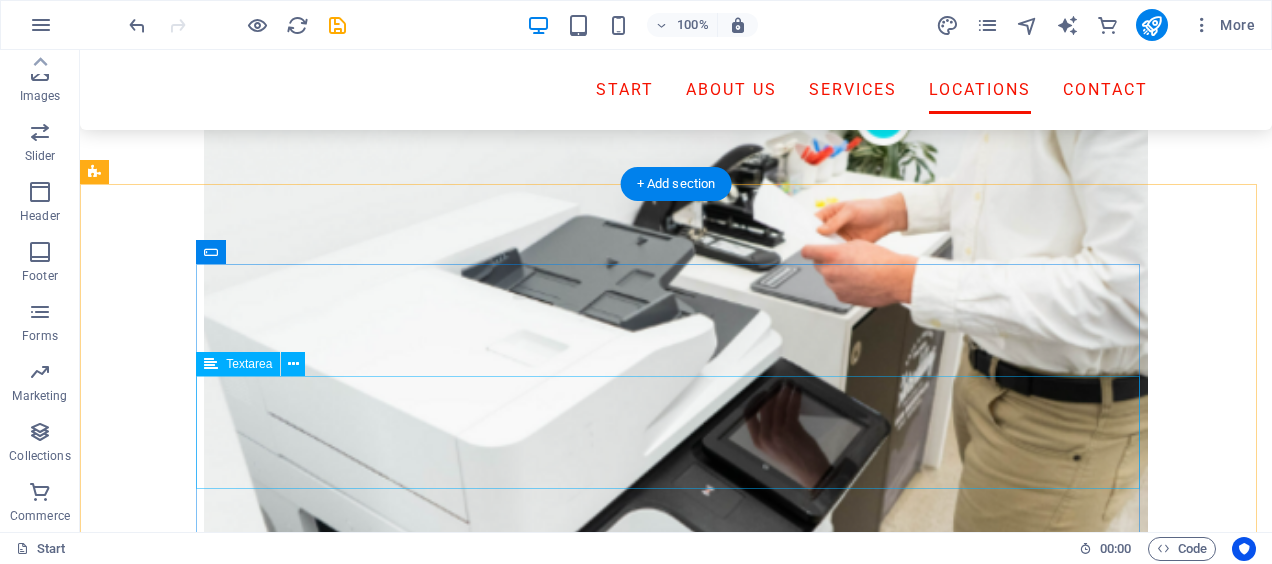 scroll, scrollTop: 4792, scrollLeft: 0, axis: vertical 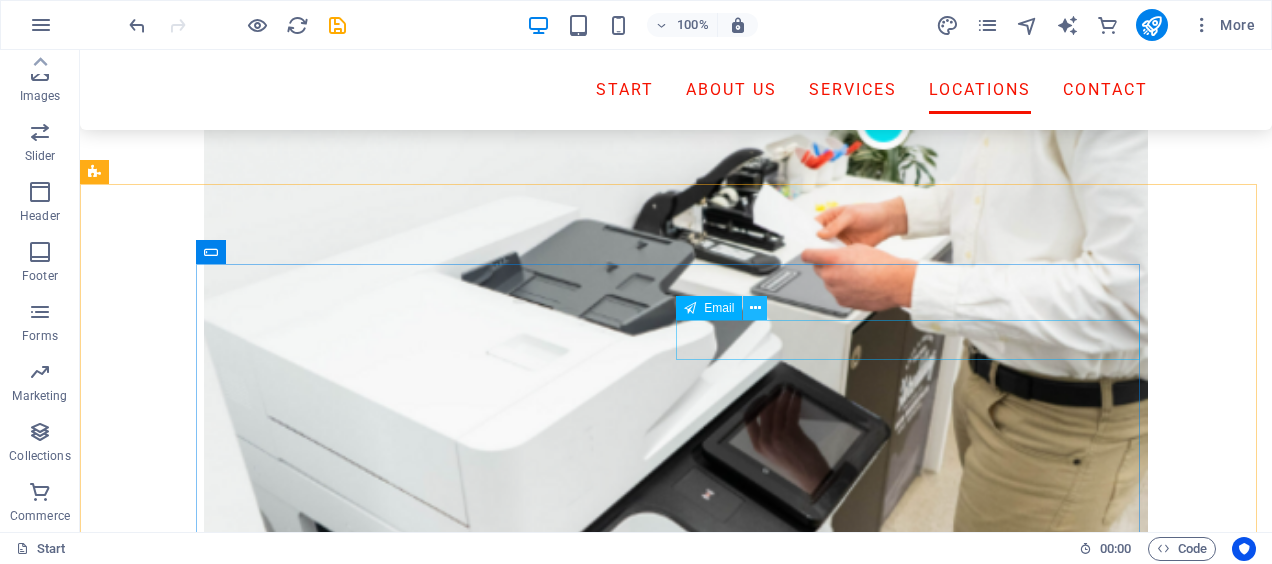 click at bounding box center (755, 308) 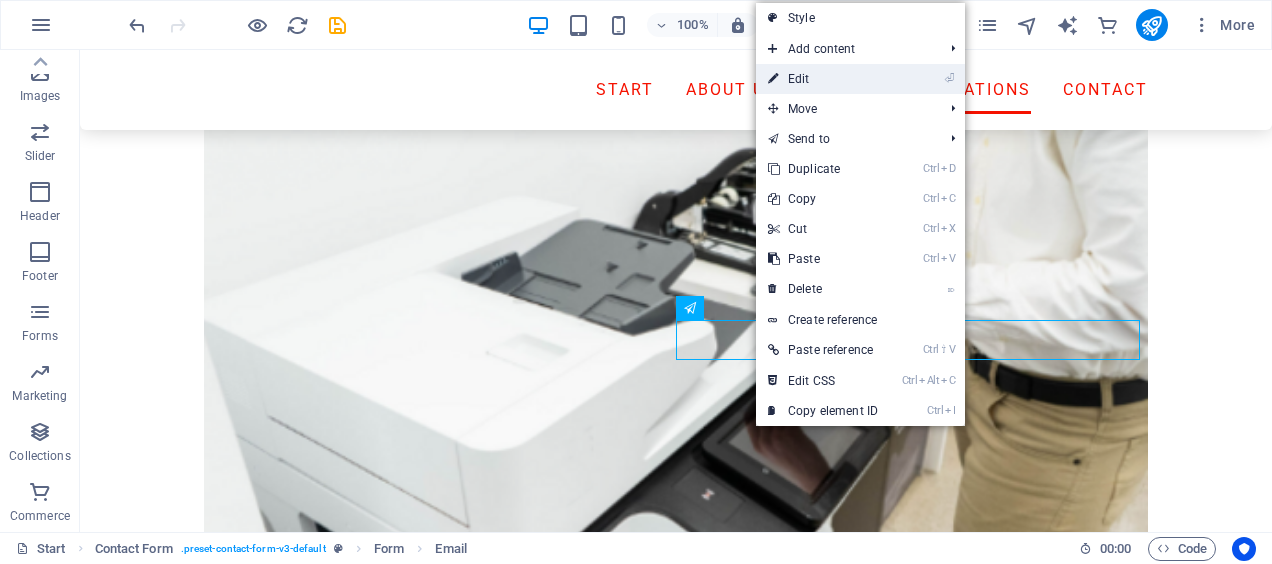 click on "⏎  Edit" at bounding box center [823, 79] 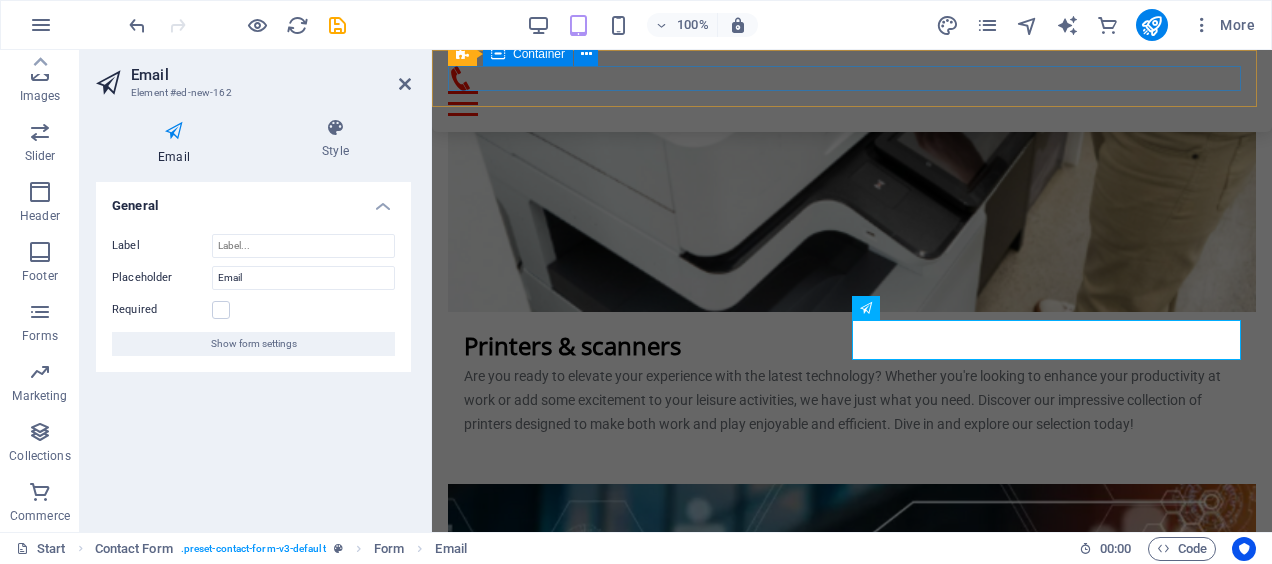 scroll, scrollTop: 5310, scrollLeft: 0, axis: vertical 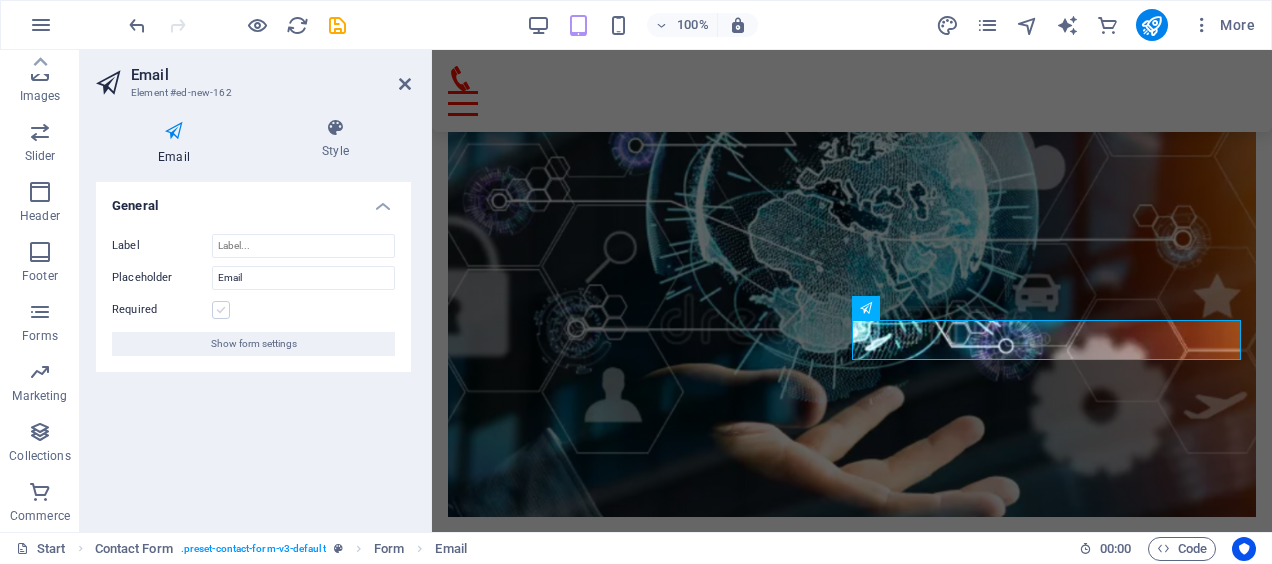 click at bounding box center (221, 310) 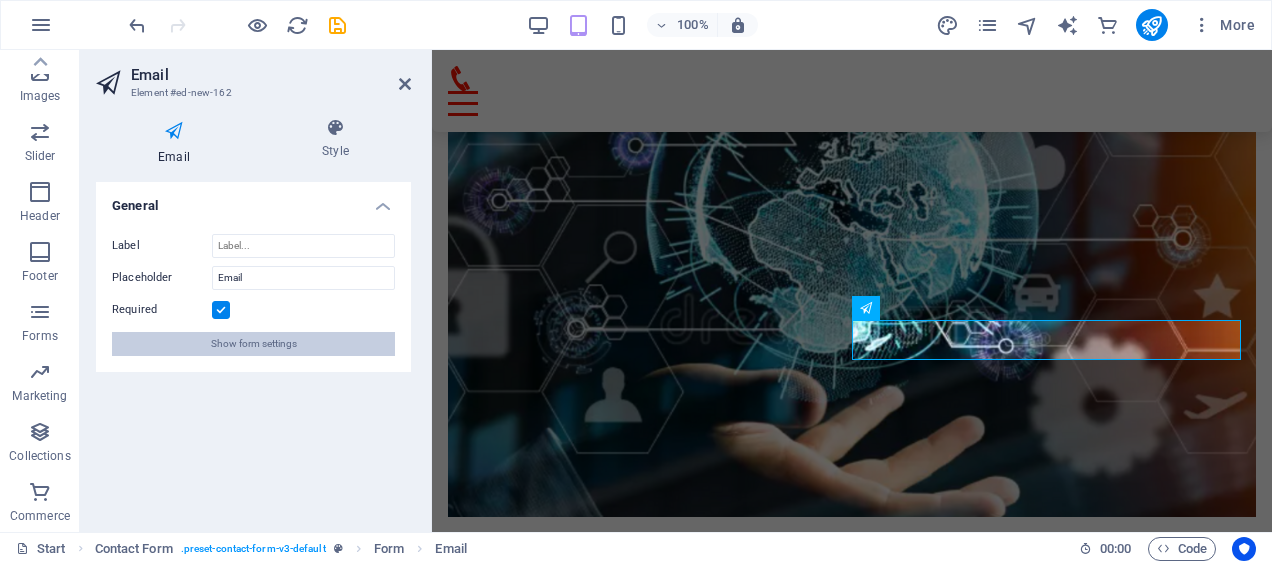 click on "Show form settings" at bounding box center (254, 344) 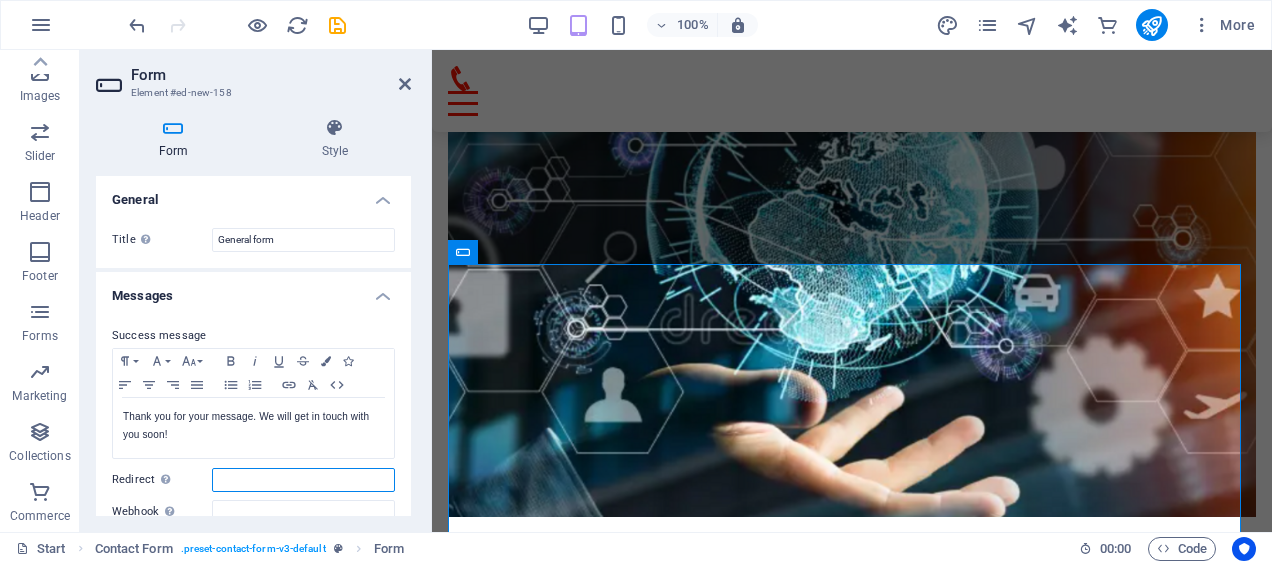 click on "Redirect Define a redirect target upon successful form submission; for example, a success page." at bounding box center (303, 480) 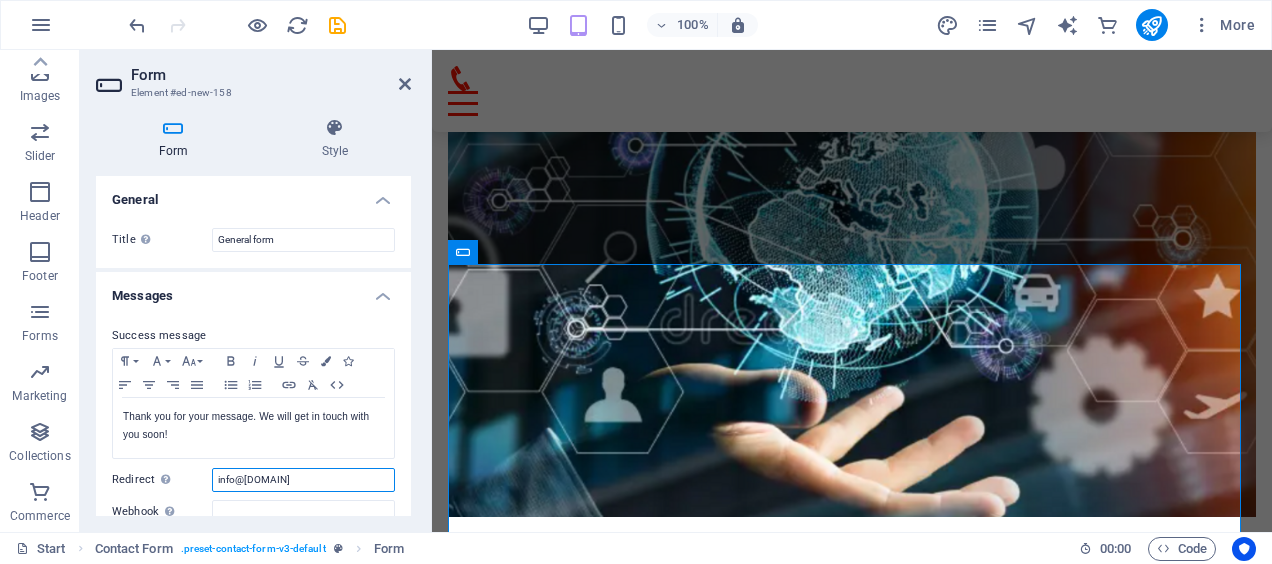 type on "info@[DOMAIN]" 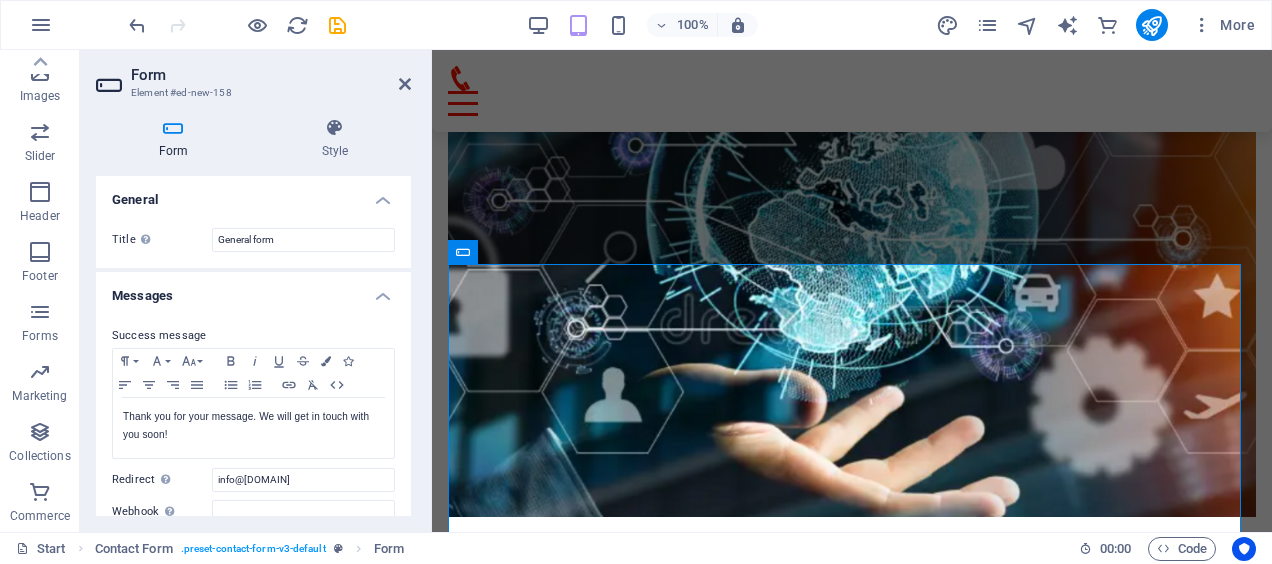 click on "Title Define a name for the form. General form" at bounding box center [253, 240] 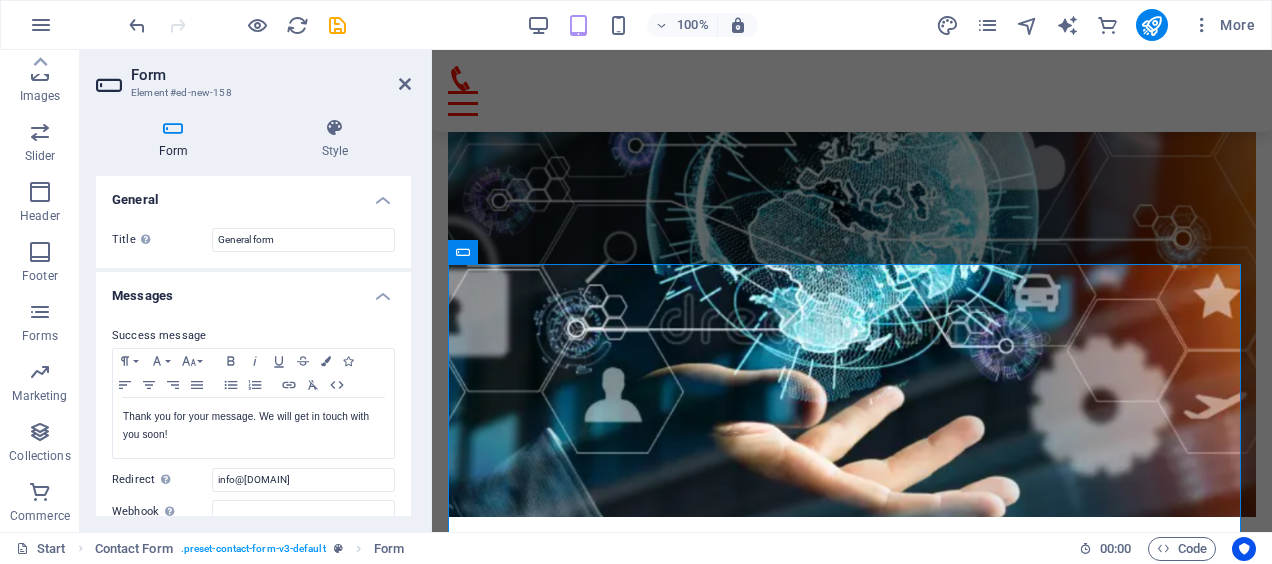 scroll, scrollTop: 298, scrollLeft: 0, axis: vertical 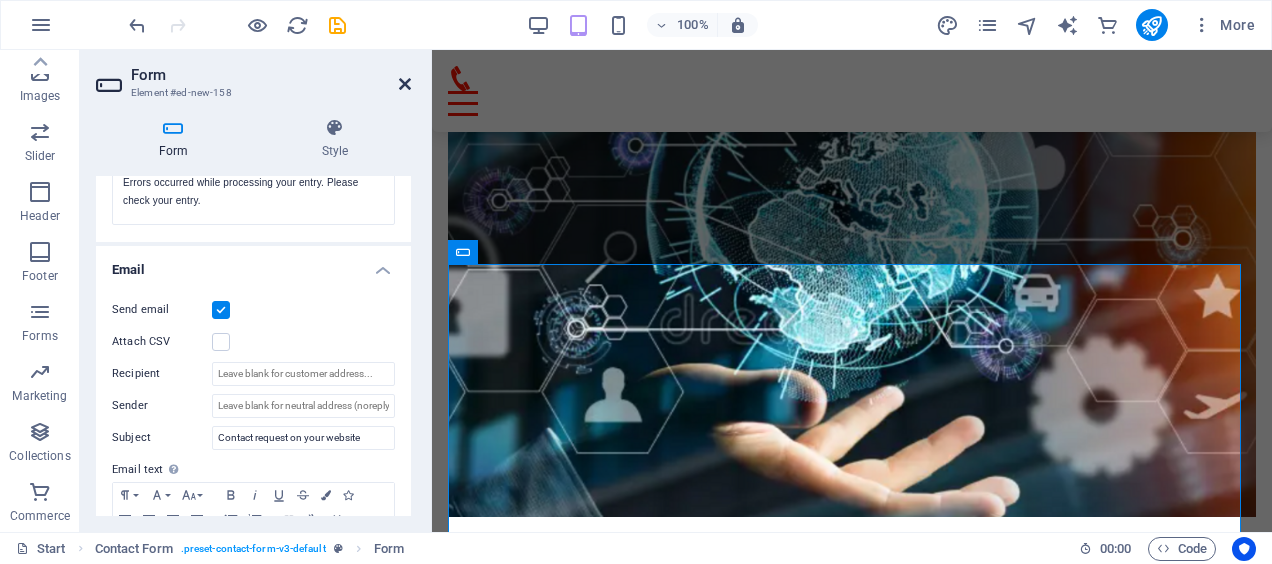 click at bounding box center (405, 84) 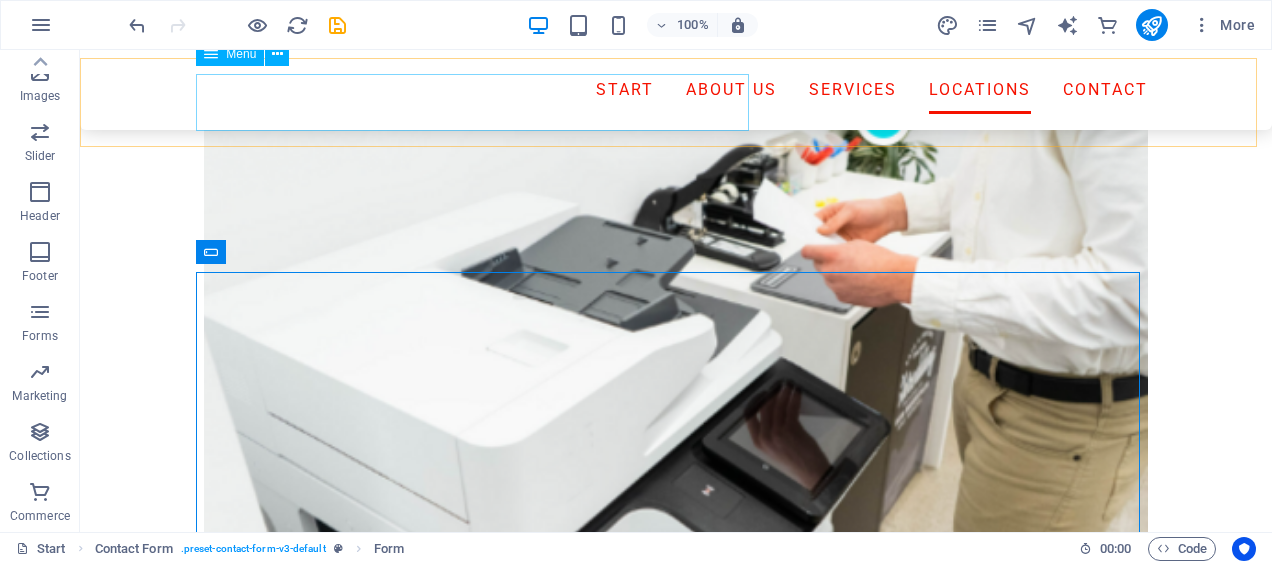 scroll, scrollTop: 4792, scrollLeft: 0, axis: vertical 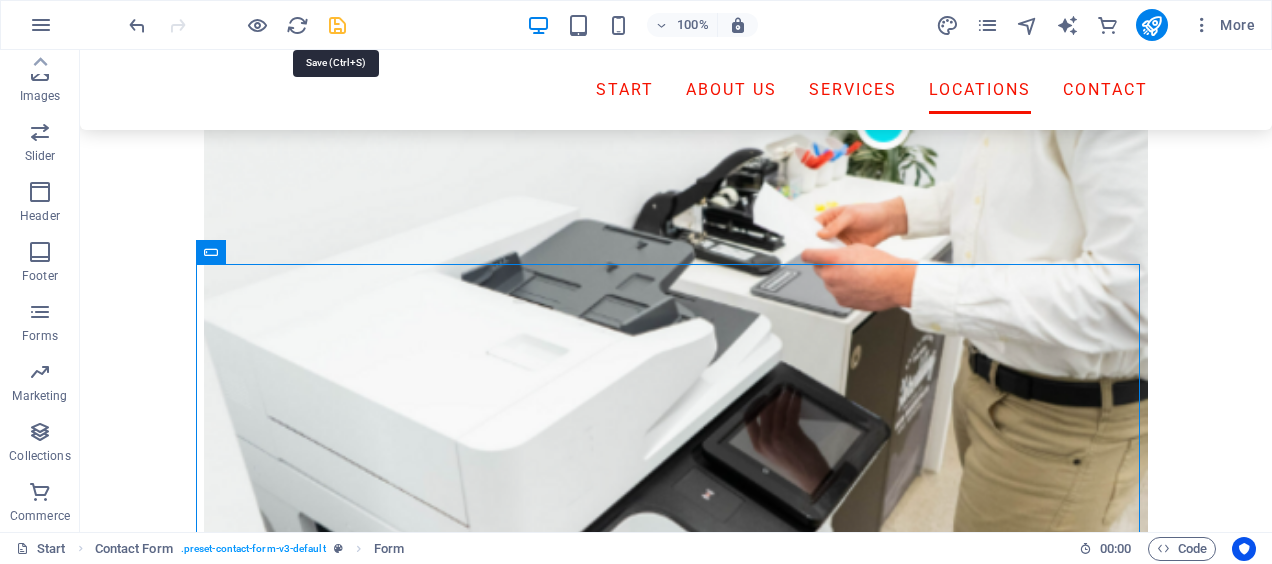 click at bounding box center (337, 25) 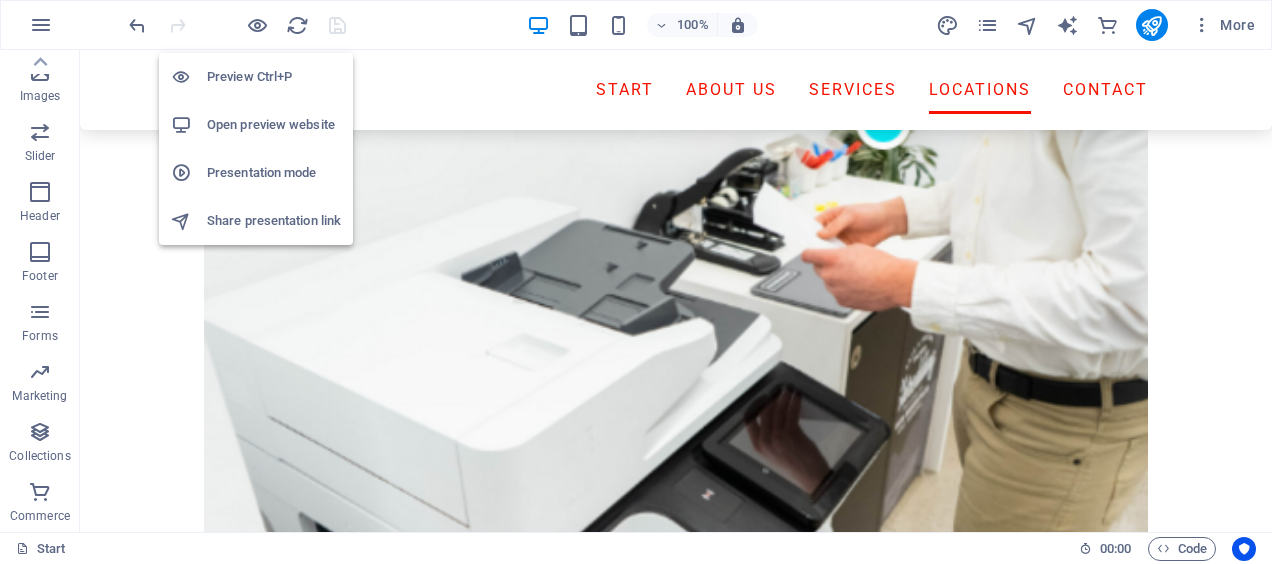 click on "Open preview website" at bounding box center (274, 125) 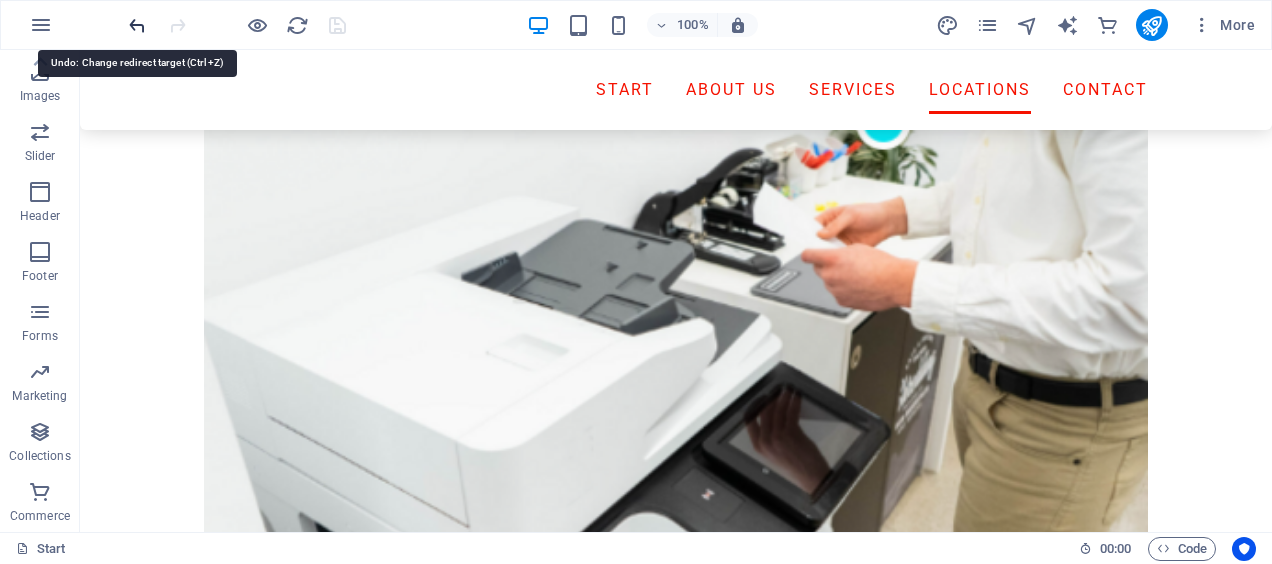 click at bounding box center (137, 25) 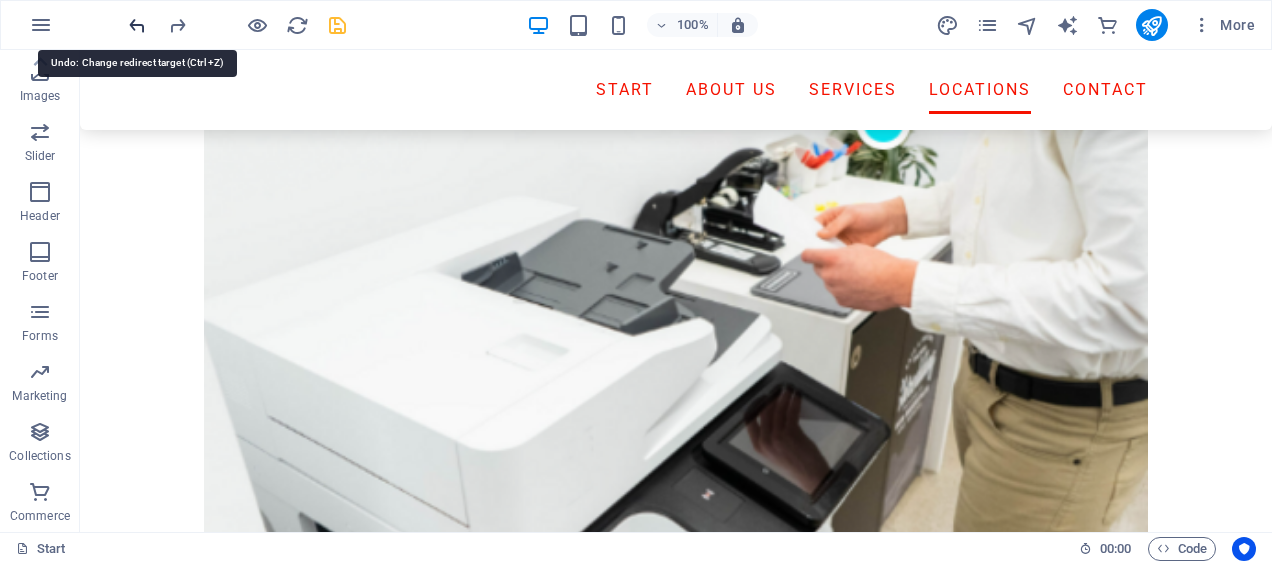 click at bounding box center [137, 25] 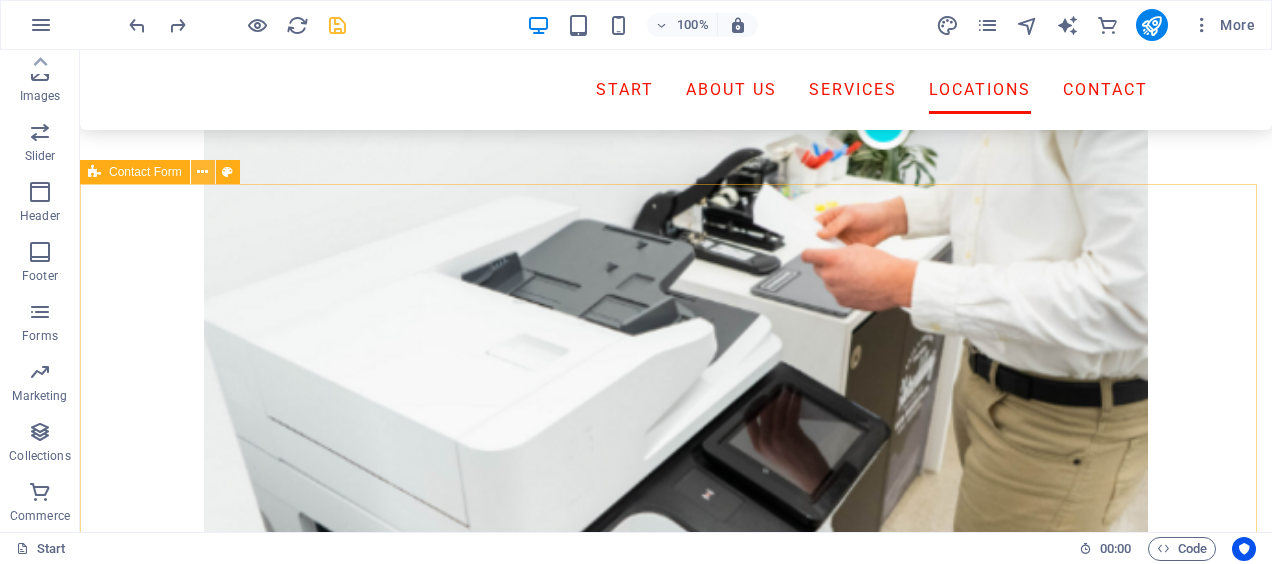 click at bounding box center [202, 172] 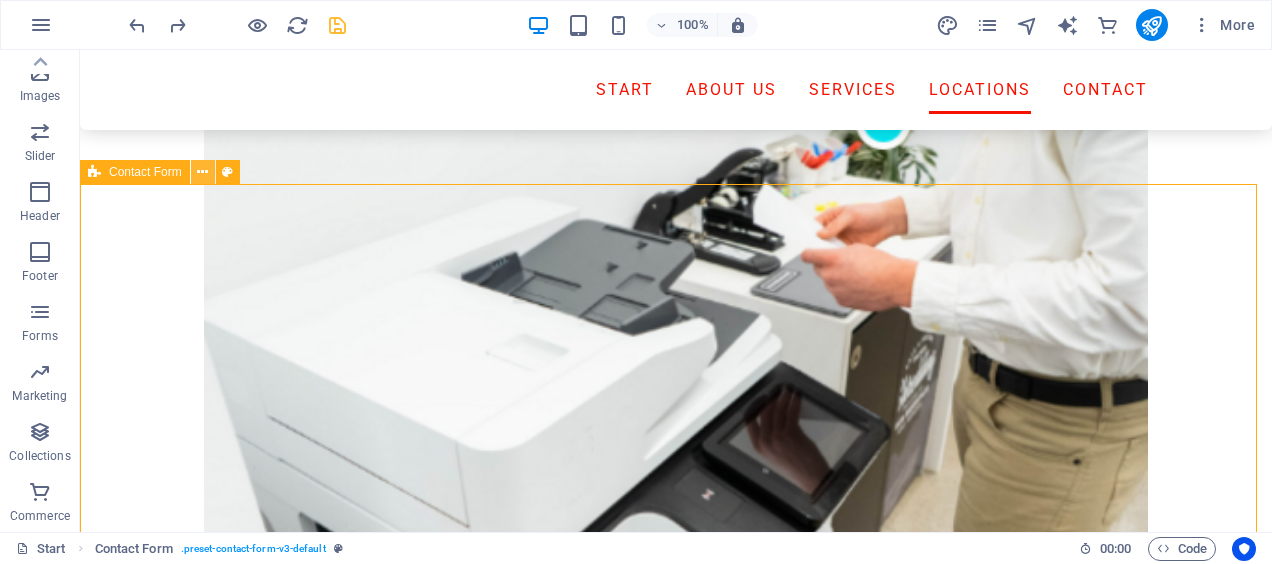 click at bounding box center [203, 172] 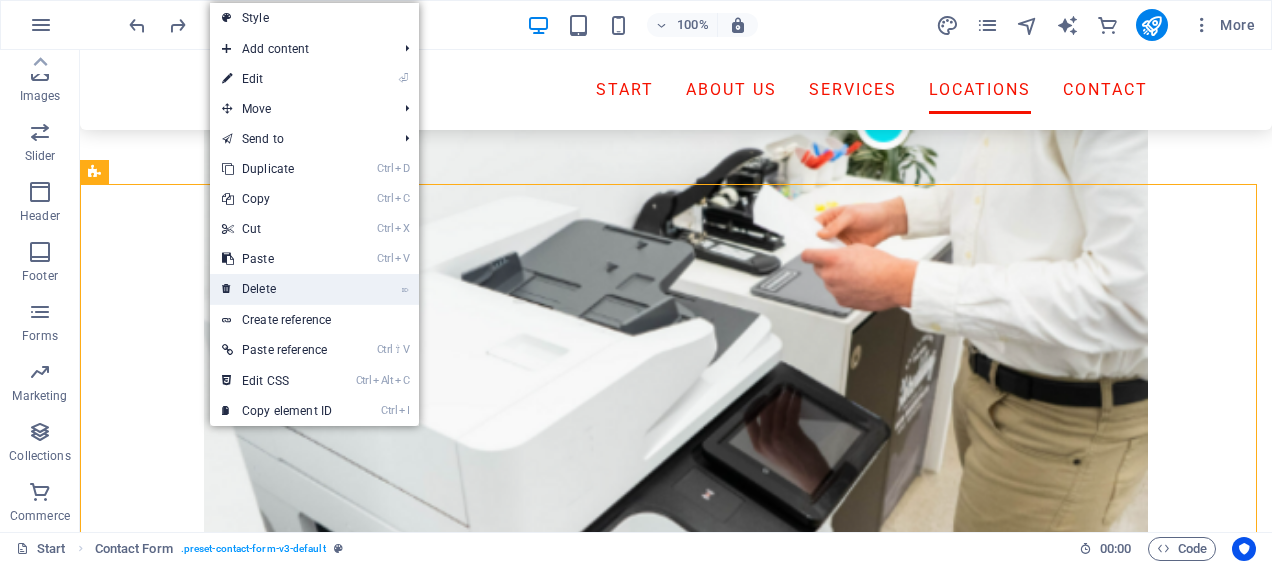 click on "⌦  Delete" at bounding box center [277, 289] 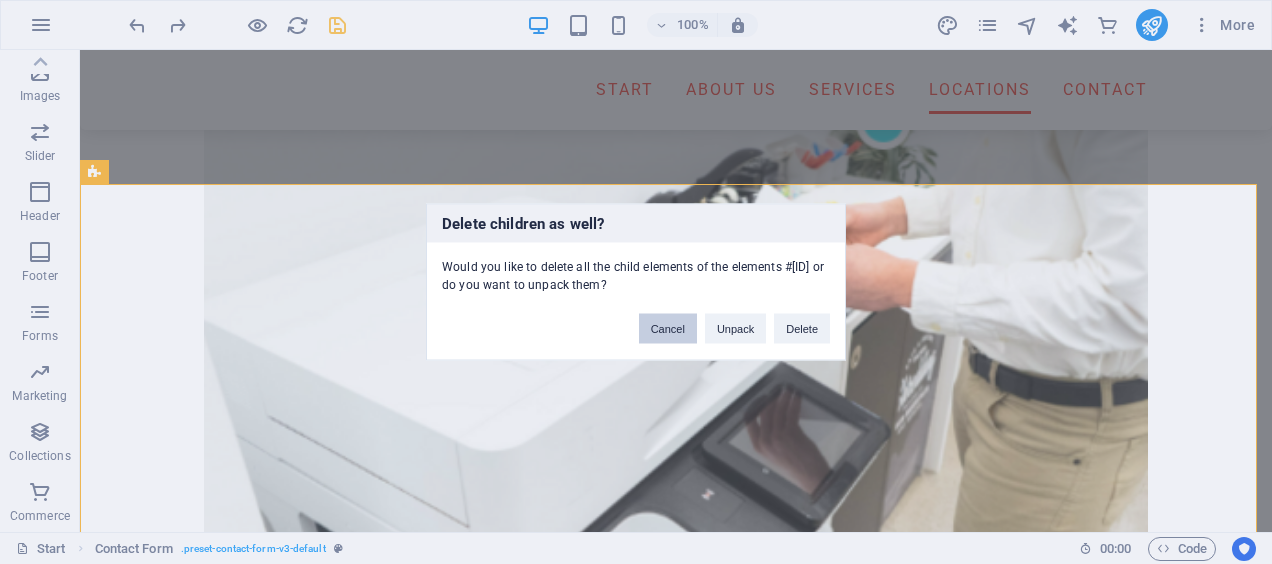 drag, startPoint x: 294, startPoint y: 286, endPoint x: 656, endPoint y: 330, distance: 364.6642 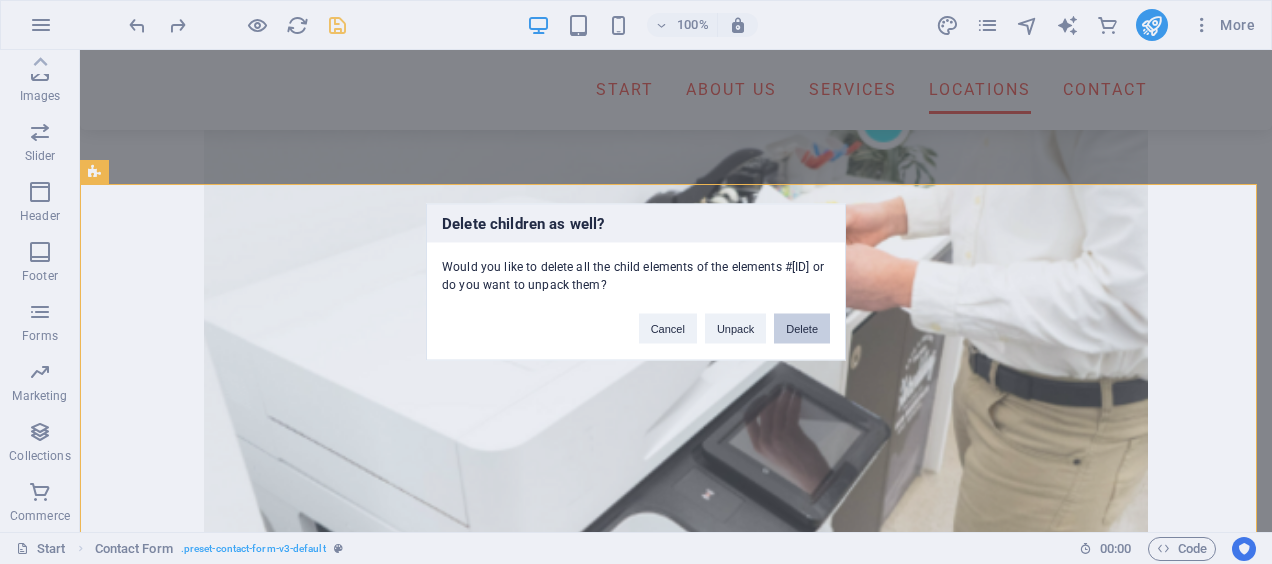 drag, startPoint x: 656, startPoint y: 330, endPoint x: 791, endPoint y: 302, distance: 137.87312 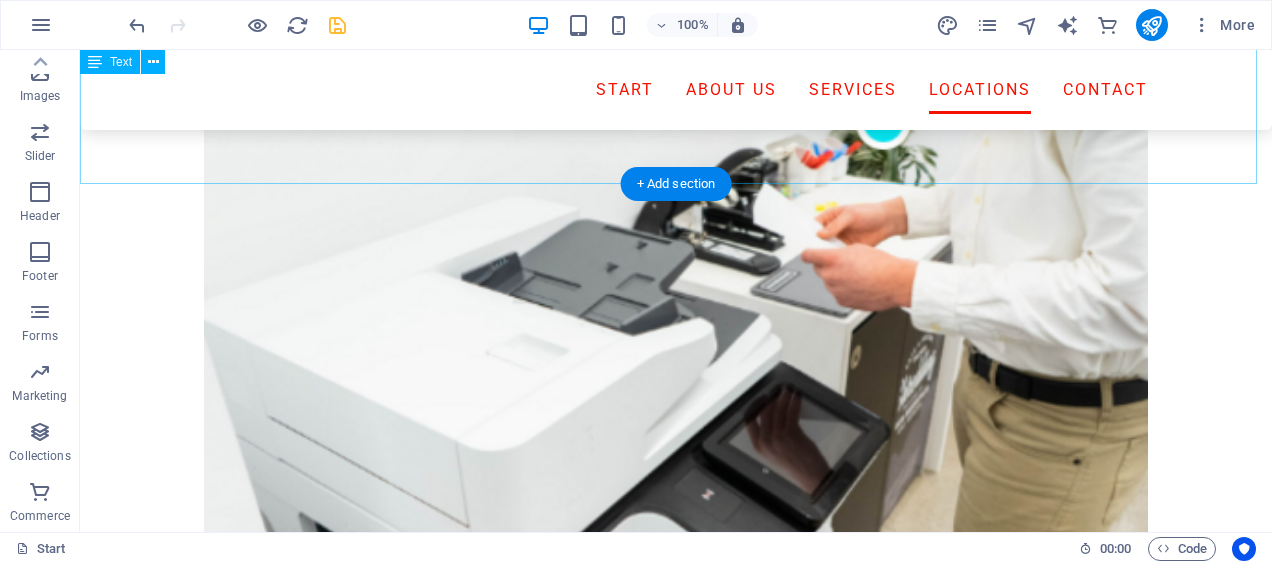 click on "[NUMBER] [STREET] [CITY], [POSTAL_CODE] Hours: [DAYS]" at bounding box center (676, 5774) 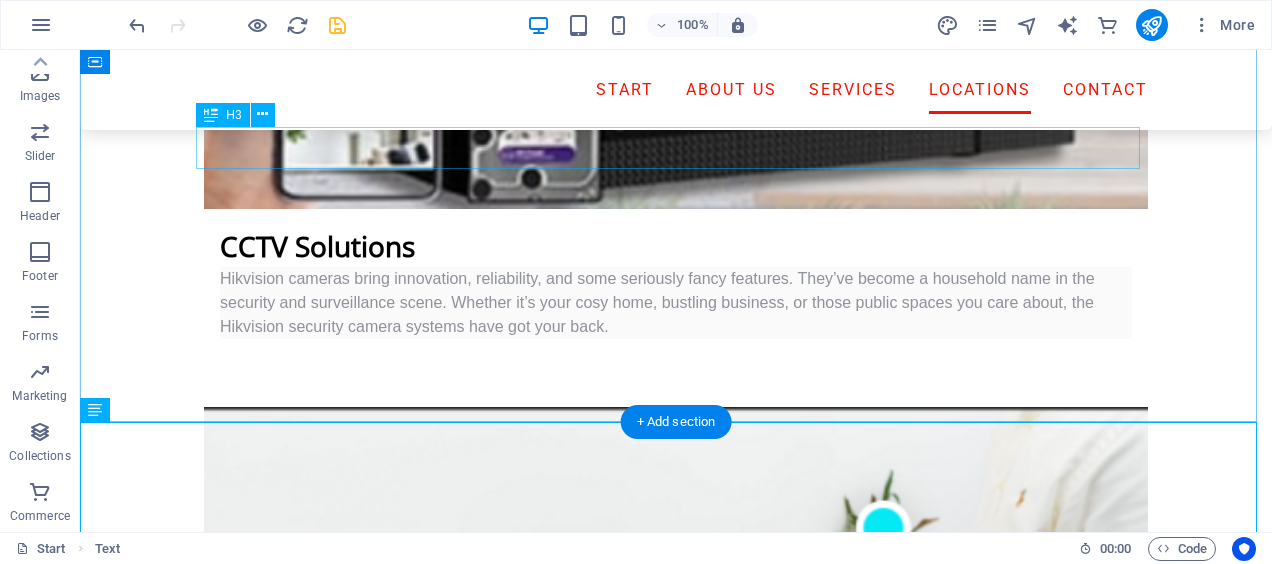 scroll, scrollTop: 4380, scrollLeft: 0, axis: vertical 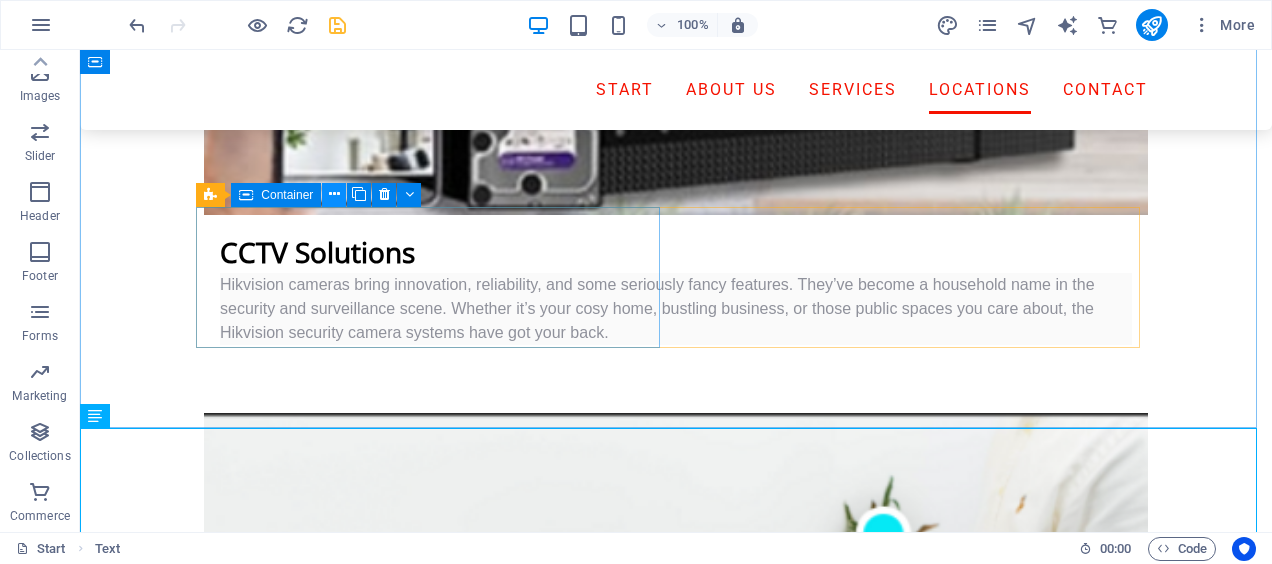 click at bounding box center (334, 194) 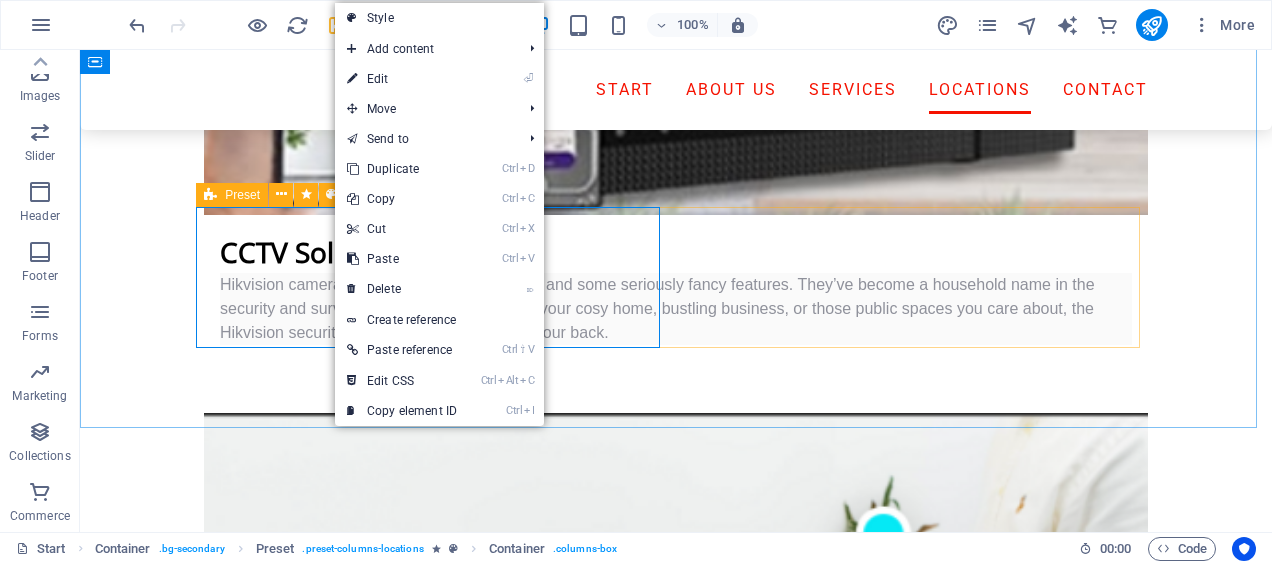click at bounding box center (210, 195) 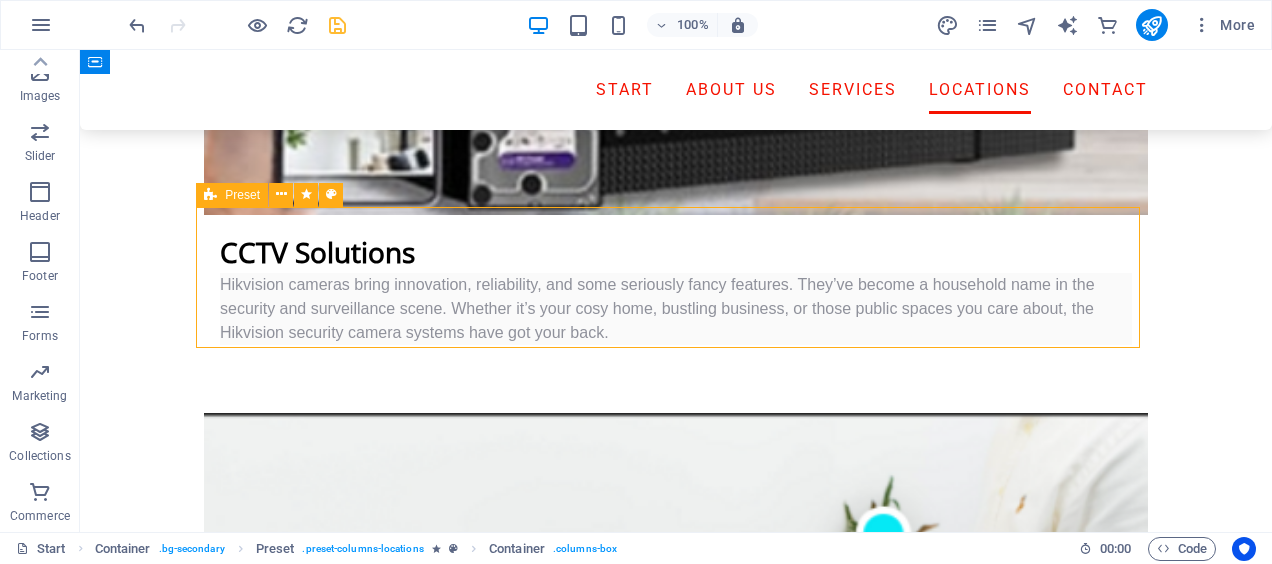 click at bounding box center [210, 195] 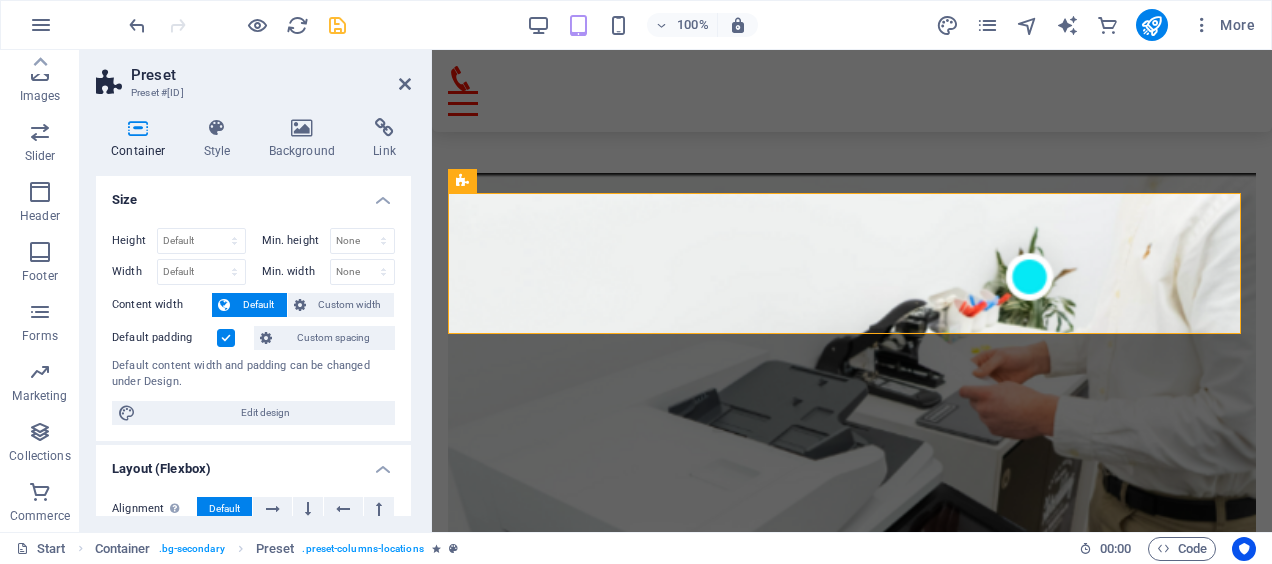 scroll, scrollTop: 4912, scrollLeft: 0, axis: vertical 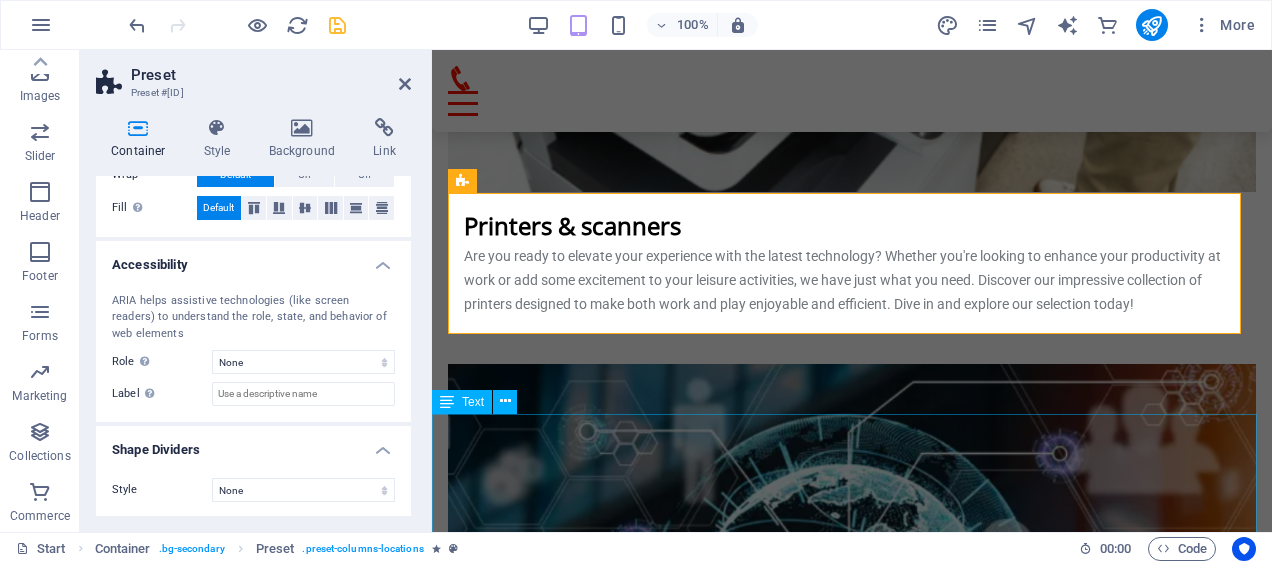 click on "[NUMBER] [STREET] [CITY], [POSTAL_CODE] Hours: [DAYS]" at bounding box center (852, 4878) 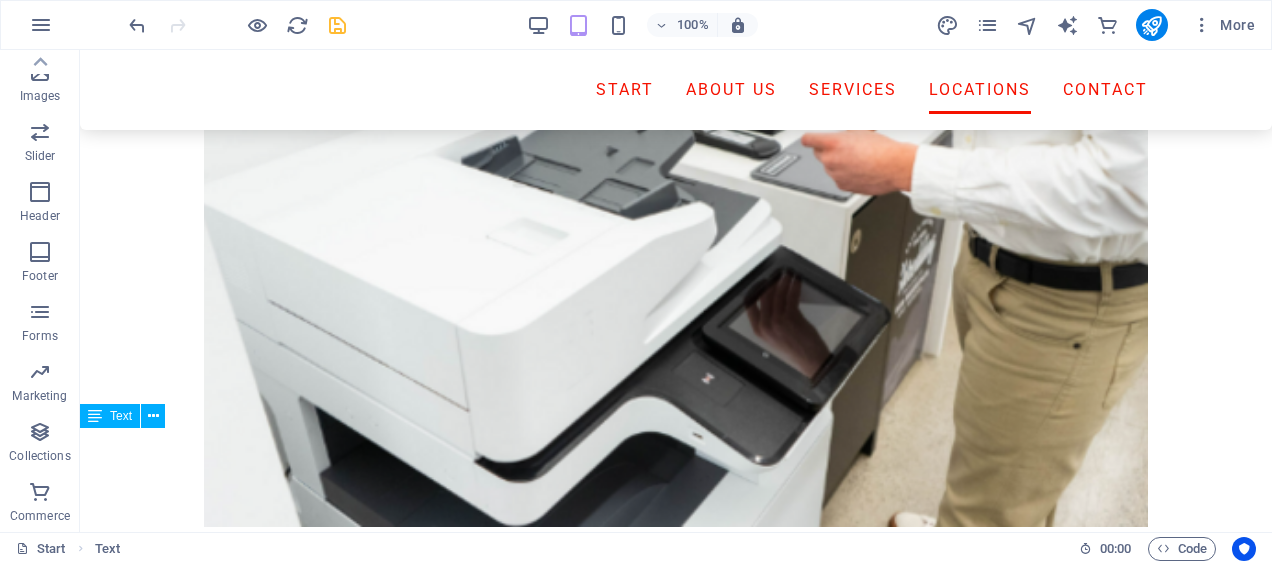 scroll, scrollTop: 4380, scrollLeft: 0, axis: vertical 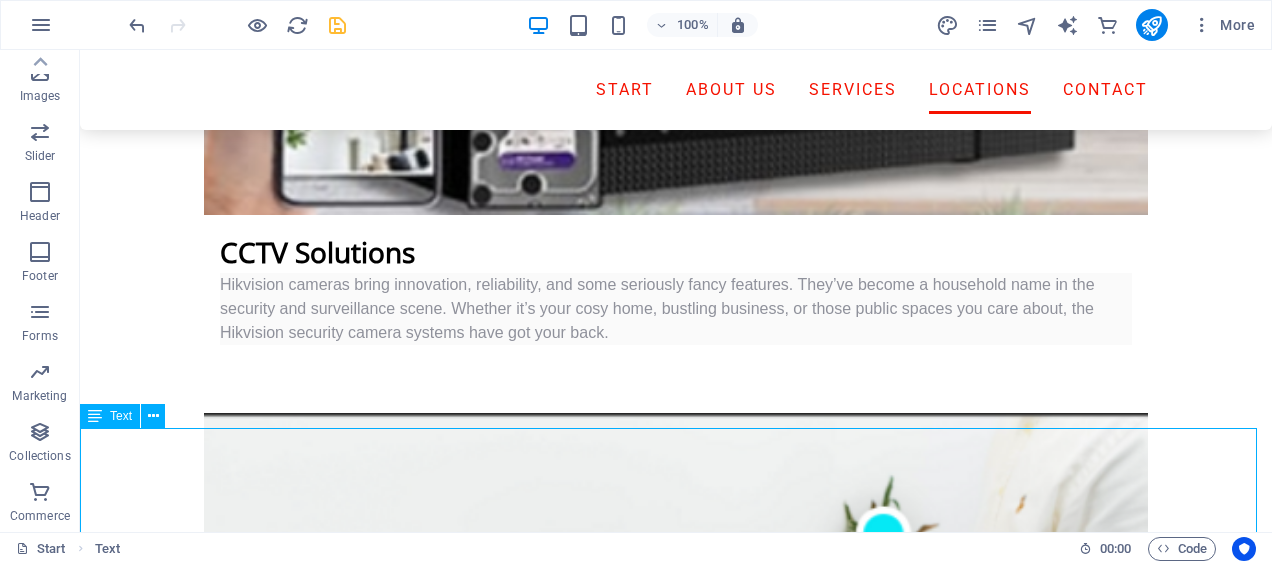 click on "[NUMBER] [STREET] [CITY], [POSTAL_CODE] Hours: [DAYS]" at bounding box center (676, 6186) 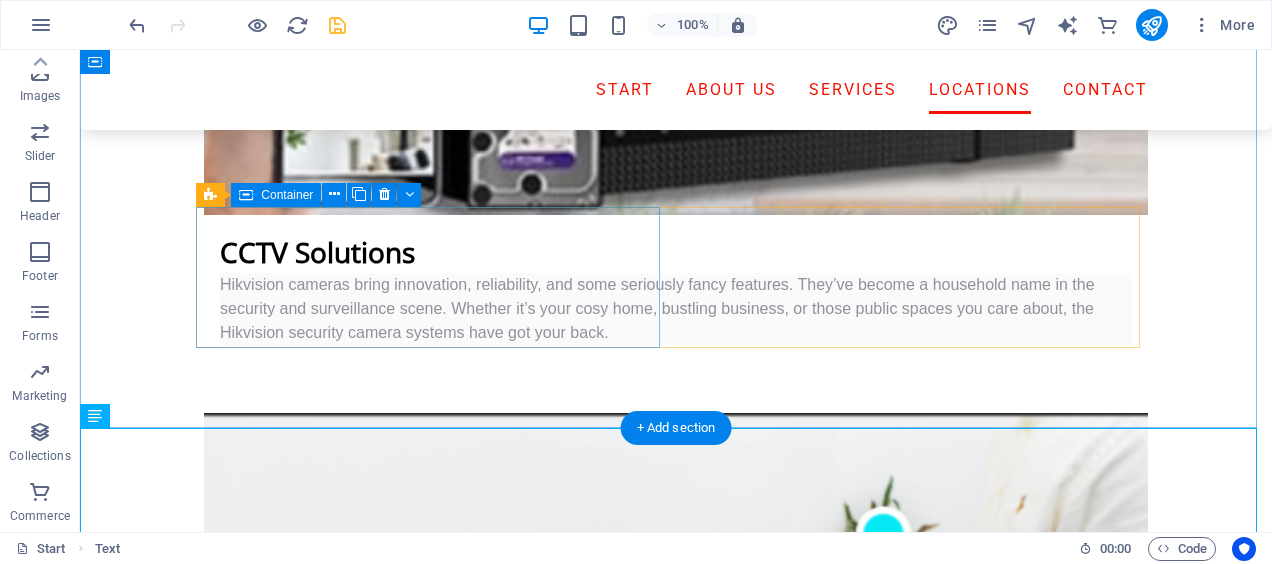 click on "Headquarter" at bounding box center (676, 5842) 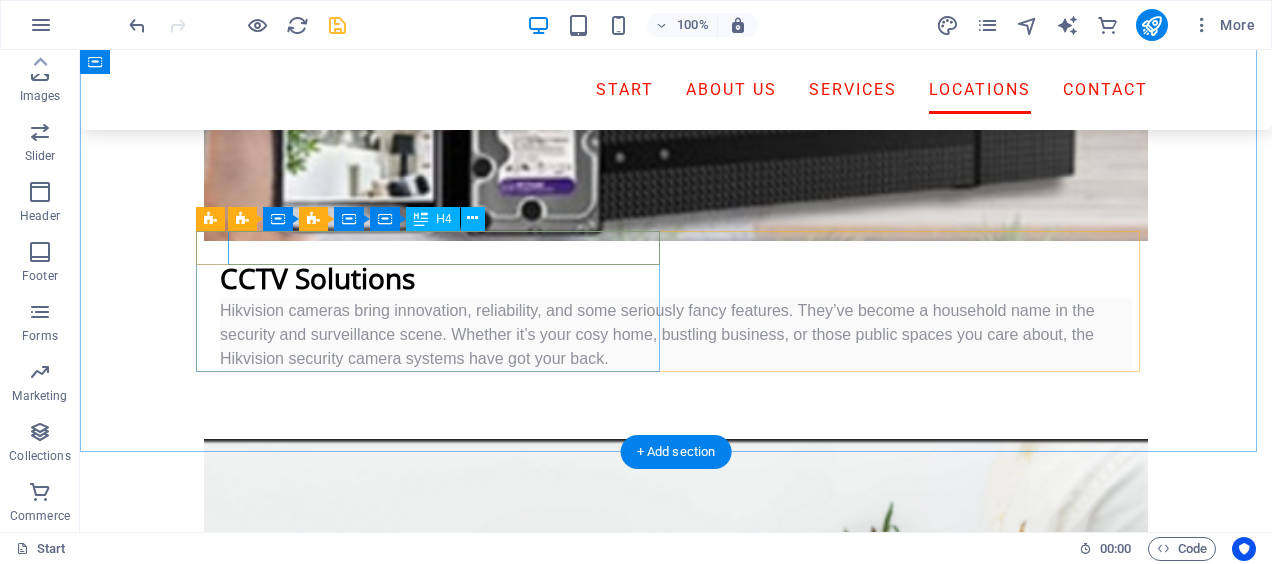 scroll, scrollTop: 4356, scrollLeft: 0, axis: vertical 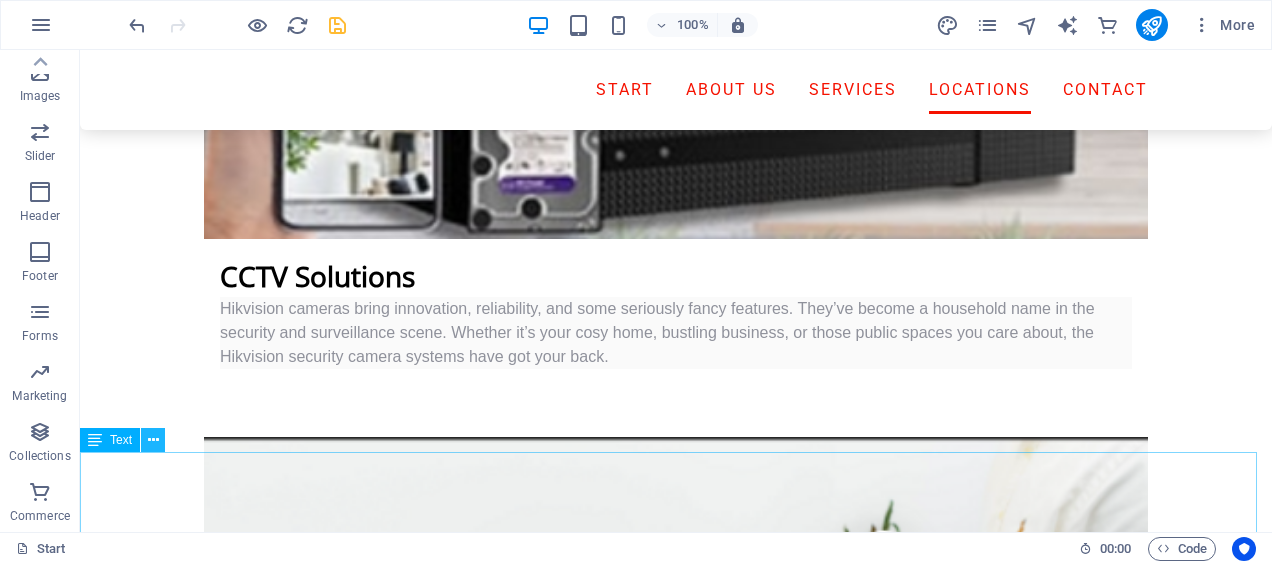 click at bounding box center [153, 440] 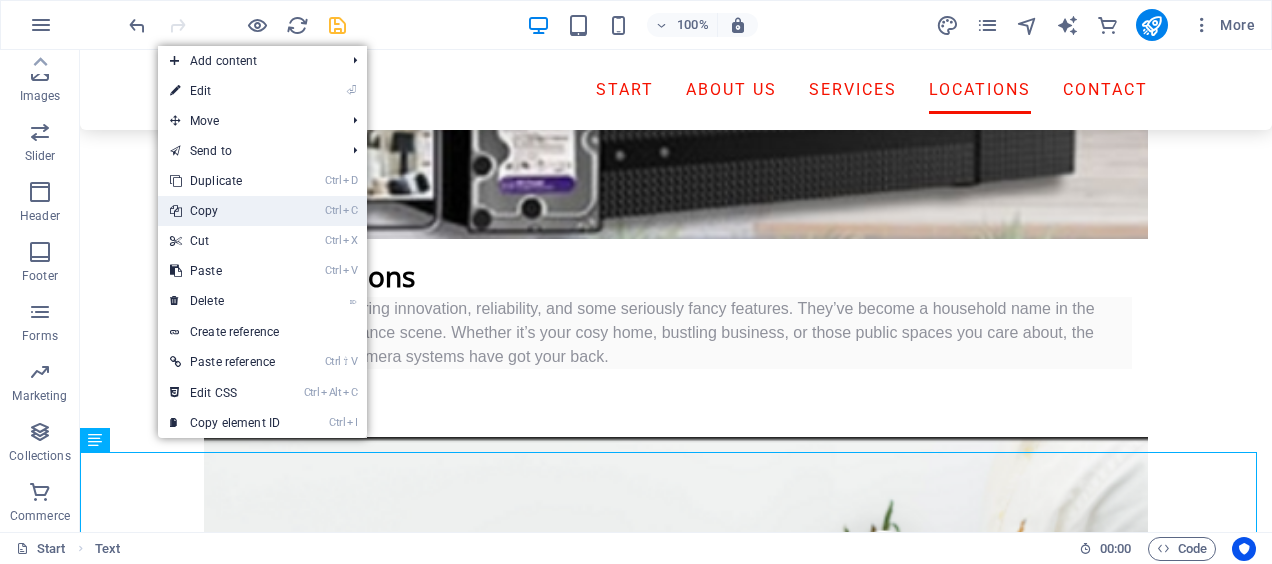 click on "Ctrl C  Copy" at bounding box center (225, 211) 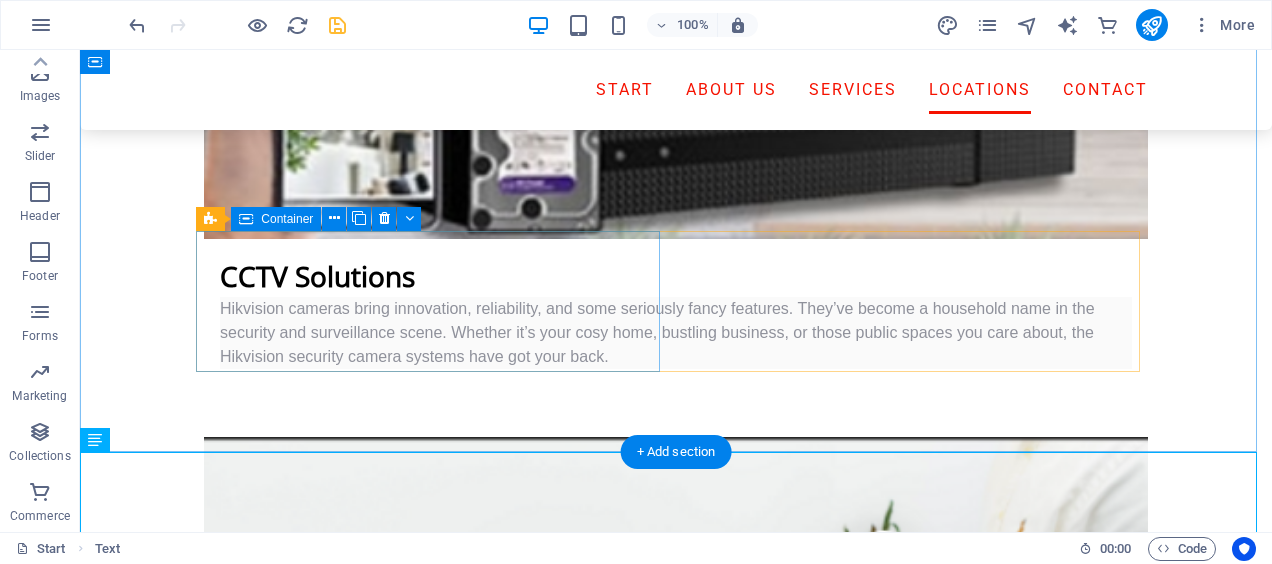 click on "Headquarter" at bounding box center [676, 5866] 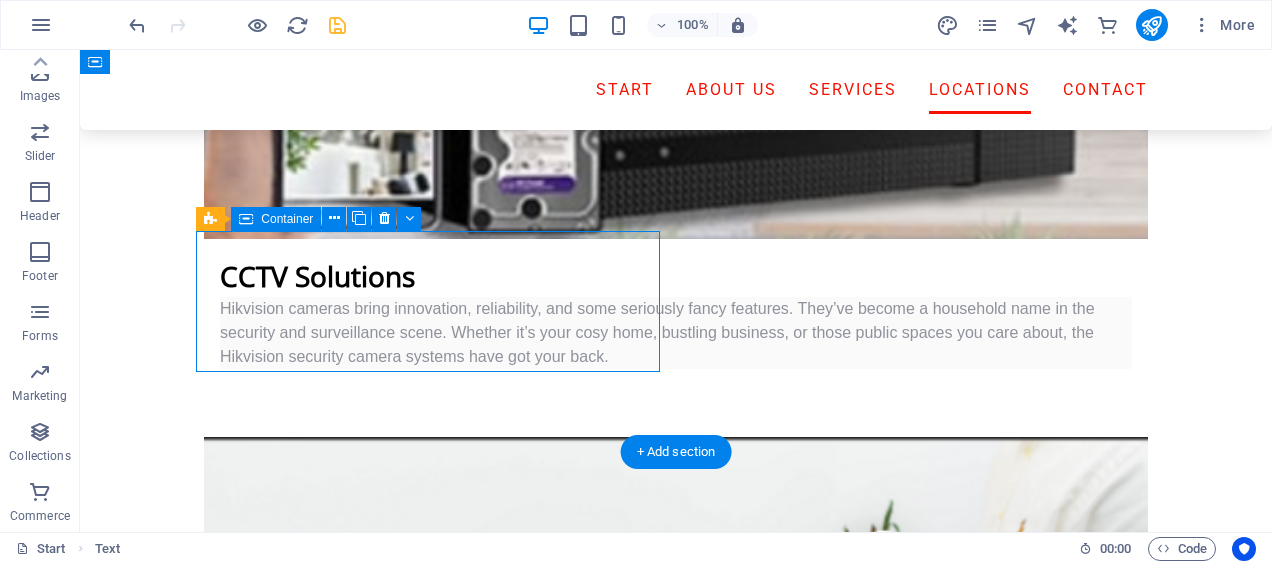 click on "Headquarter" at bounding box center (676, 5866) 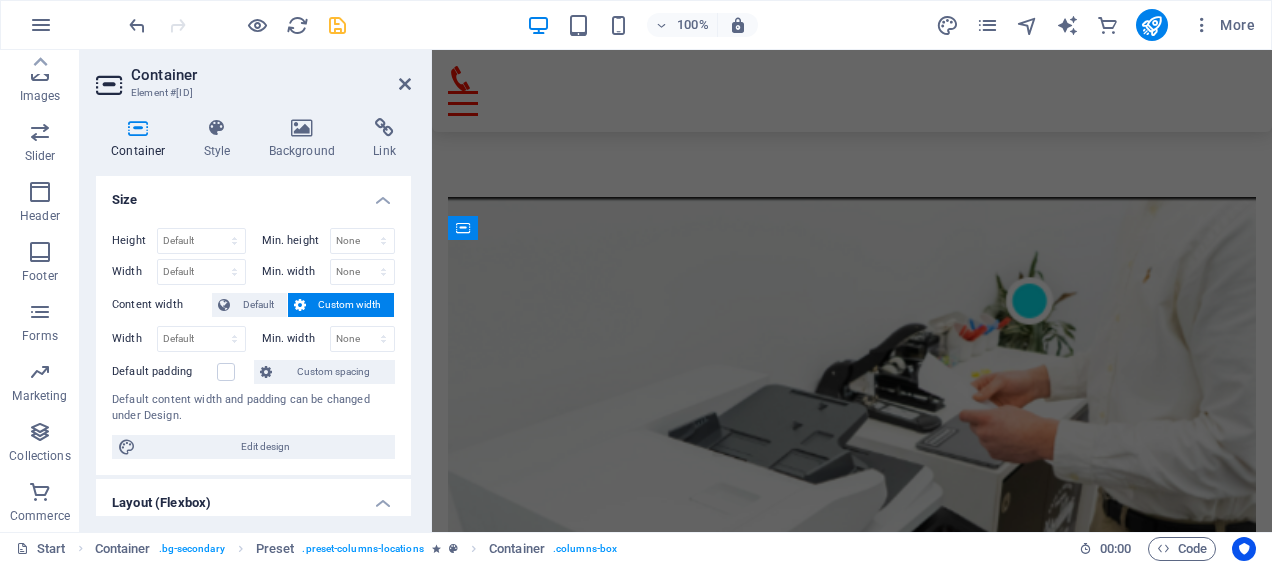 scroll, scrollTop: 4888, scrollLeft: 0, axis: vertical 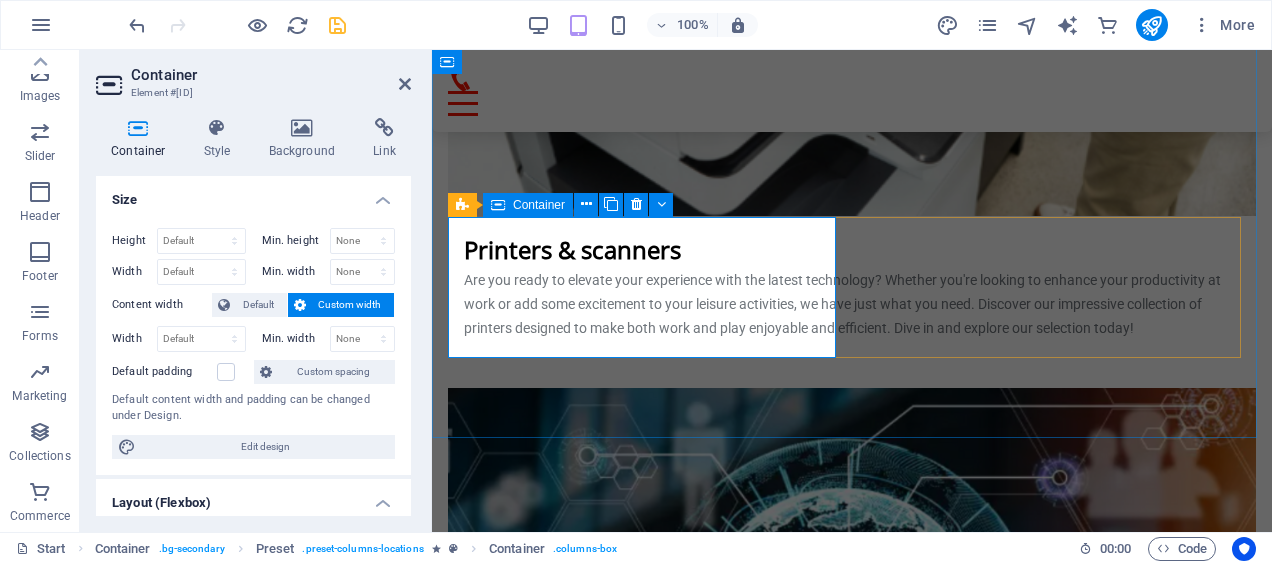 click on "Headquarter" at bounding box center [852, 4560] 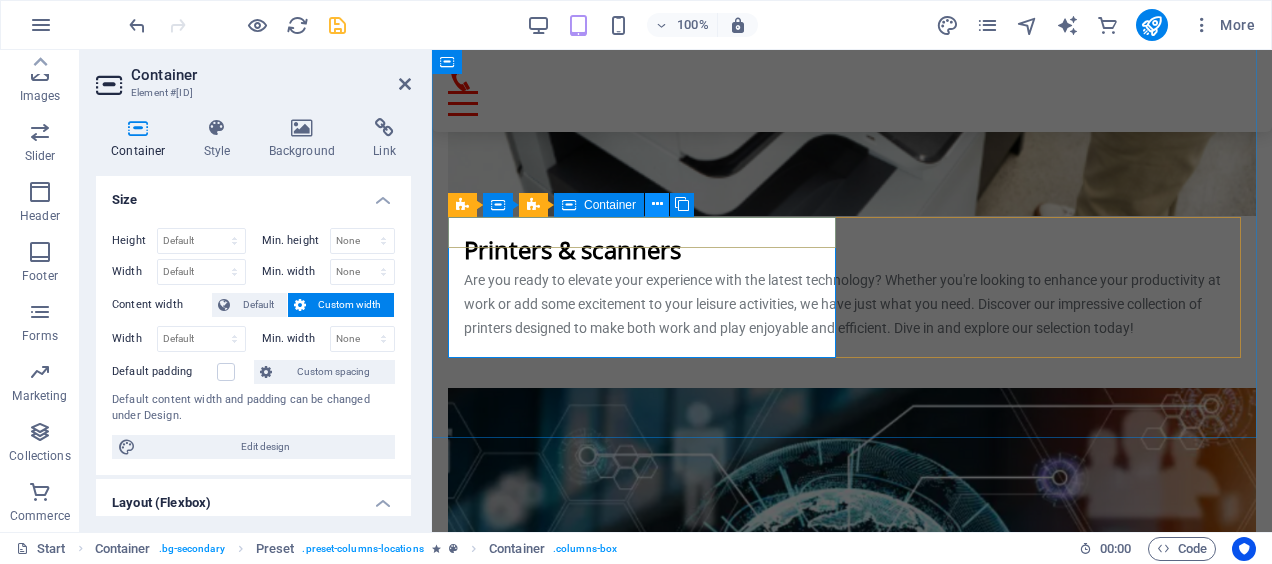 click at bounding box center (657, 204) 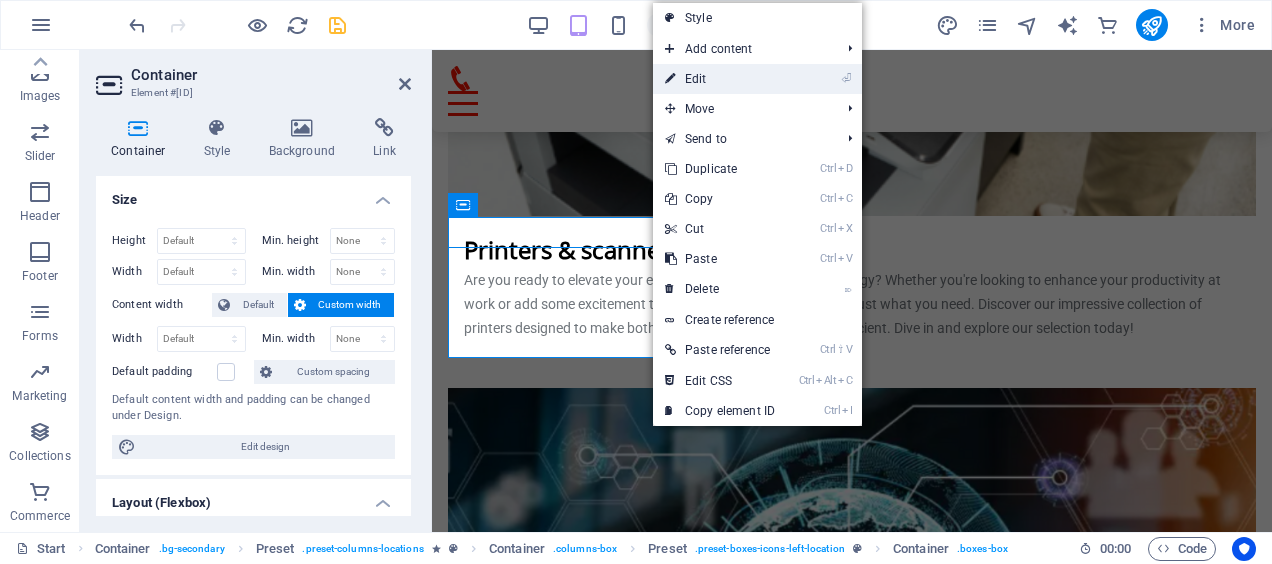click on "⏎  Edit" at bounding box center (720, 79) 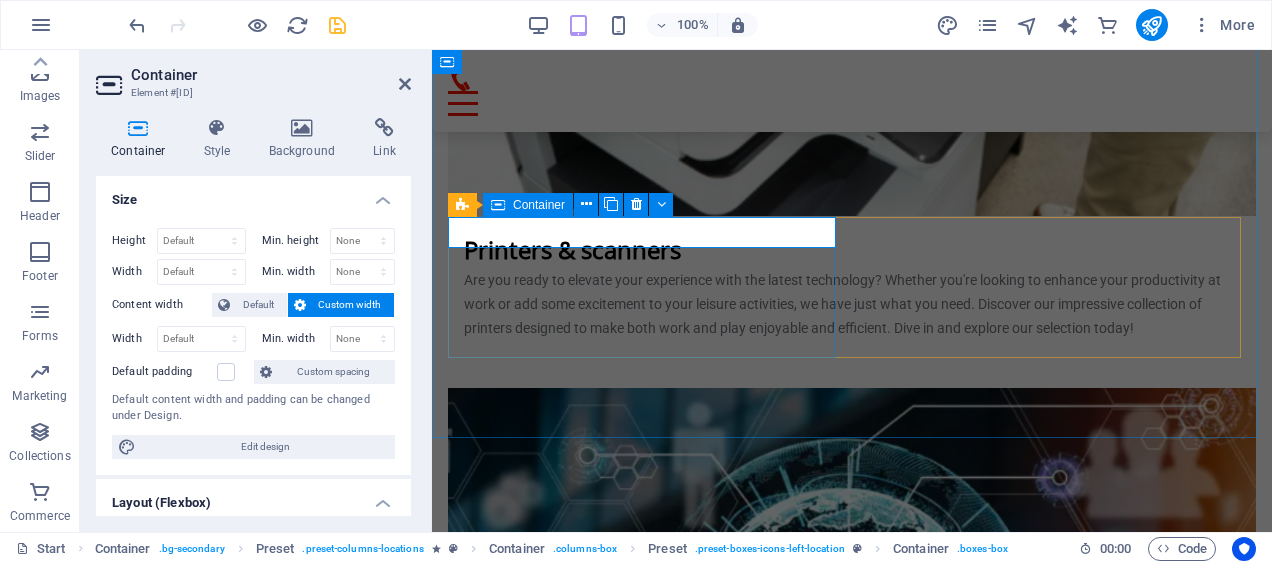 click on "Headquarter" at bounding box center (852, 4560) 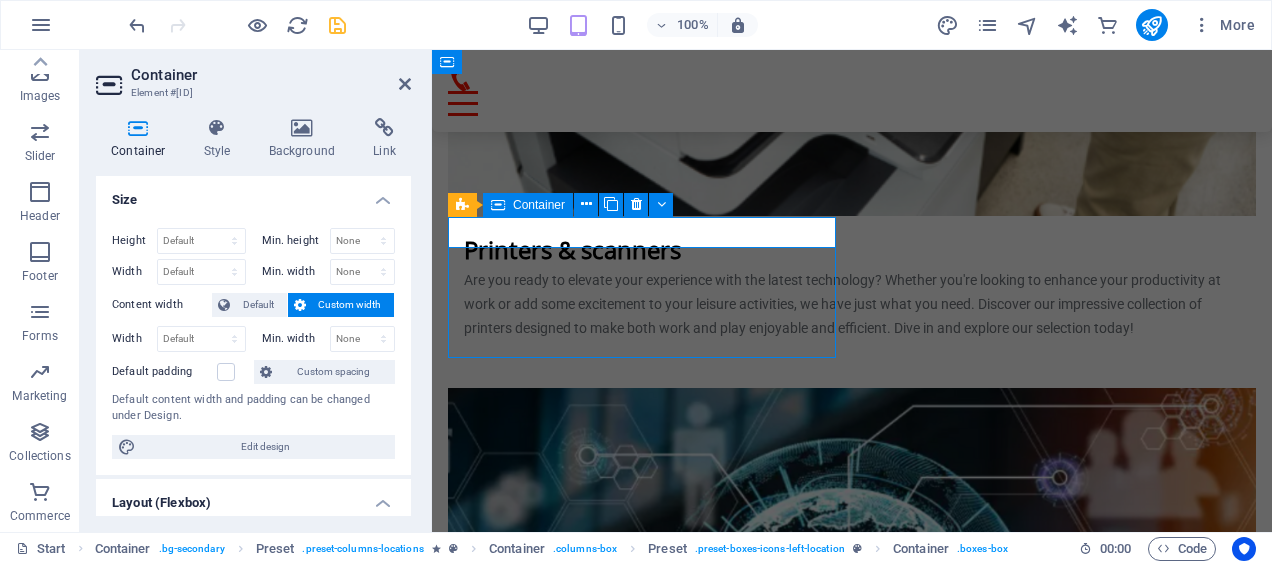 click on "Headquarter" at bounding box center [852, 4560] 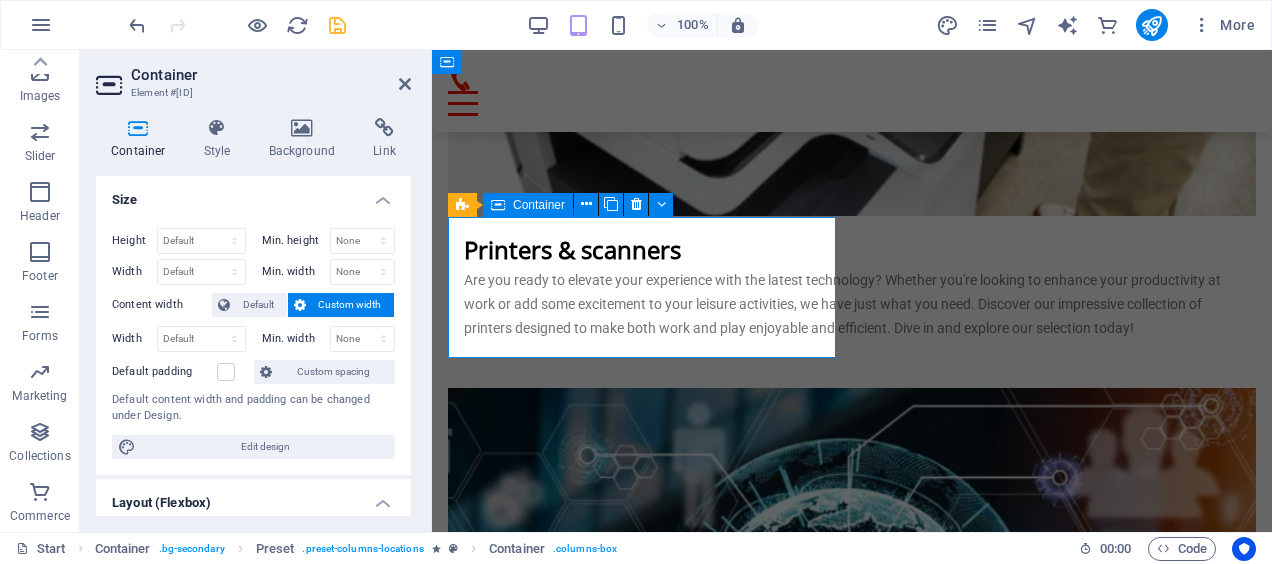 click on "Headquarter" at bounding box center [852, 4560] 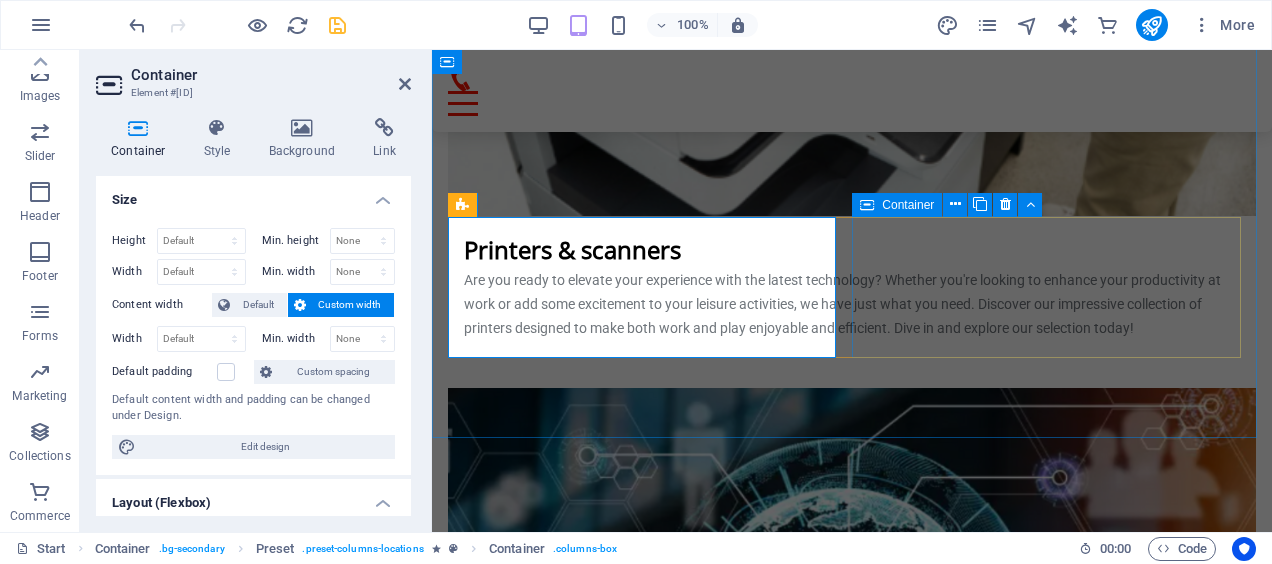 click on "Container" at bounding box center (908, 205) 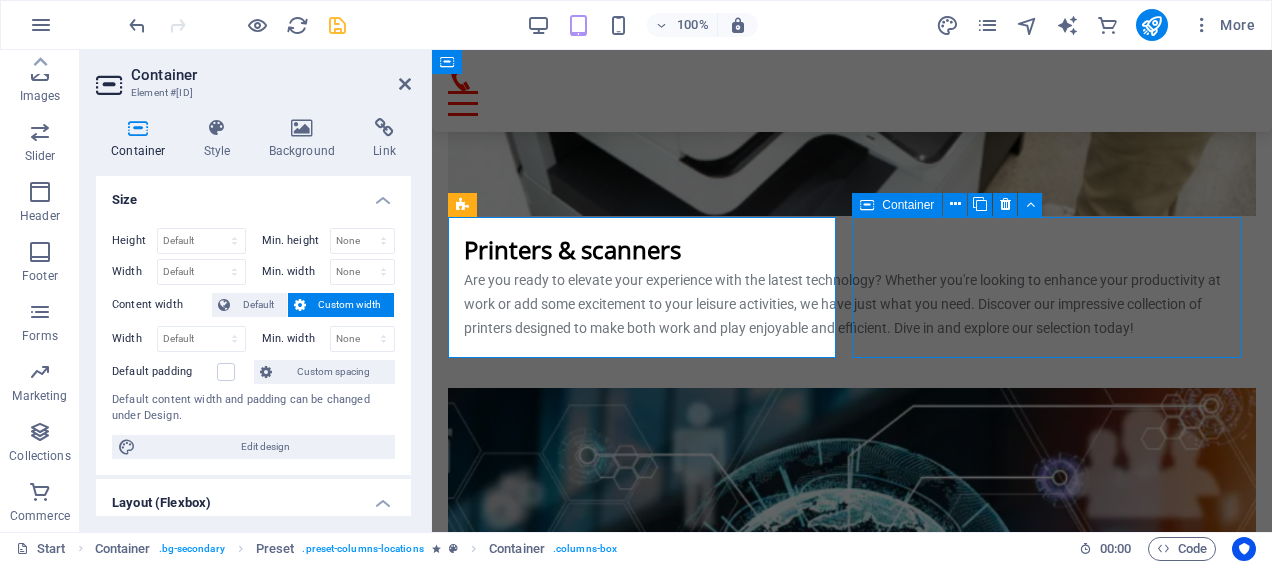 click on "Container" at bounding box center (908, 205) 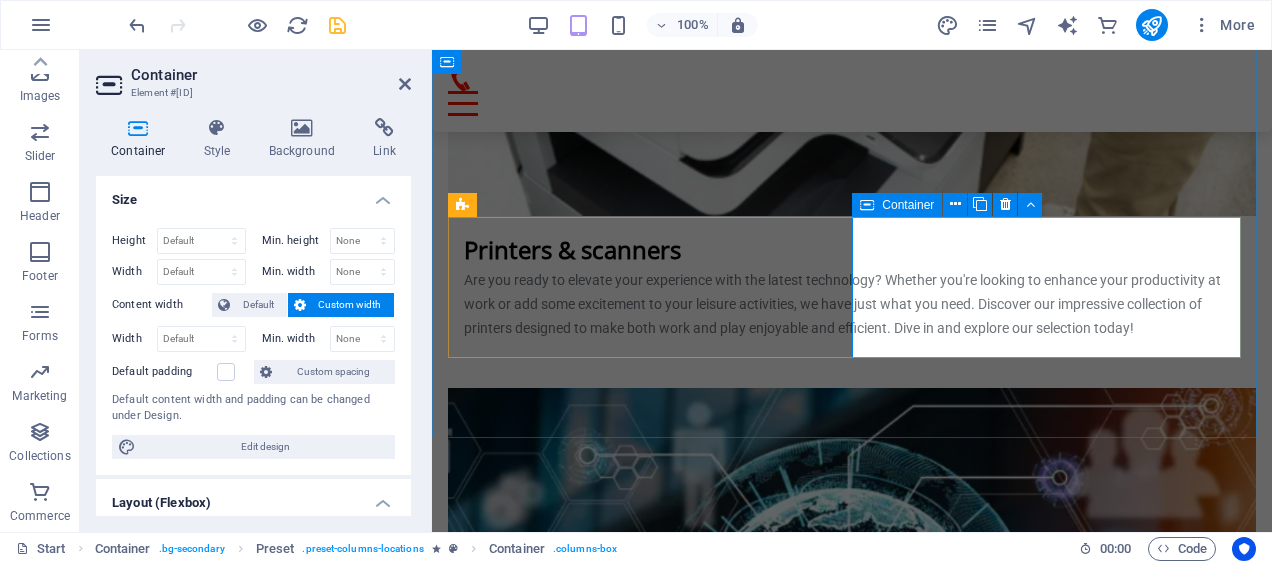 click on "Paste clipboard" at bounding box center [906, 4697] 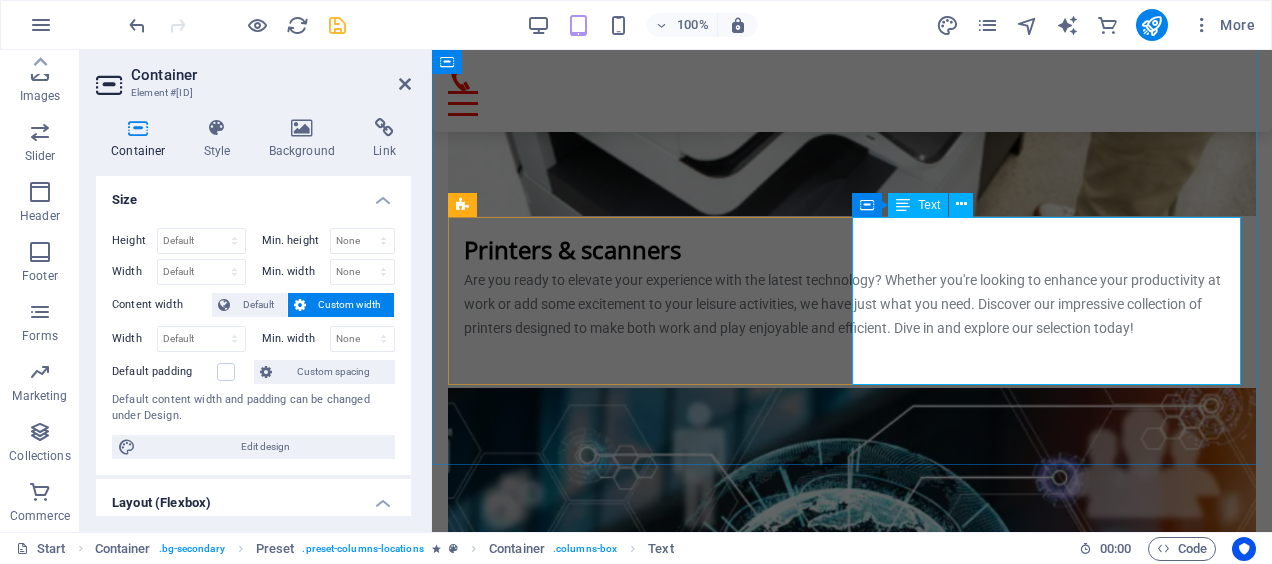 click on "[NUMBER] [STREET] [CITY], [POSTAL_CODE] Hours: [DAYS]" at bounding box center [852, 4680] 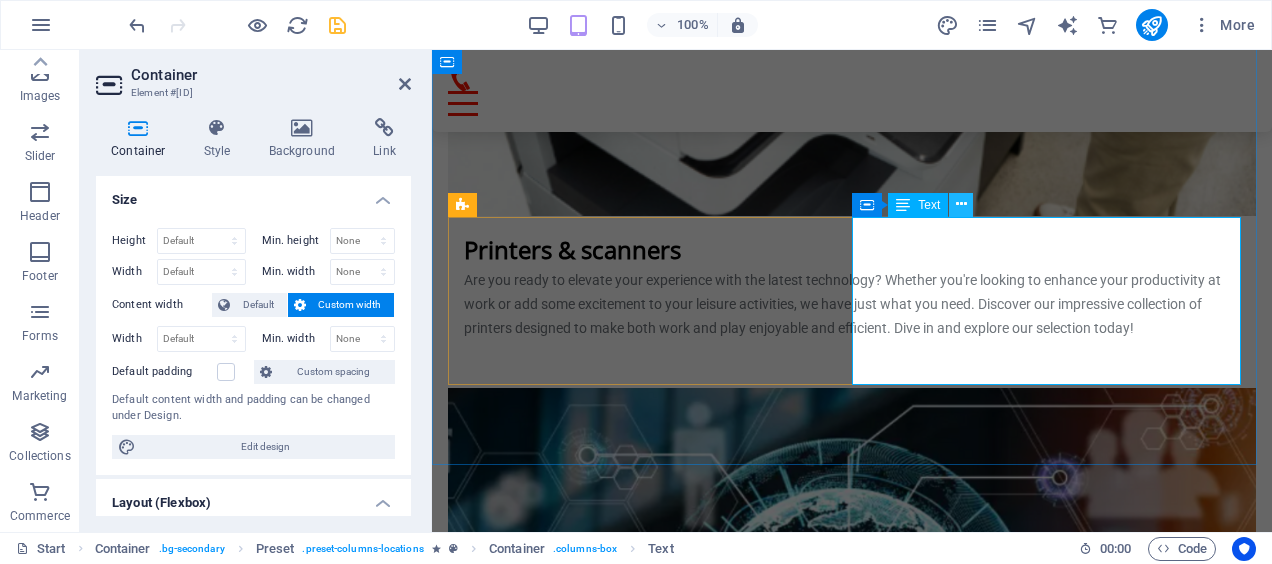 click at bounding box center (961, 204) 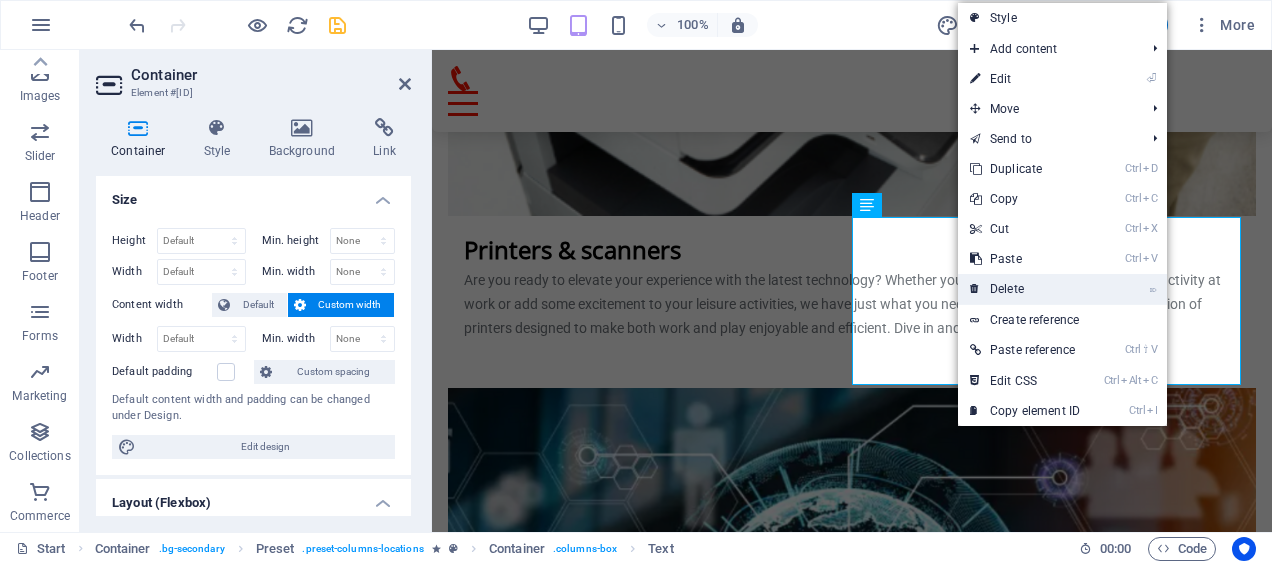 click on "⌦  Delete" at bounding box center [1025, 289] 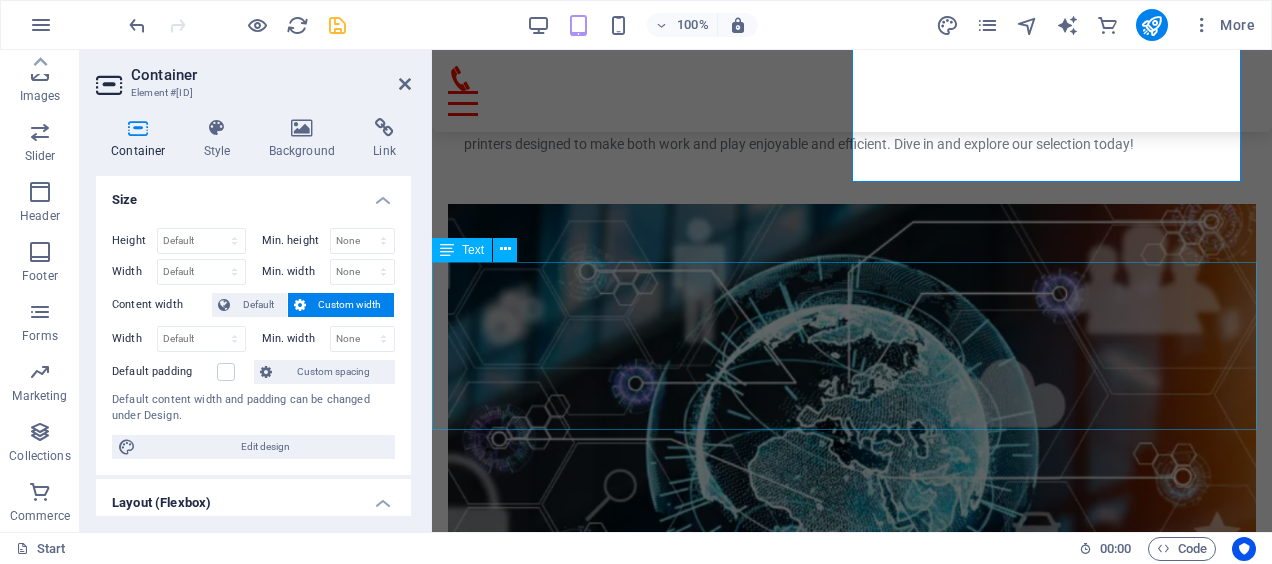 scroll, scrollTop: 5074, scrollLeft: 0, axis: vertical 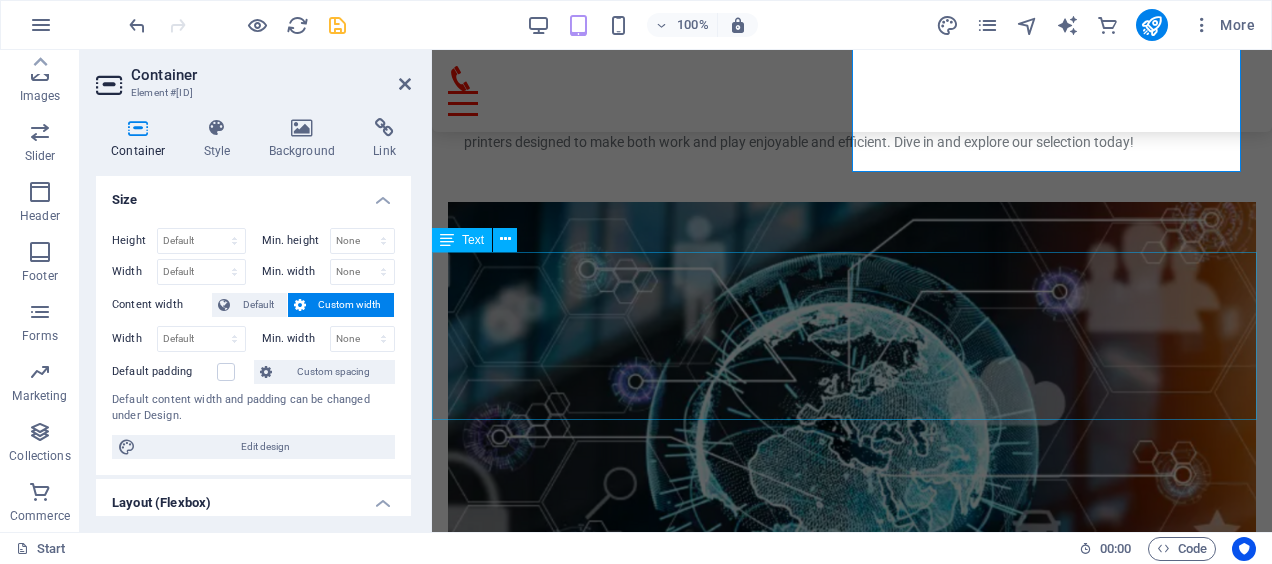 click on "[NUMBER] [STREET] [CITY], [POSTAL_CODE] Hours: [DAYS]" at bounding box center [852, 4716] 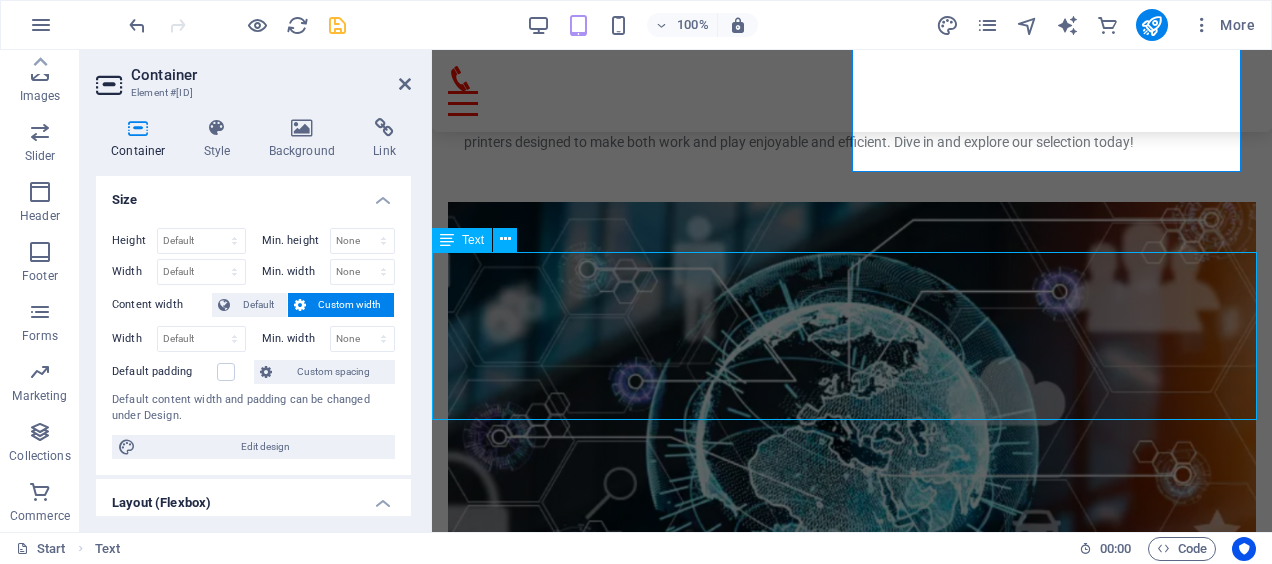 click on "[NUMBER] [STREET] [CITY], [POSTAL_CODE] Hours: [DAYS]" at bounding box center [852, 4716] 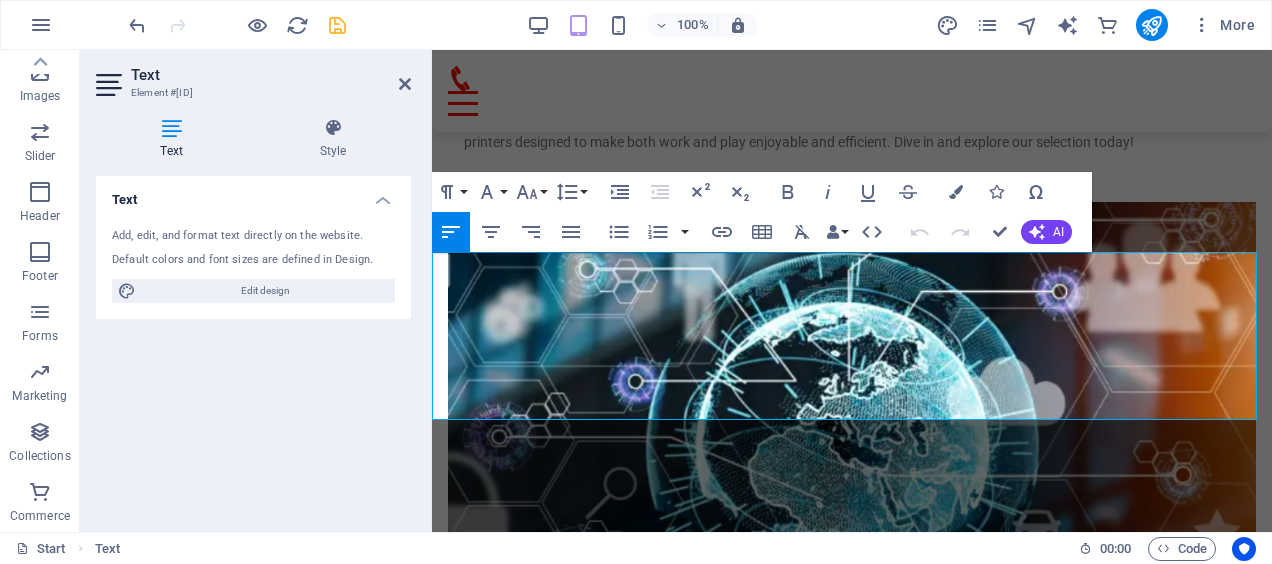 click on "Hours:" at bounding box center [852, 4716] 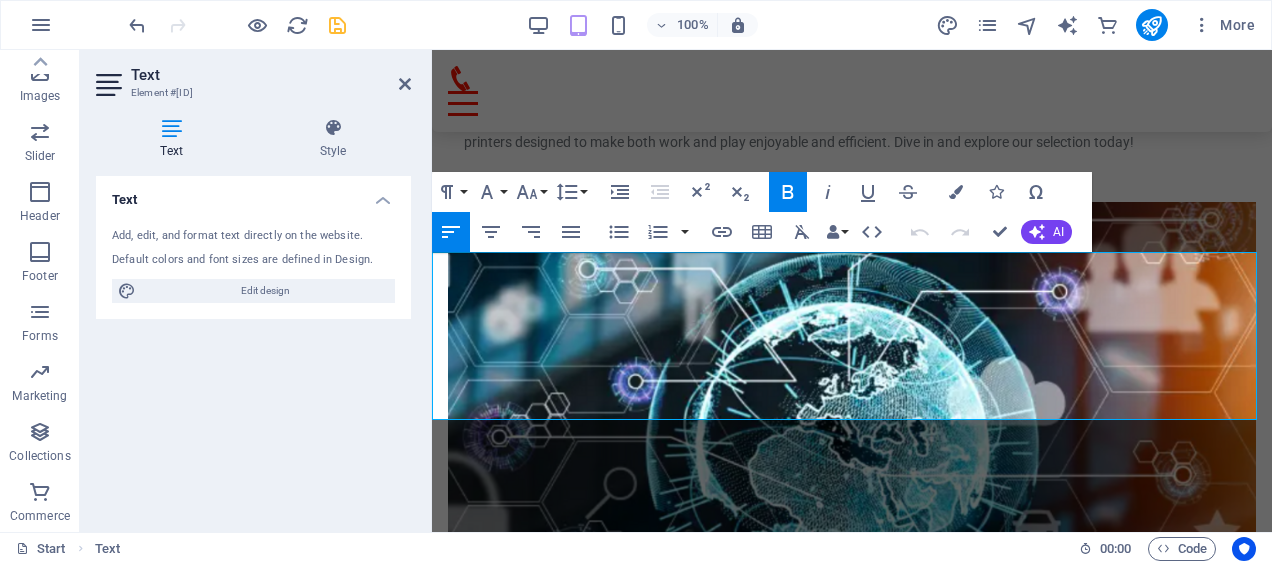click on "Text Add, edit, and format text directly on the website. Default colors and font sizes are defined in Design. Edit design Alignment Left aligned Centered Right aligned" at bounding box center [253, 346] 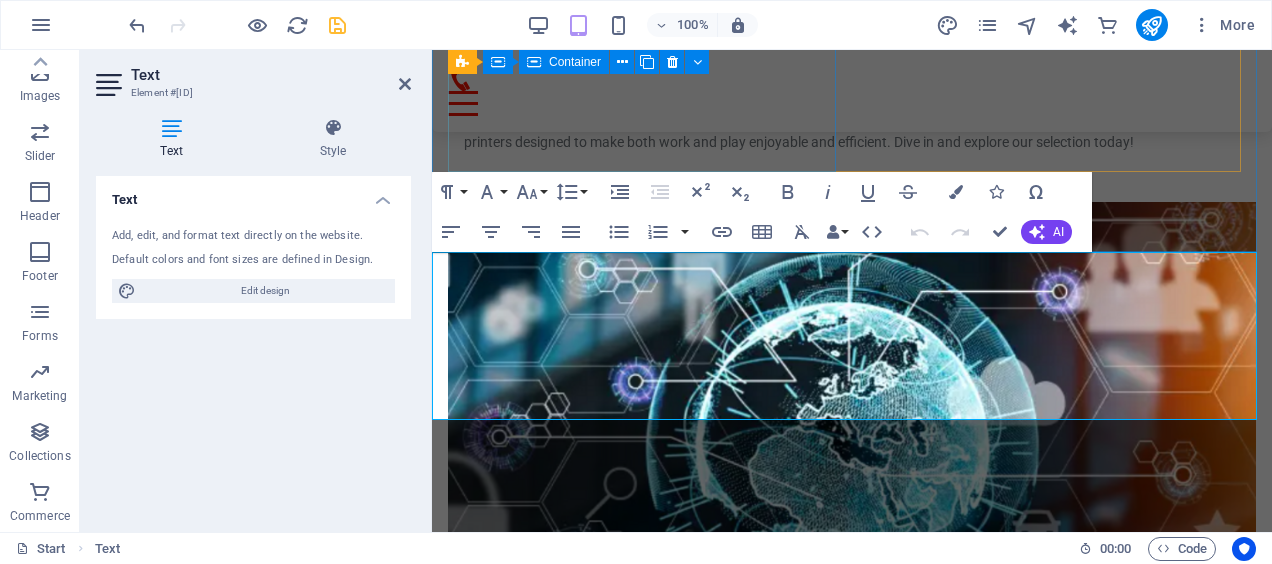 click on "Headquarter" at bounding box center (852, 4374) 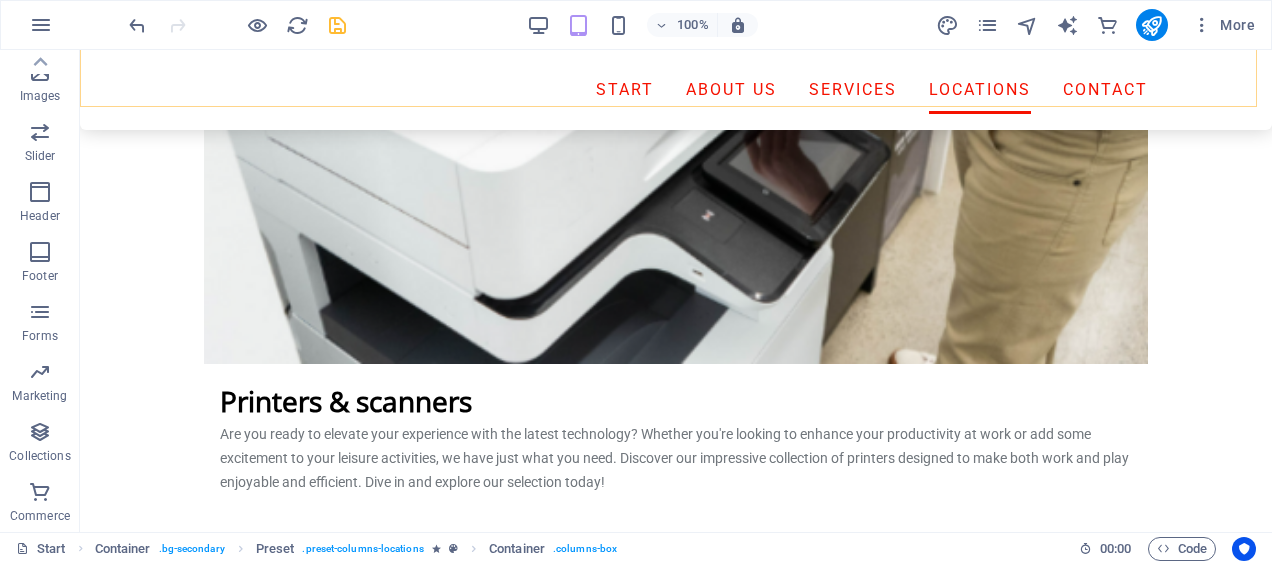 scroll, scrollTop: 4558, scrollLeft: 0, axis: vertical 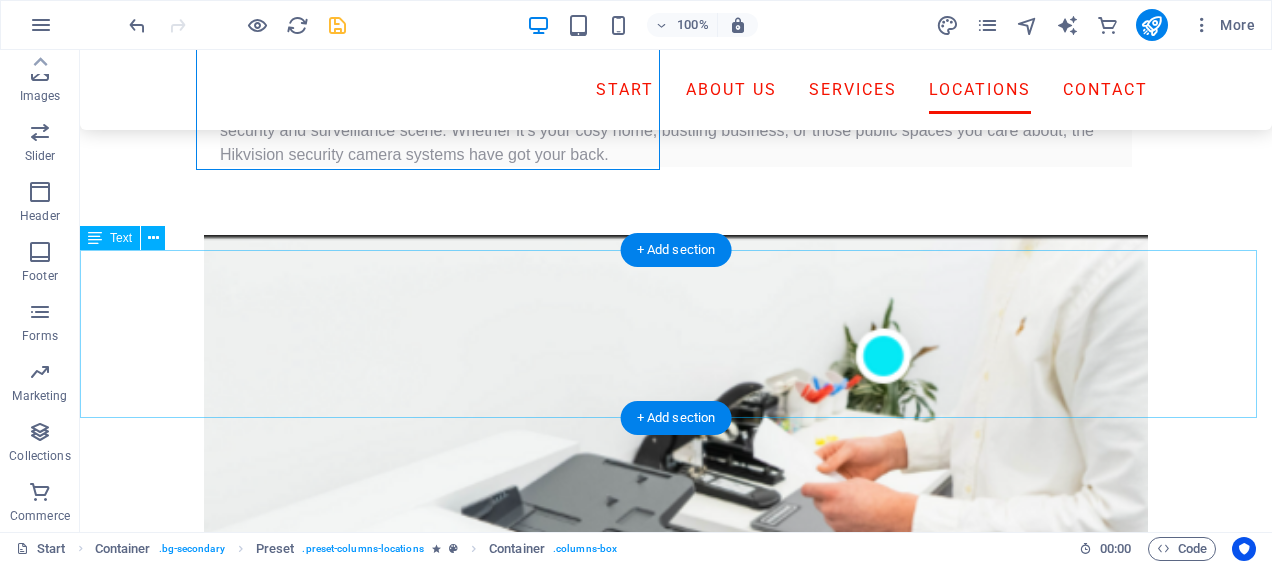 click on "[NUMBER] [STREET] [CITY], [POSTAL_CODE] Hours: [DAYS]" at bounding box center (676, 6008) 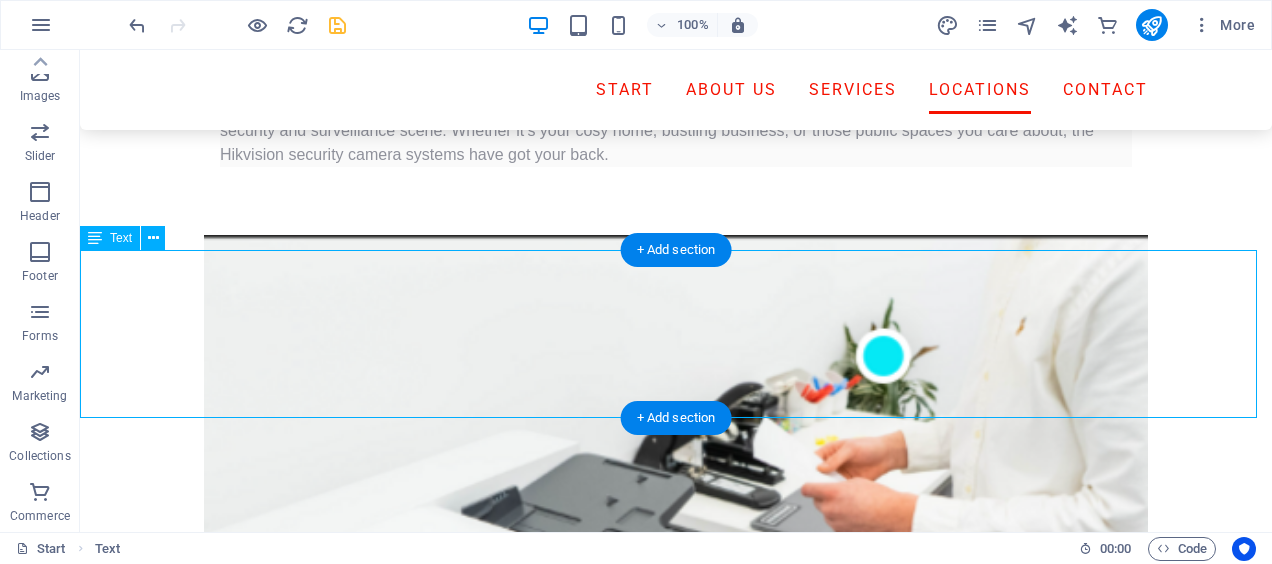 click on "[NUMBER] [STREET] [CITY], [POSTAL_CODE] Hours: [DAYS]" at bounding box center (676, 6008) 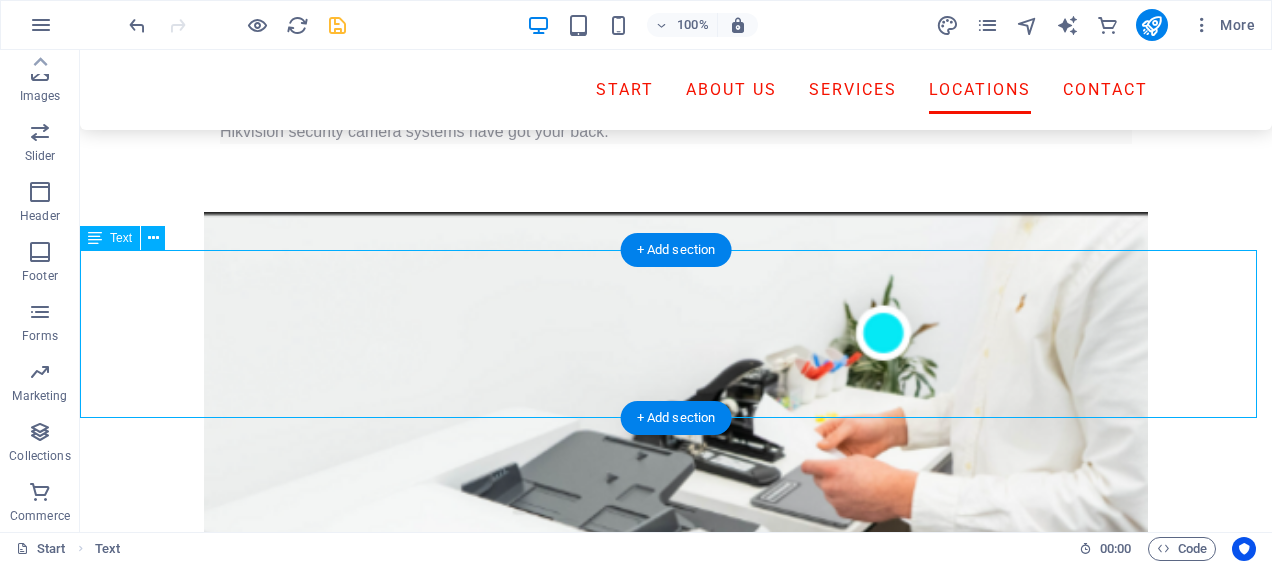 scroll, scrollTop: 5074, scrollLeft: 0, axis: vertical 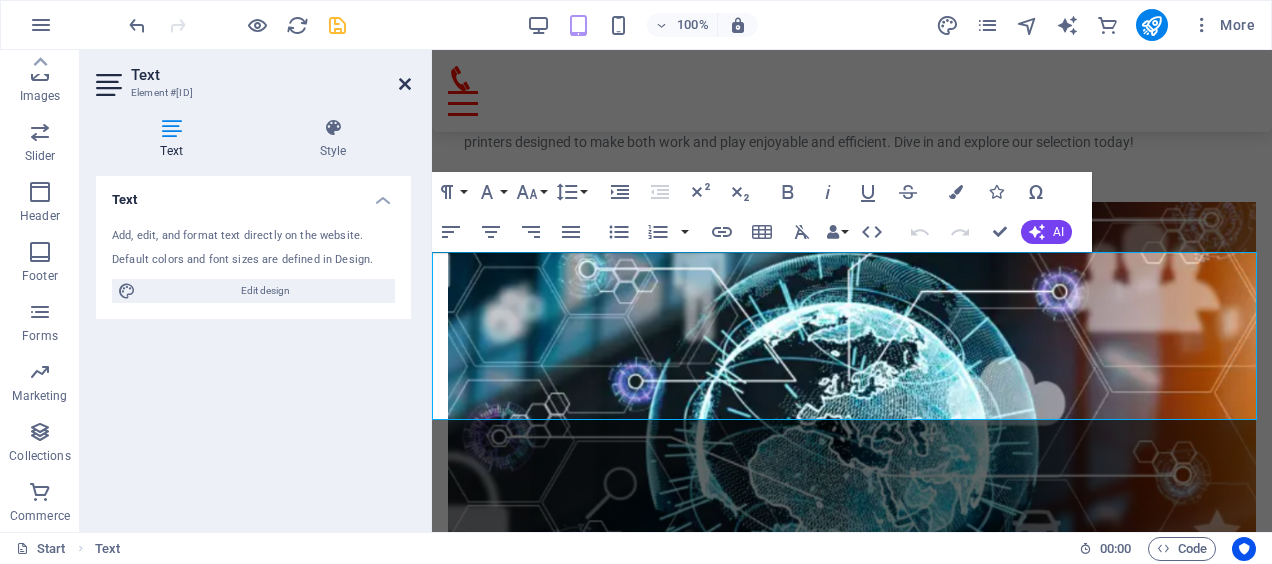 click at bounding box center (405, 84) 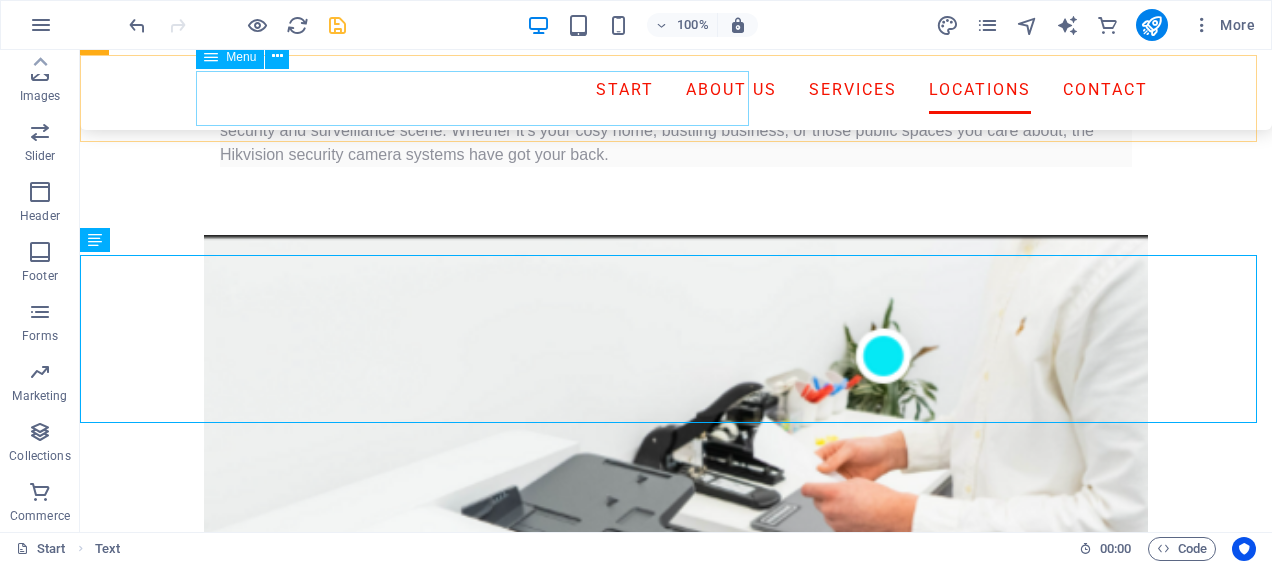 scroll, scrollTop: 4558, scrollLeft: 0, axis: vertical 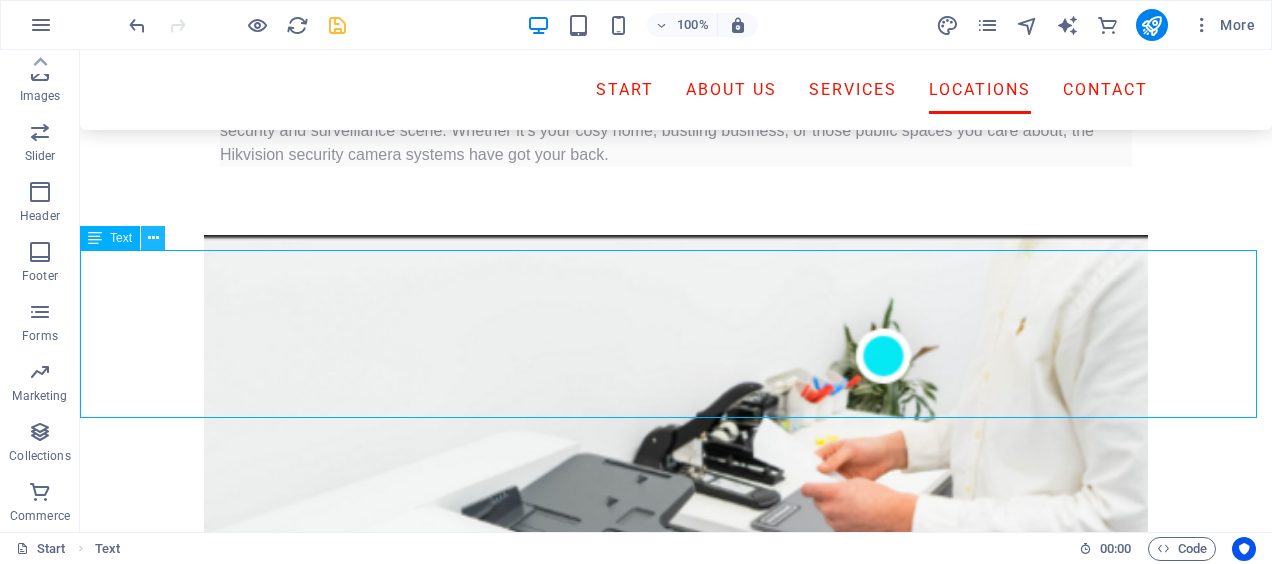 click at bounding box center [153, 238] 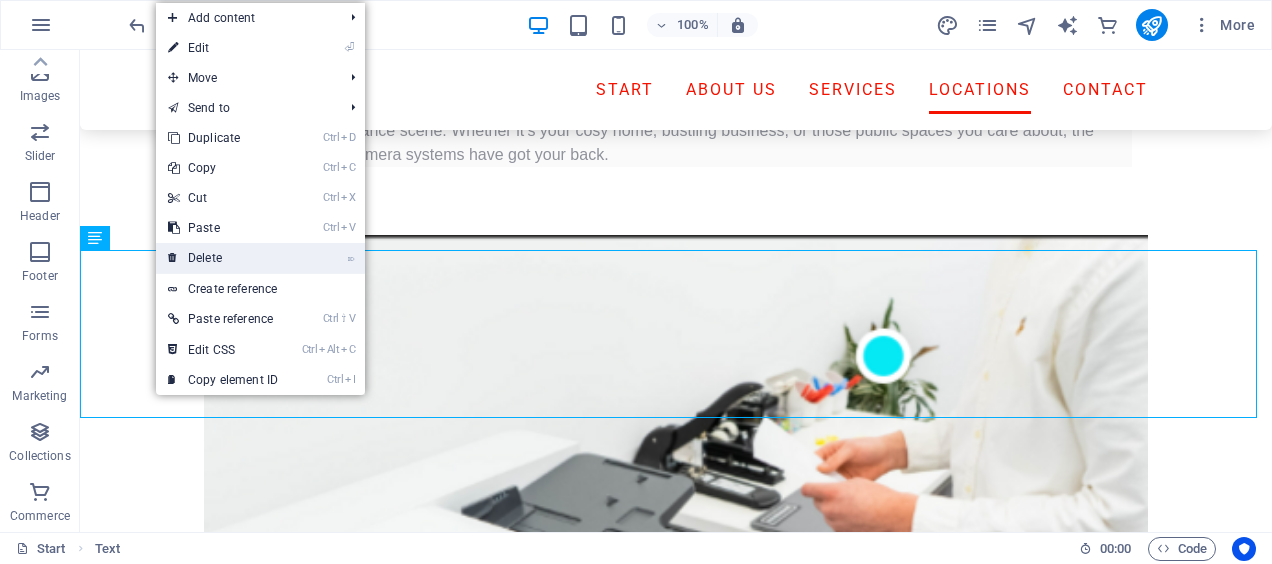 click on "⌦  Delete" at bounding box center [223, 258] 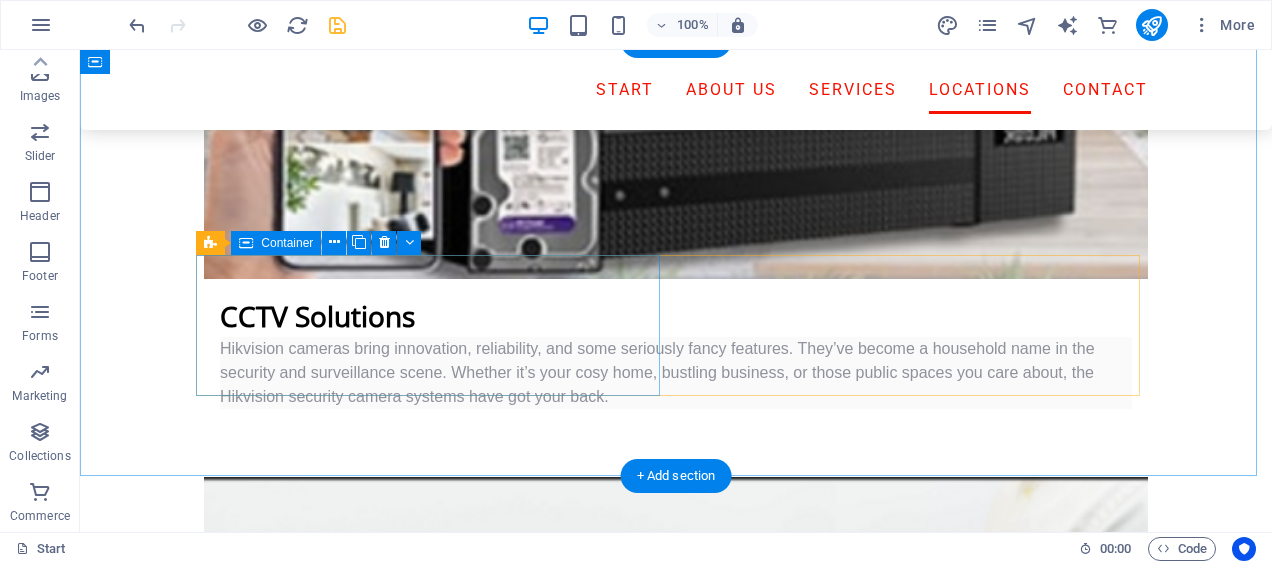 scroll, scrollTop: 4316, scrollLeft: 0, axis: vertical 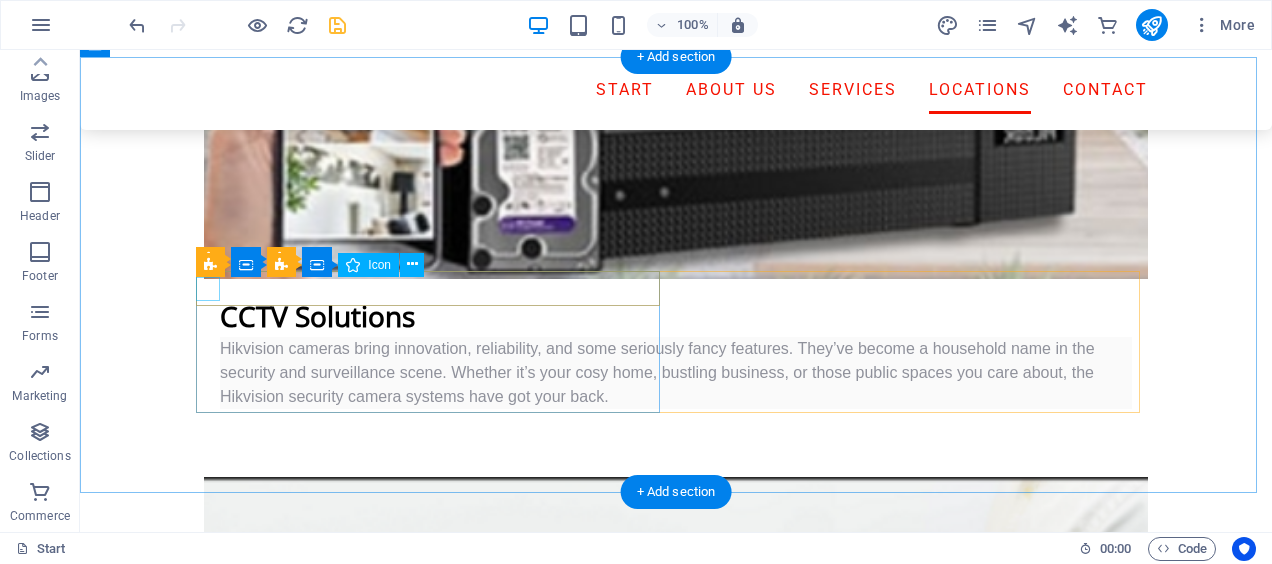 click at bounding box center (676, 5889) 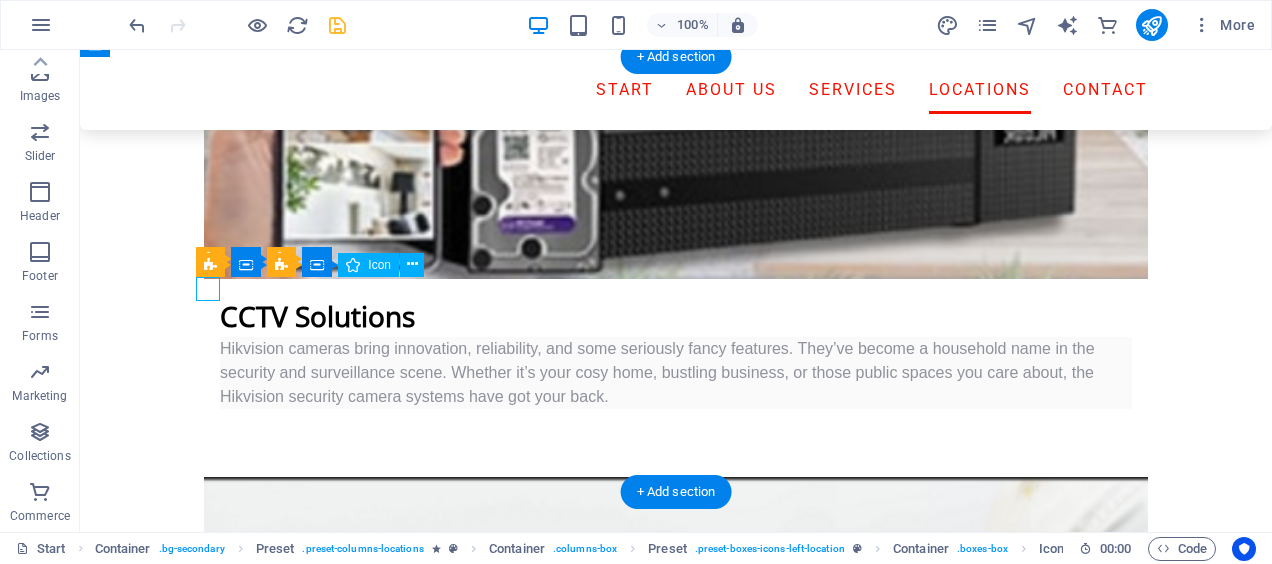 click at bounding box center (676, 5889) 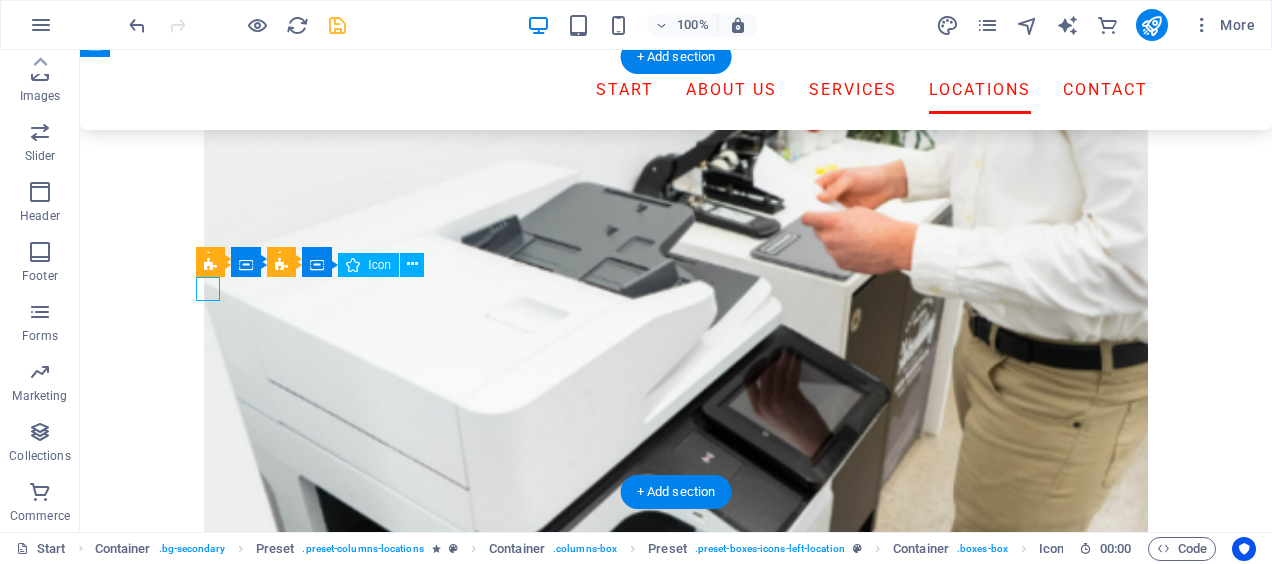 select on "xMidYMid" 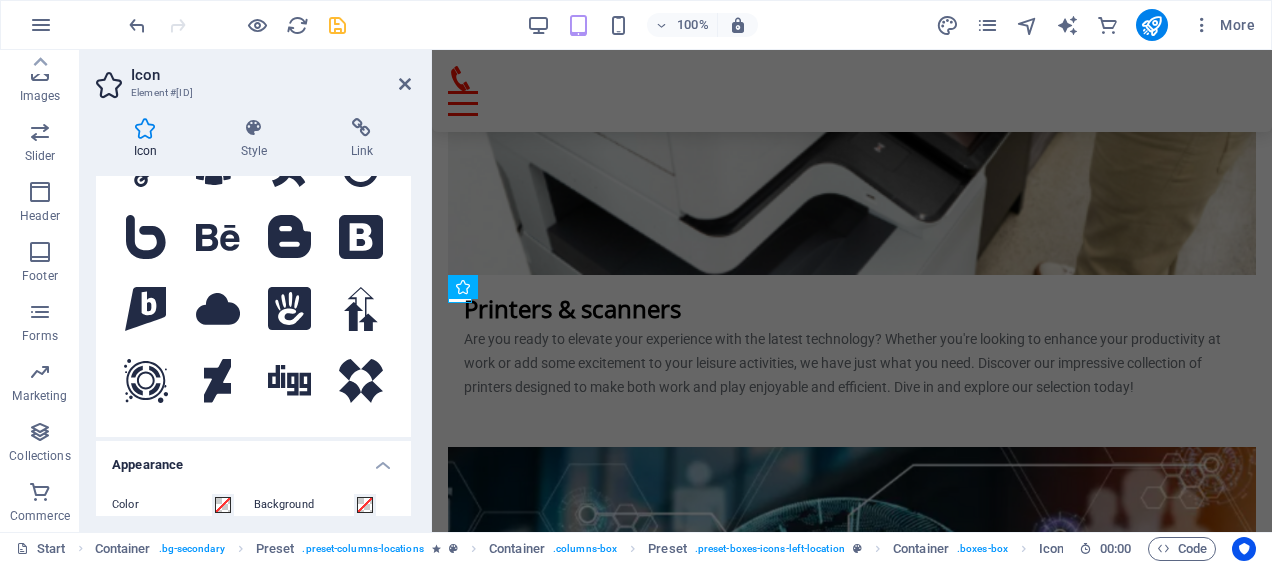 scroll, scrollTop: 180, scrollLeft: 0, axis: vertical 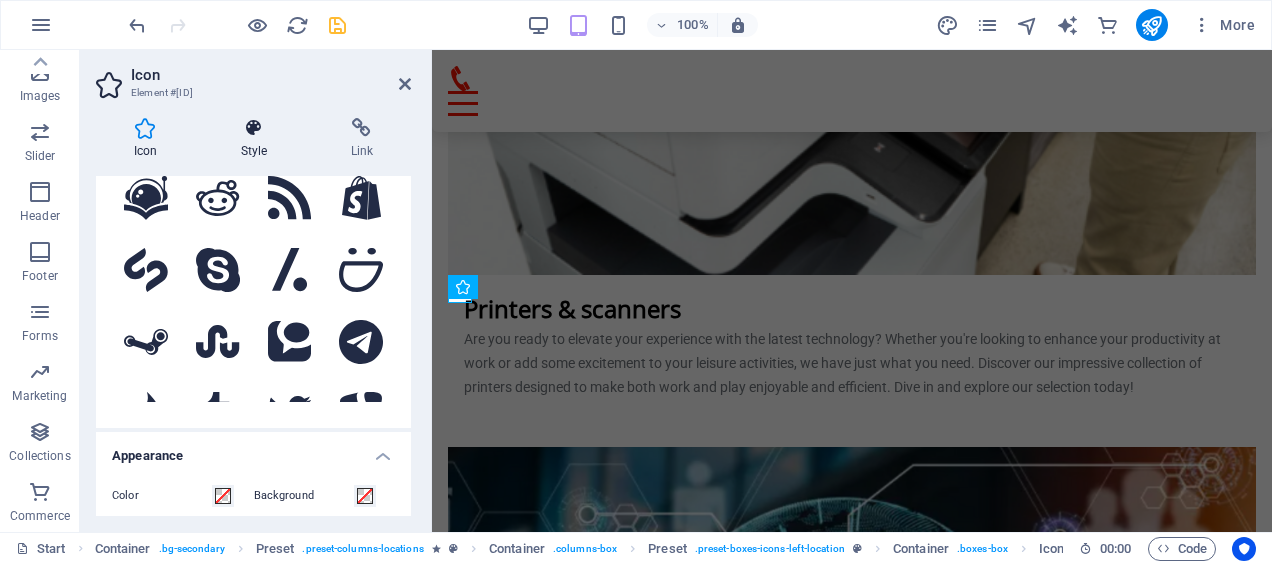click at bounding box center (254, 128) 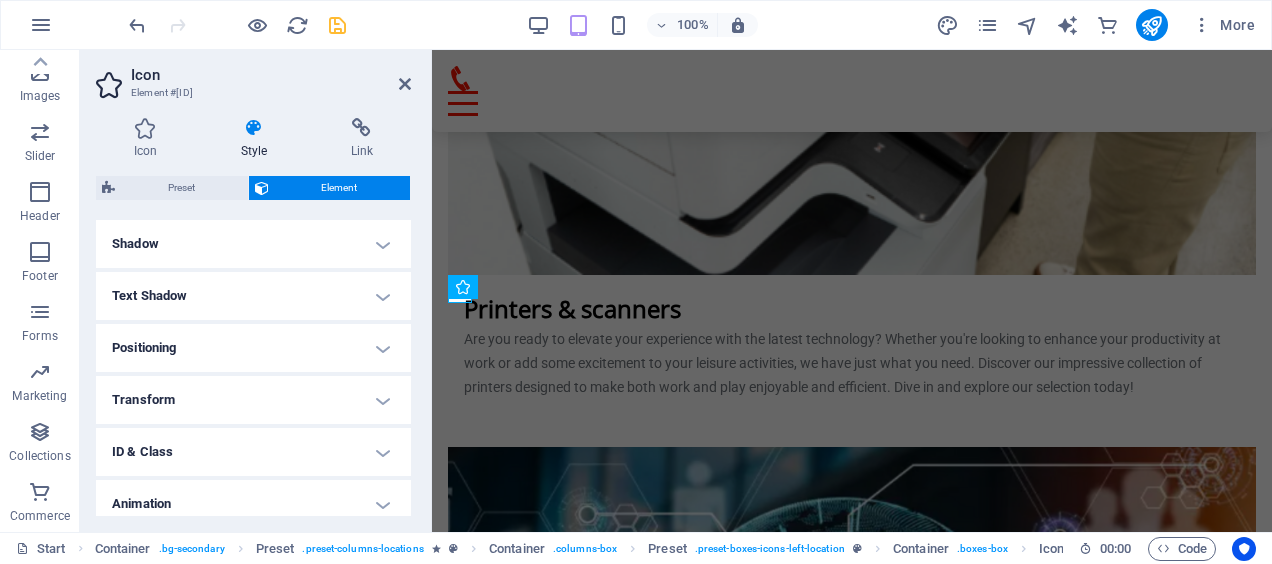 scroll, scrollTop: 545, scrollLeft: 0, axis: vertical 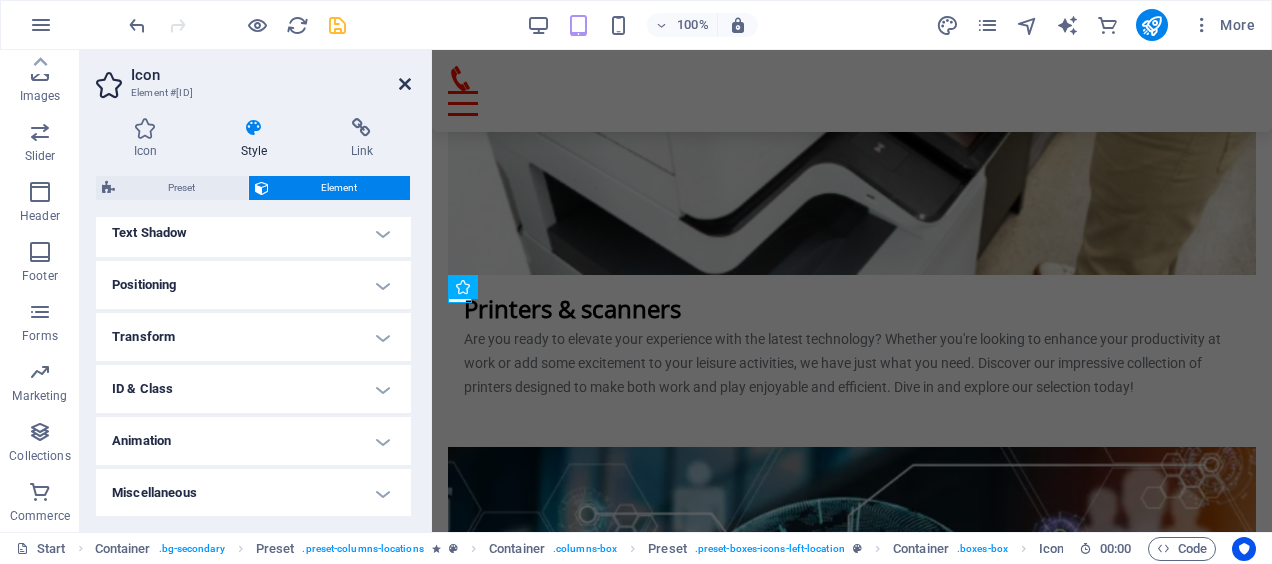 click at bounding box center (405, 84) 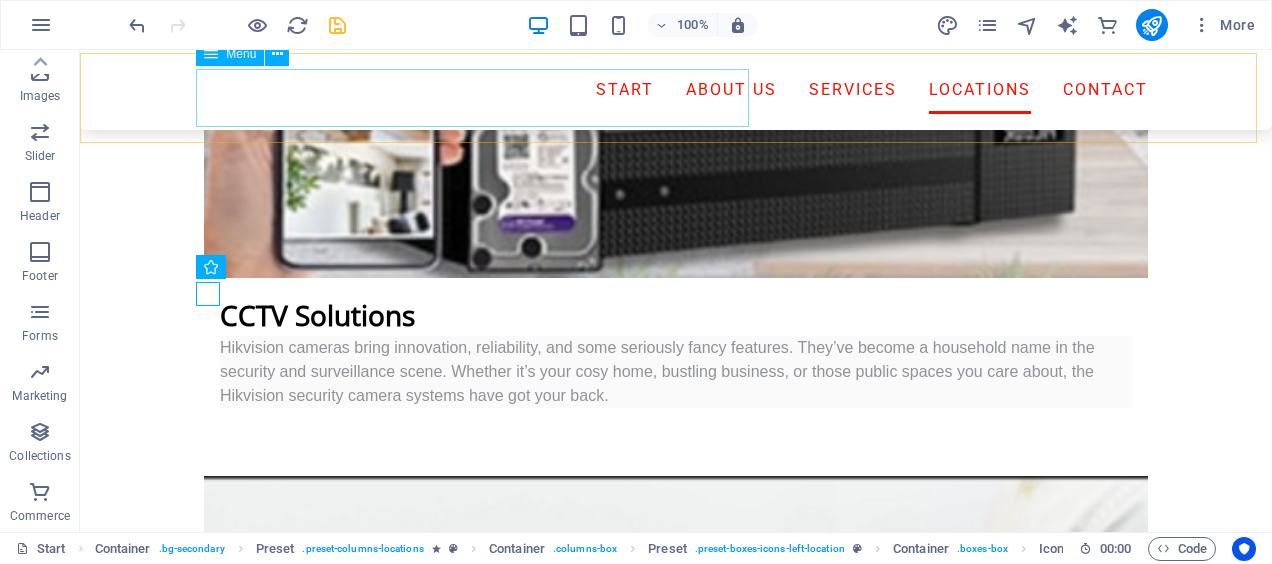 scroll, scrollTop: 4313, scrollLeft: 0, axis: vertical 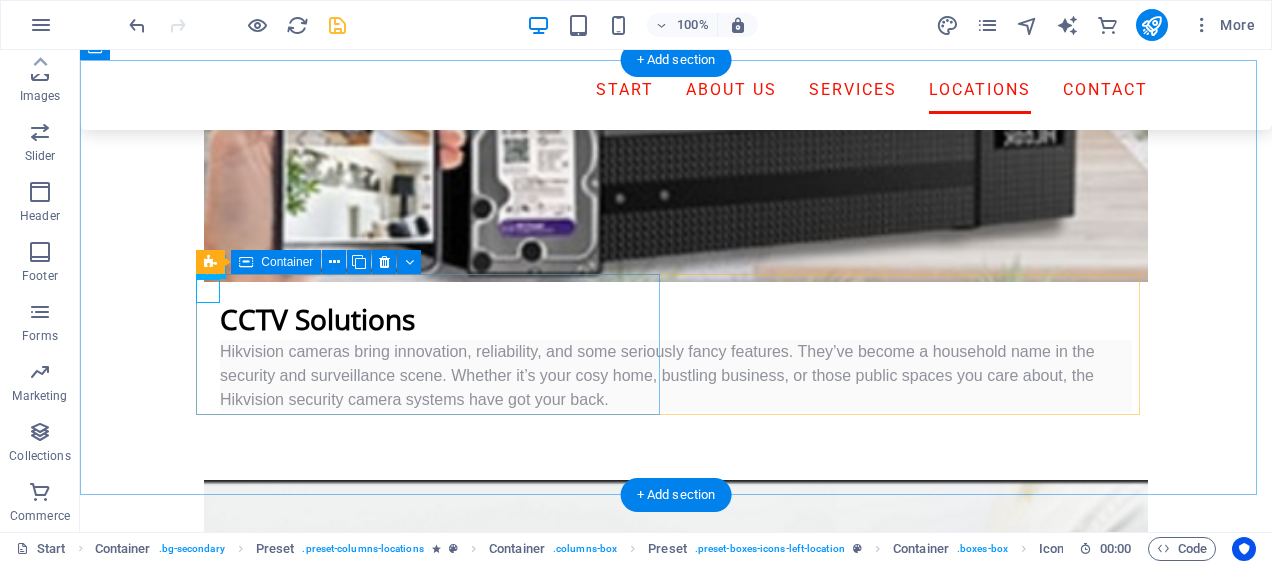 click on "Headquarter" at bounding box center (676, 5909) 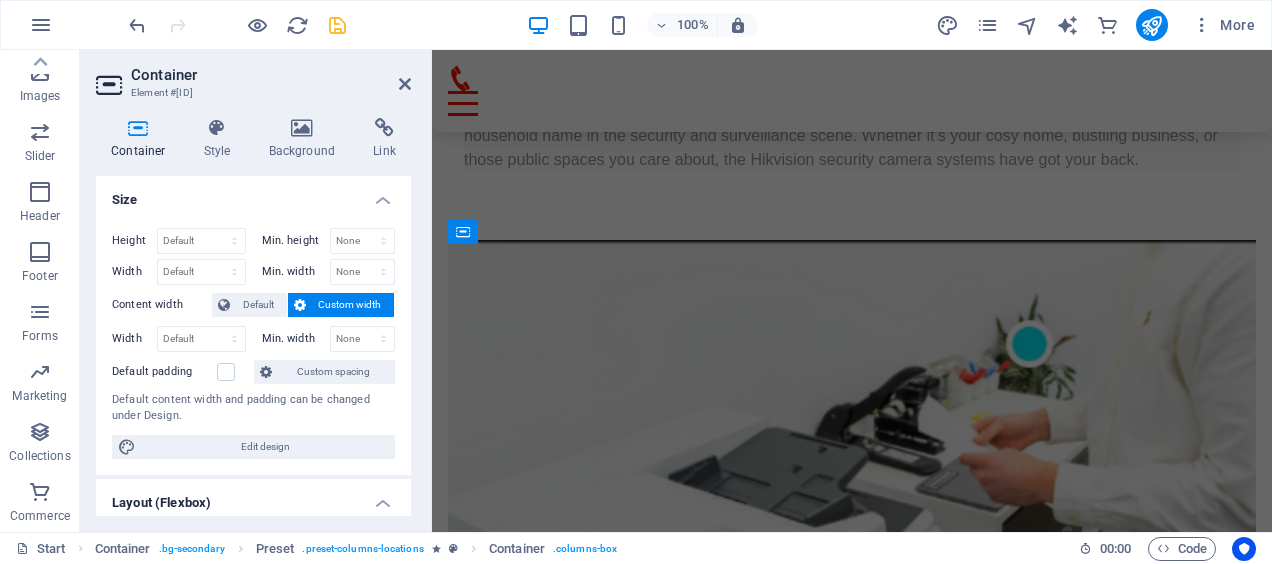 scroll, scrollTop: 4884, scrollLeft: 0, axis: vertical 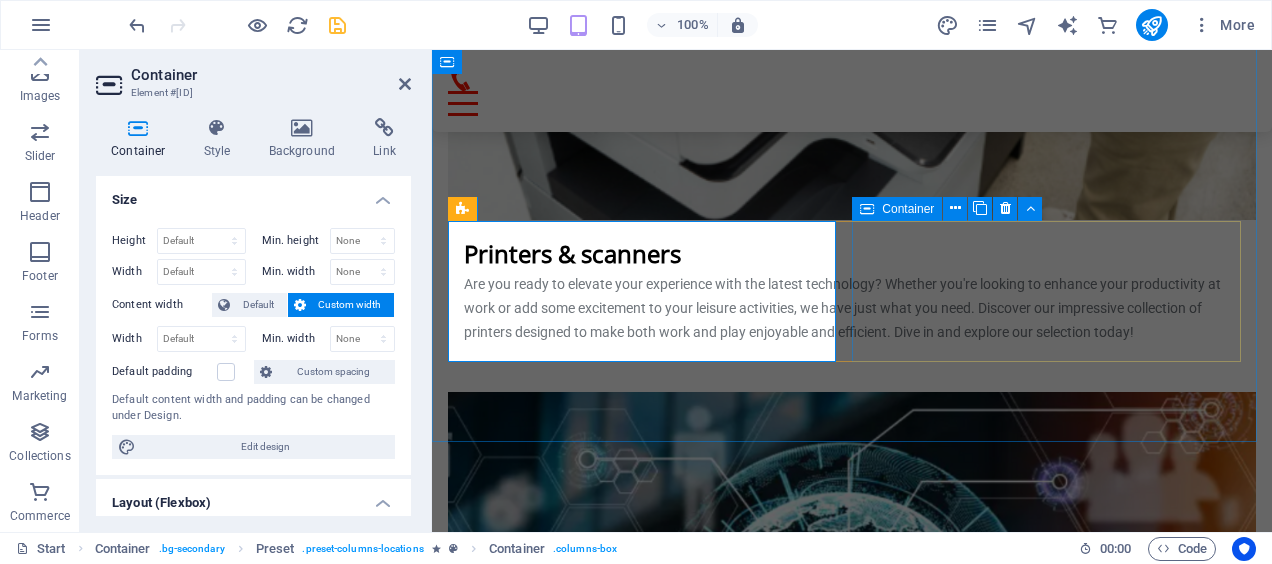 click on "Drop content here or  Add elements  Paste clipboard" at bounding box center [852, 4671] 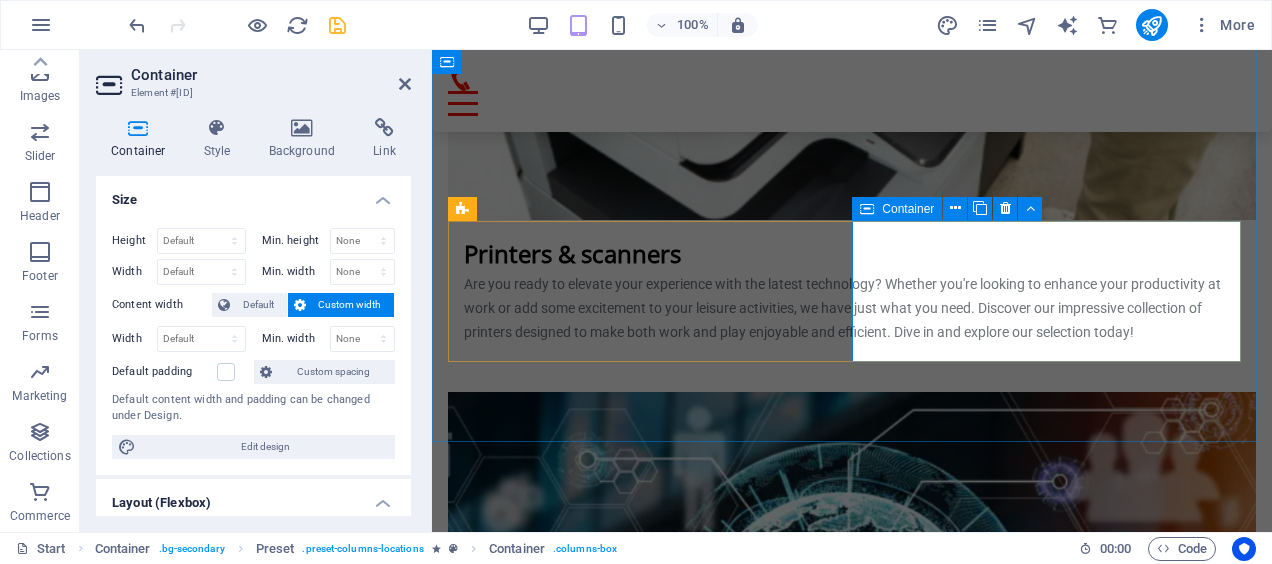 click on "Container" at bounding box center [908, 209] 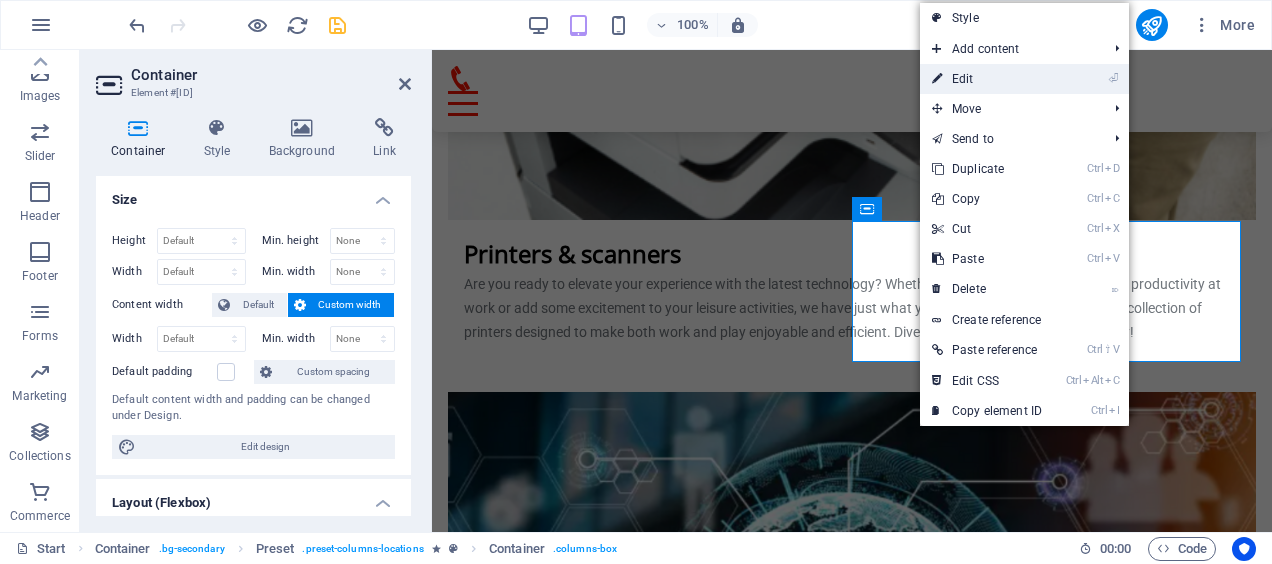 click on "⏎  Edit" at bounding box center [987, 79] 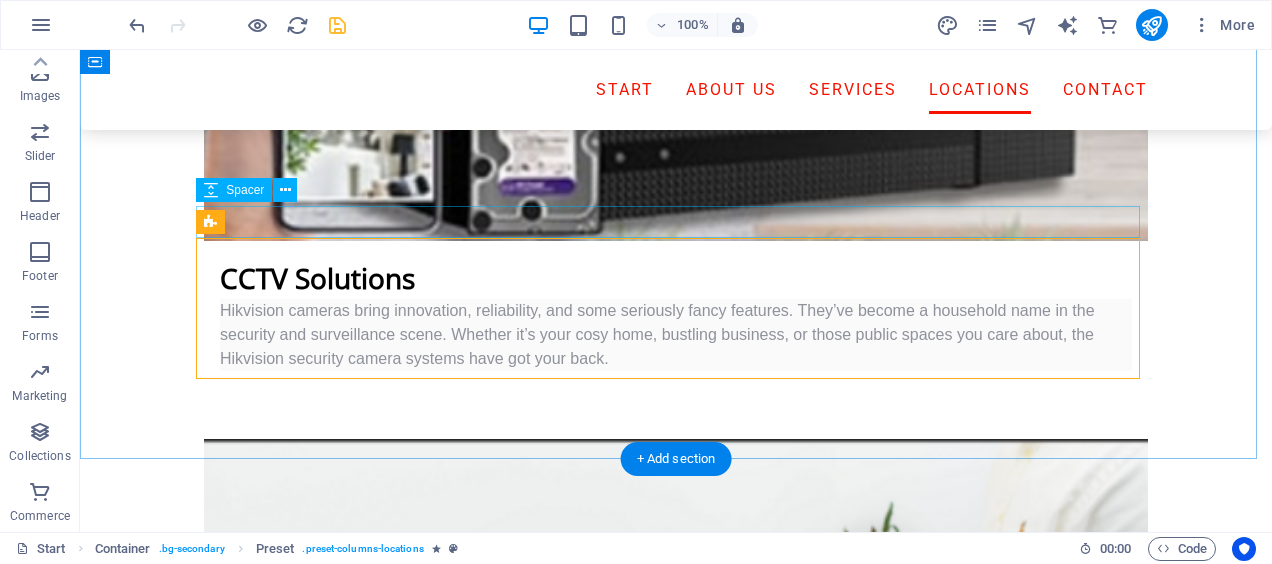 scroll, scrollTop: 4352, scrollLeft: 0, axis: vertical 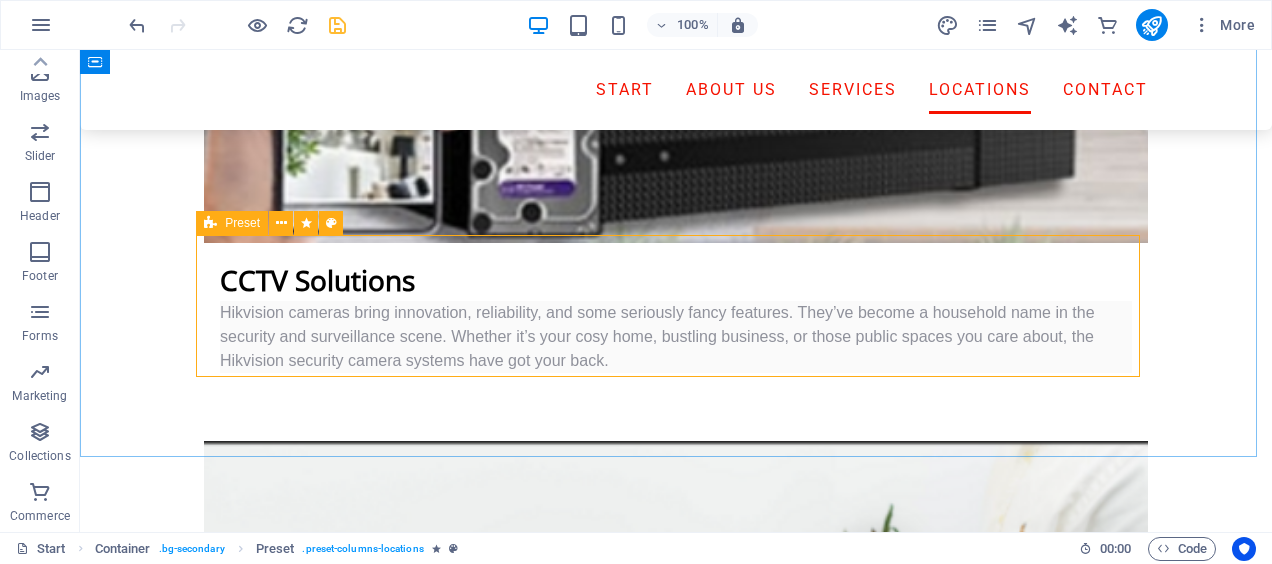 click at bounding box center [210, 223] 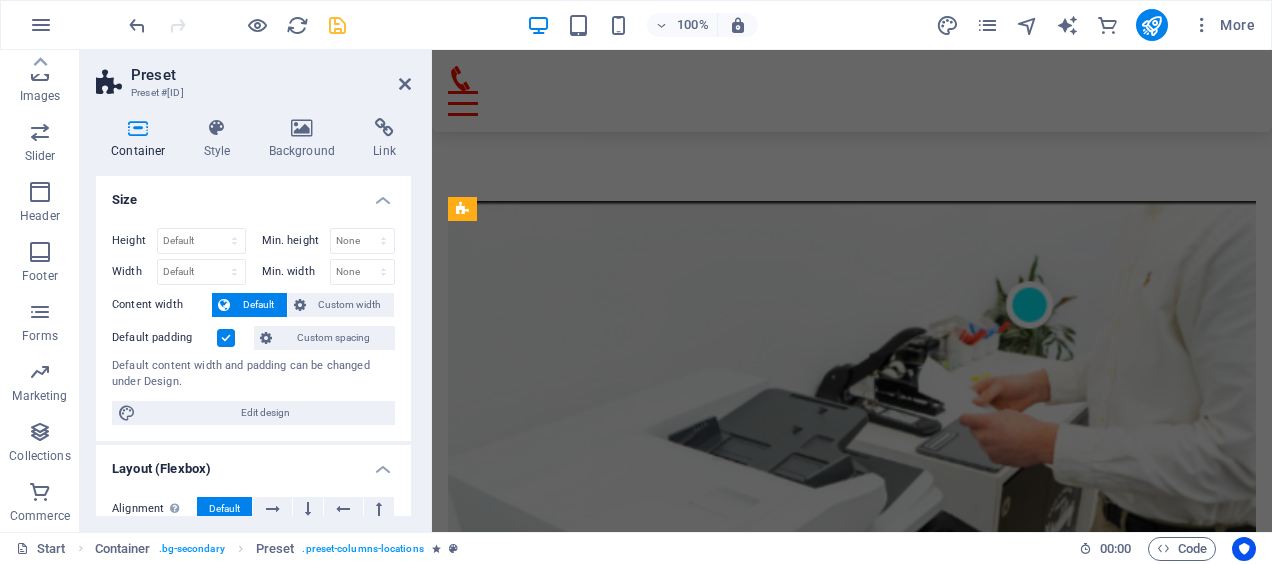 scroll, scrollTop: 4884, scrollLeft: 0, axis: vertical 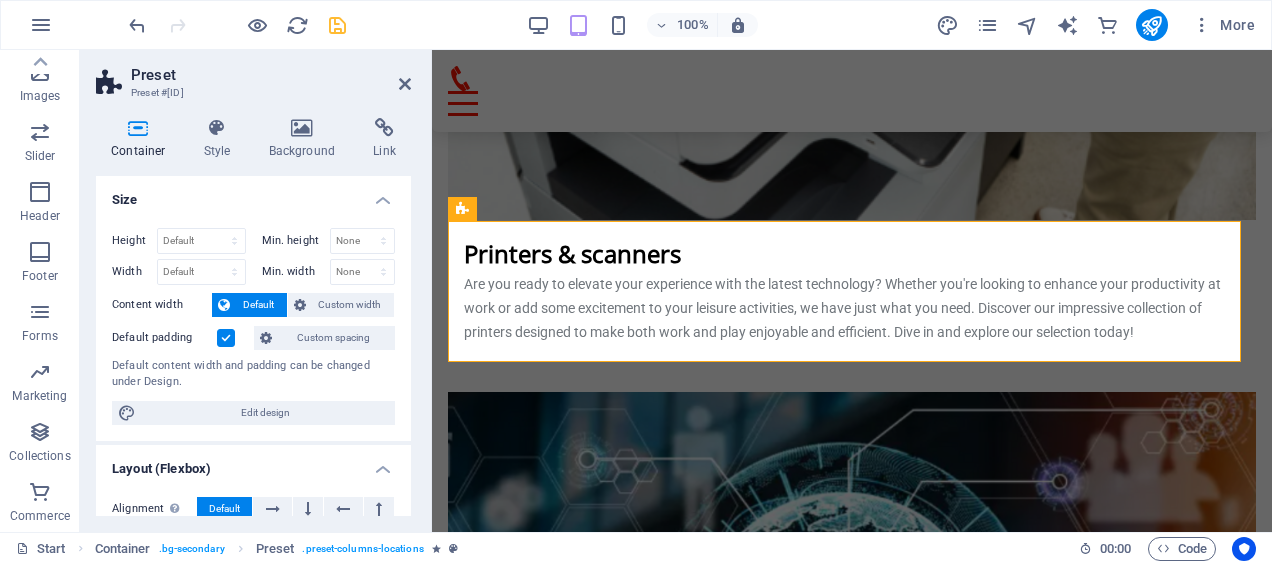 click on "Size" at bounding box center (253, 194) 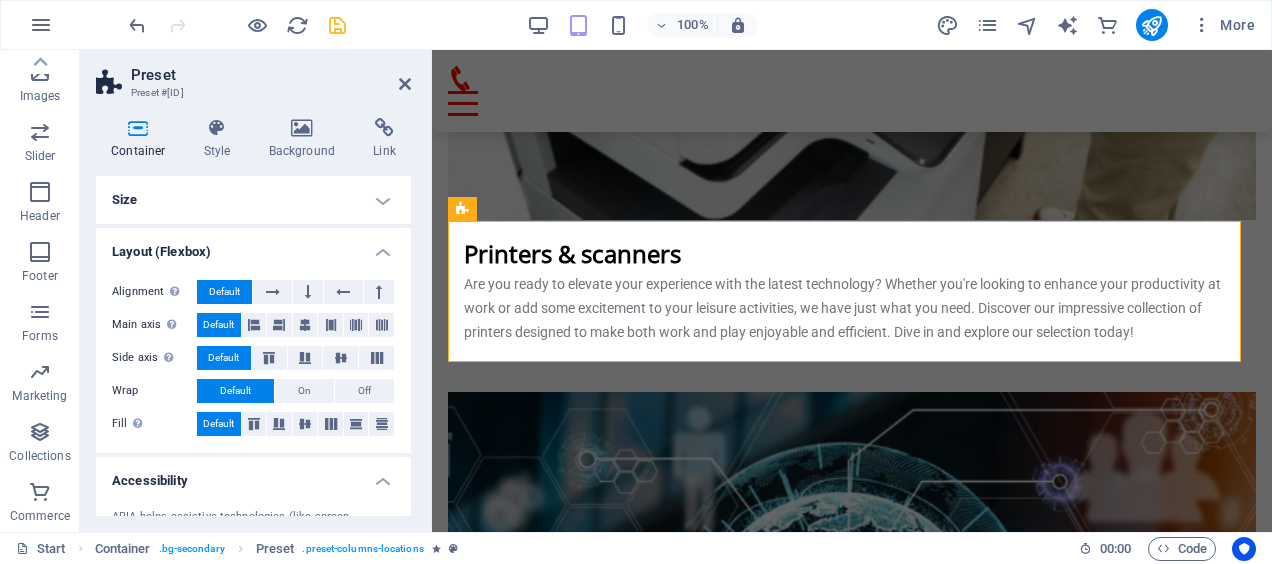click on "Size" at bounding box center (253, 200) 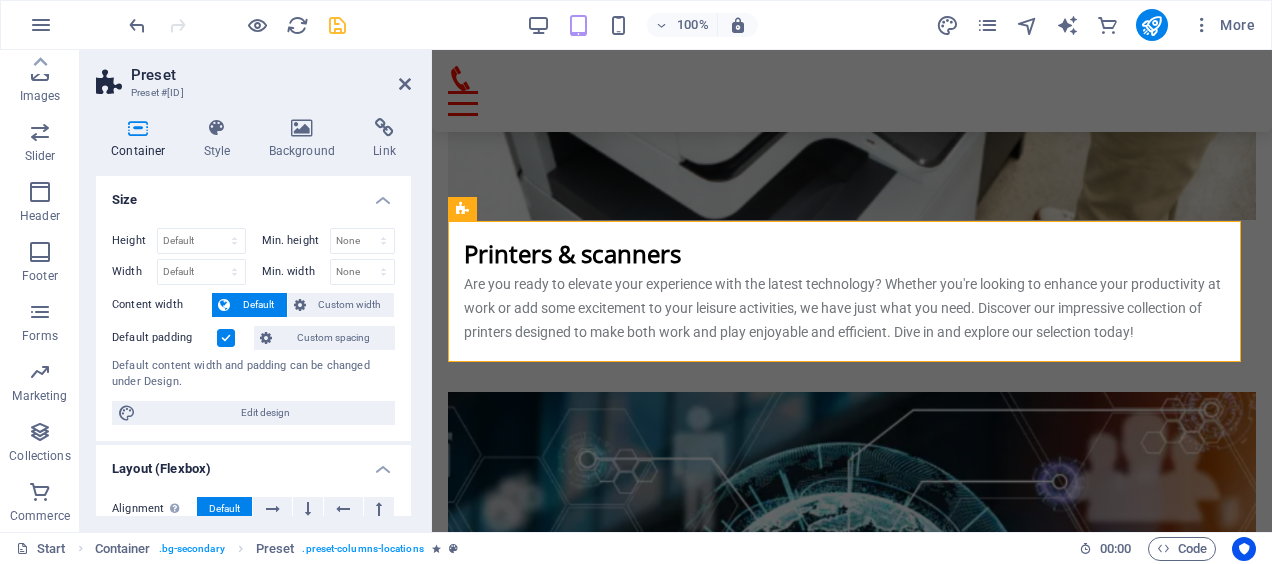 click on "Size" at bounding box center (253, 194) 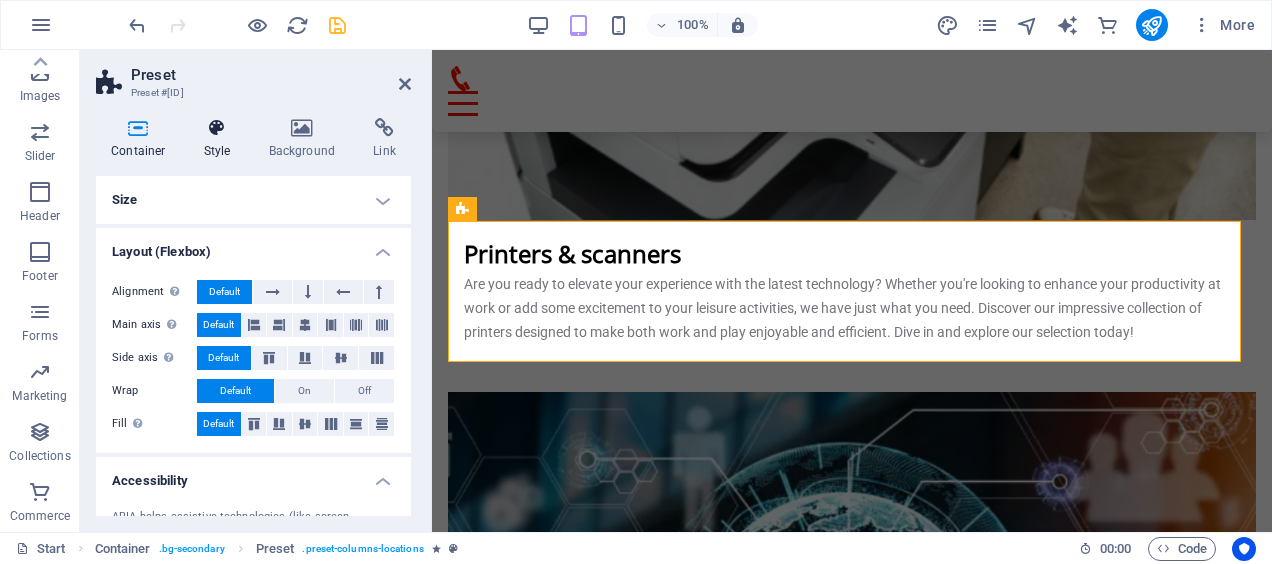 click at bounding box center [217, 128] 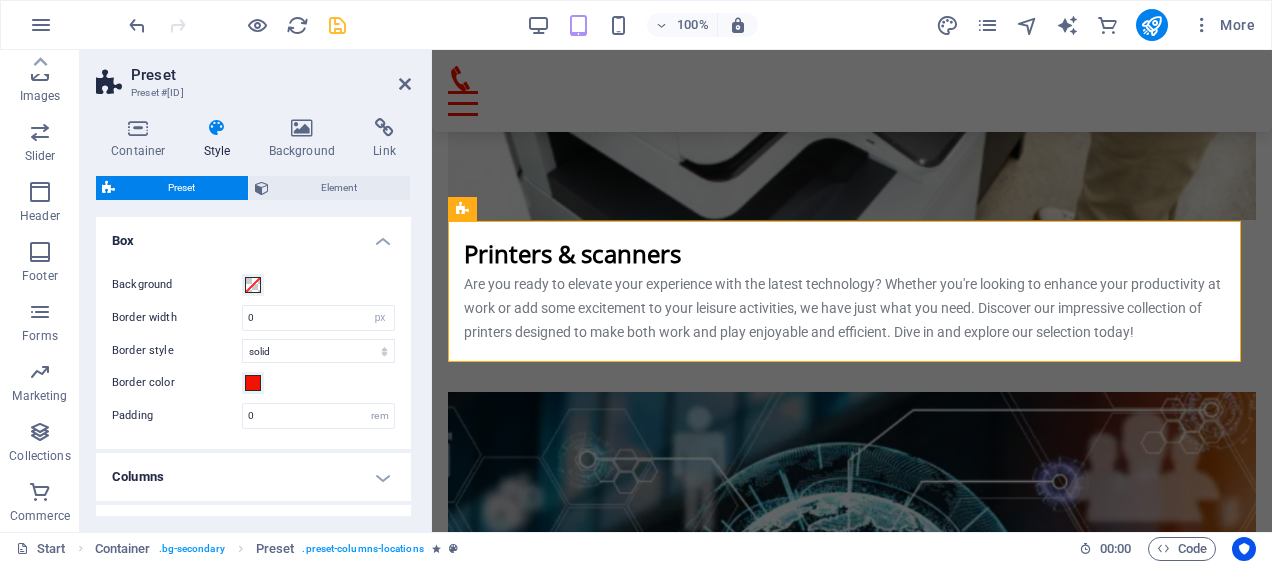 scroll, scrollTop: 115, scrollLeft: 0, axis: vertical 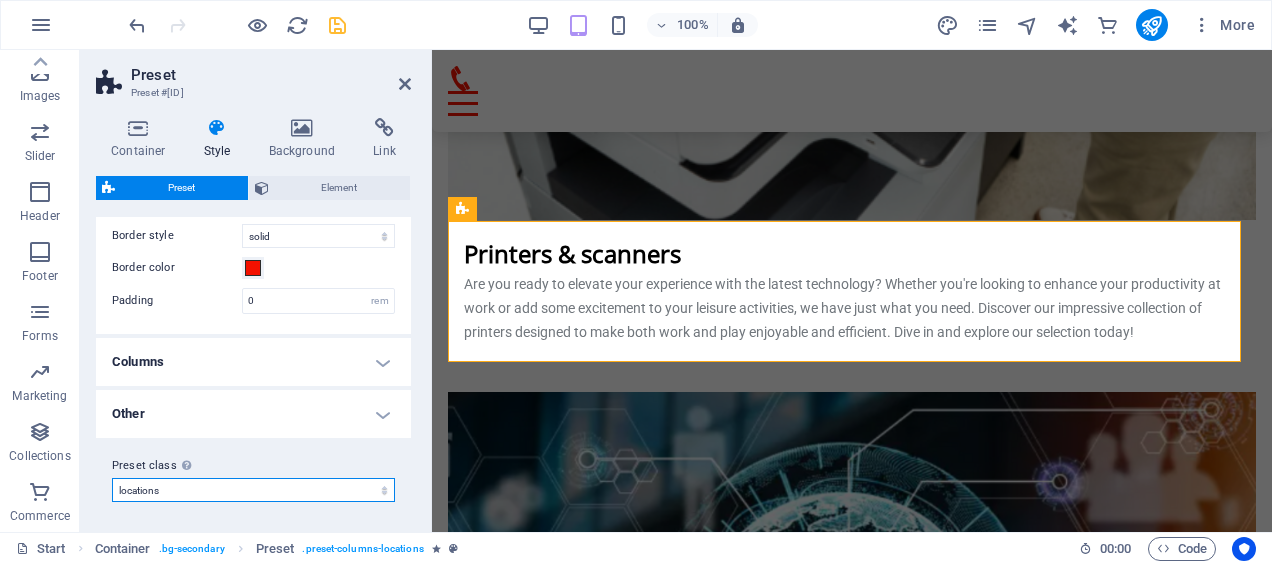 click on "start locations Add preset class" at bounding box center (253, 490) 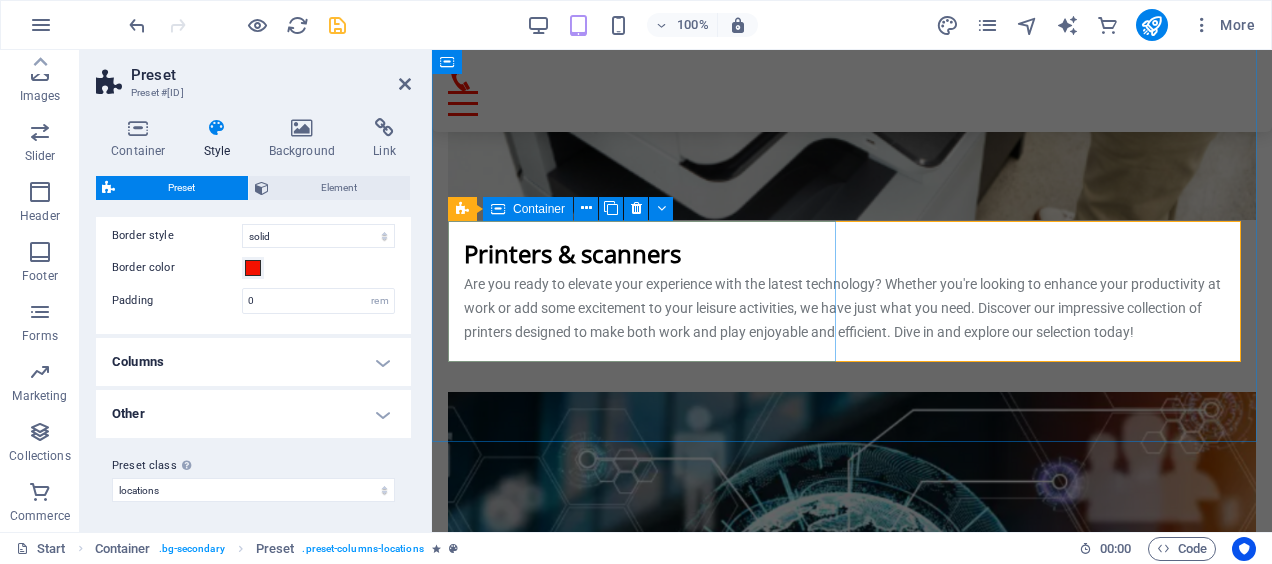 click on "Headquarter" at bounding box center [852, 4564] 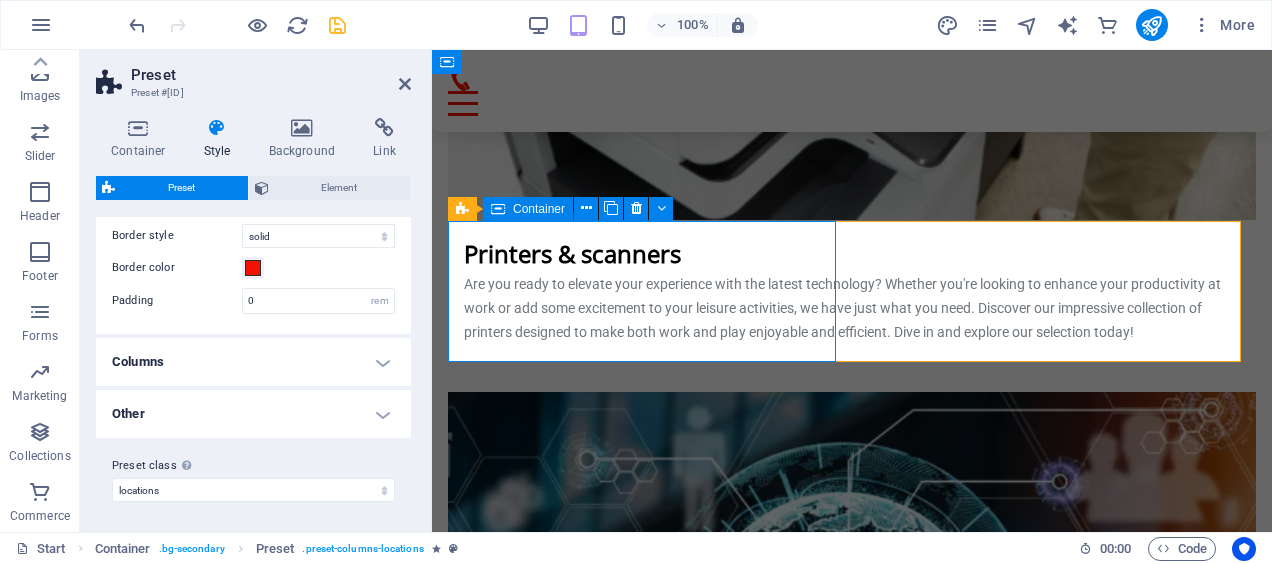 click on "Headquarter" at bounding box center (852, 4564) 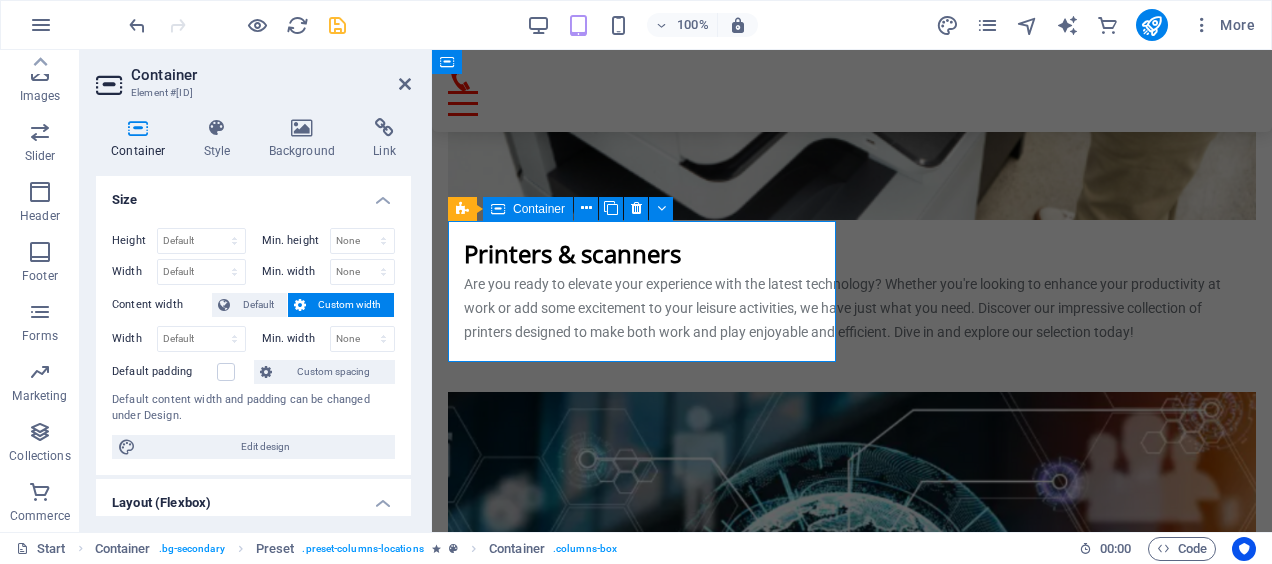 click on "Headquarter" at bounding box center (852, 4564) 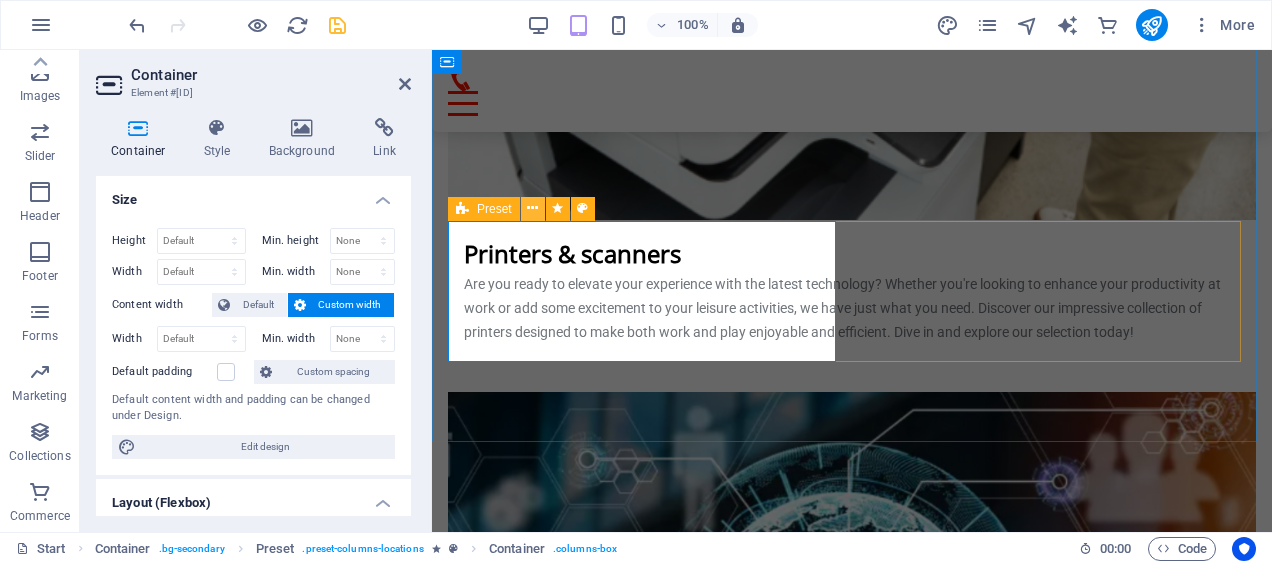 click at bounding box center (533, 209) 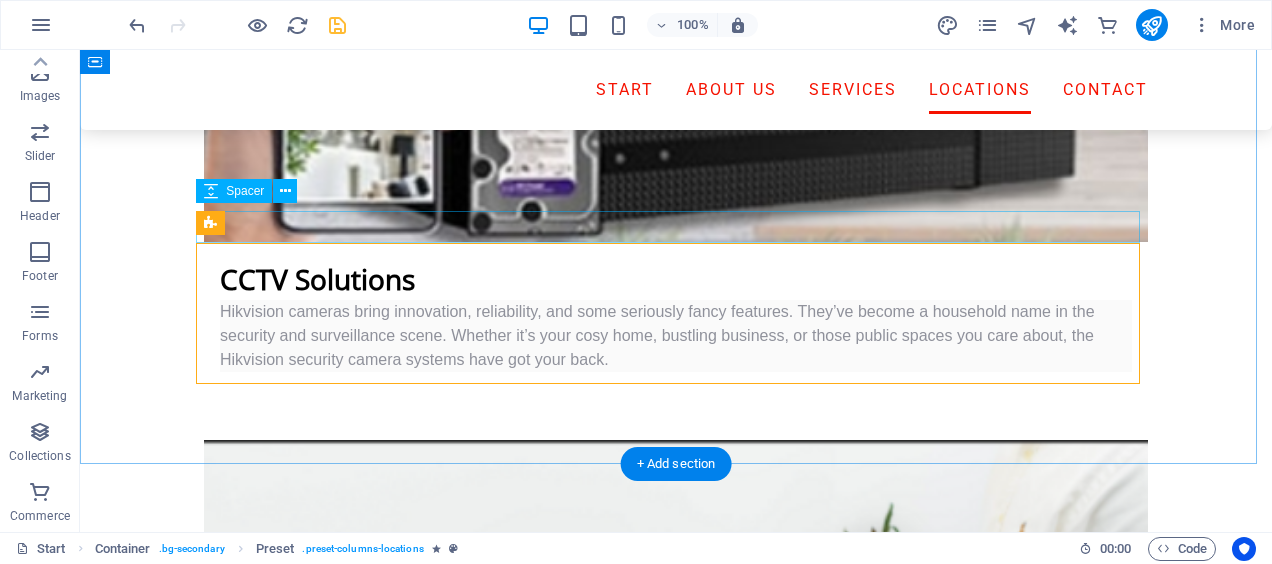 scroll, scrollTop: 4352, scrollLeft: 0, axis: vertical 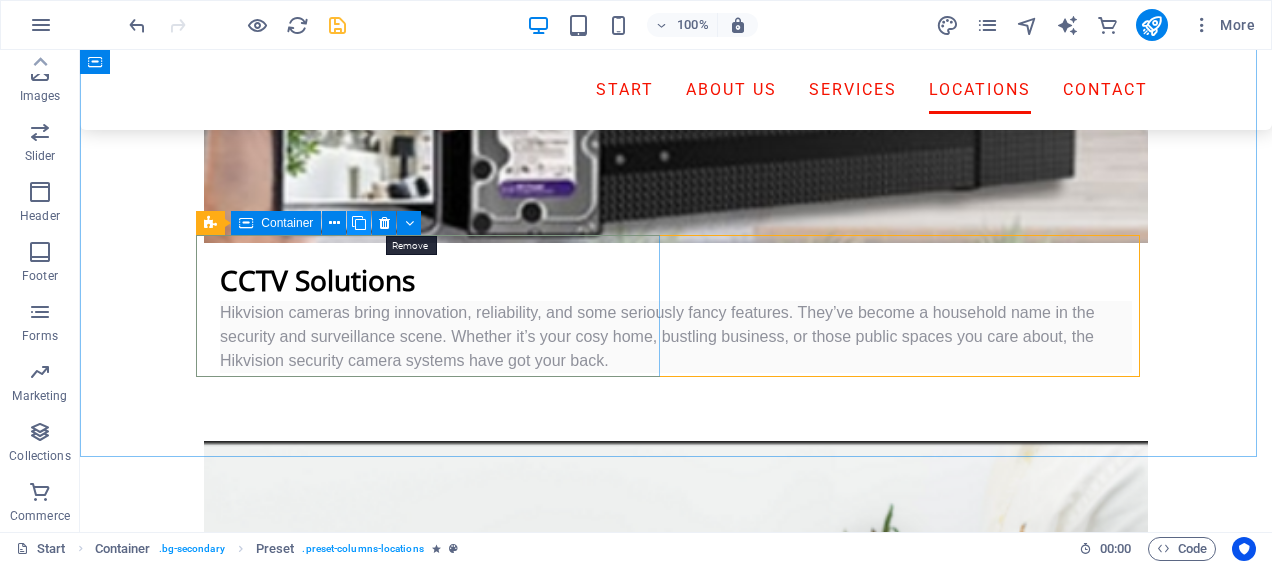 drag, startPoint x: 539, startPoint y: 208, endPoint x: 368, endPoint y: 229, distance: 172.28465 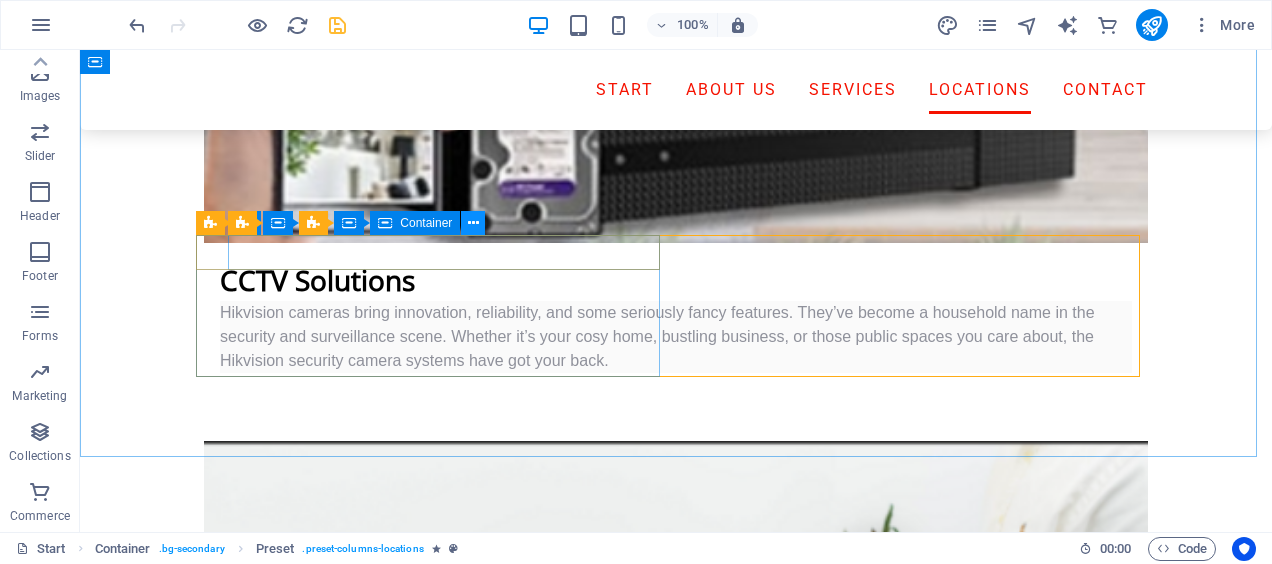 click at bounding box center [473, 223] 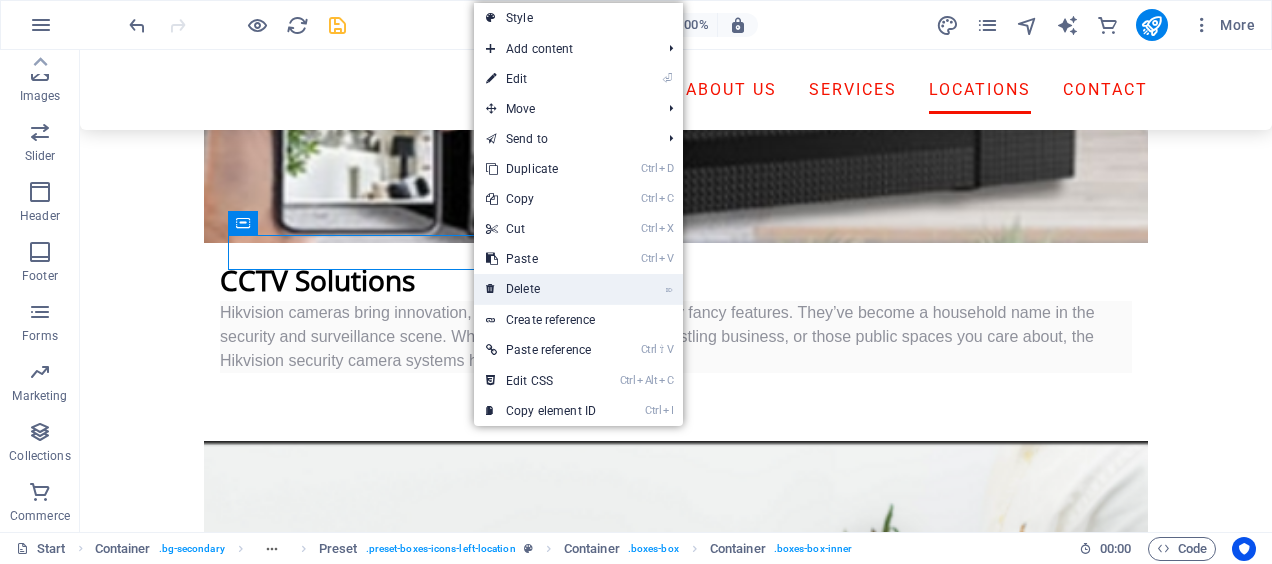 click on "⌦  Delete" at bounding box center (541, 289) 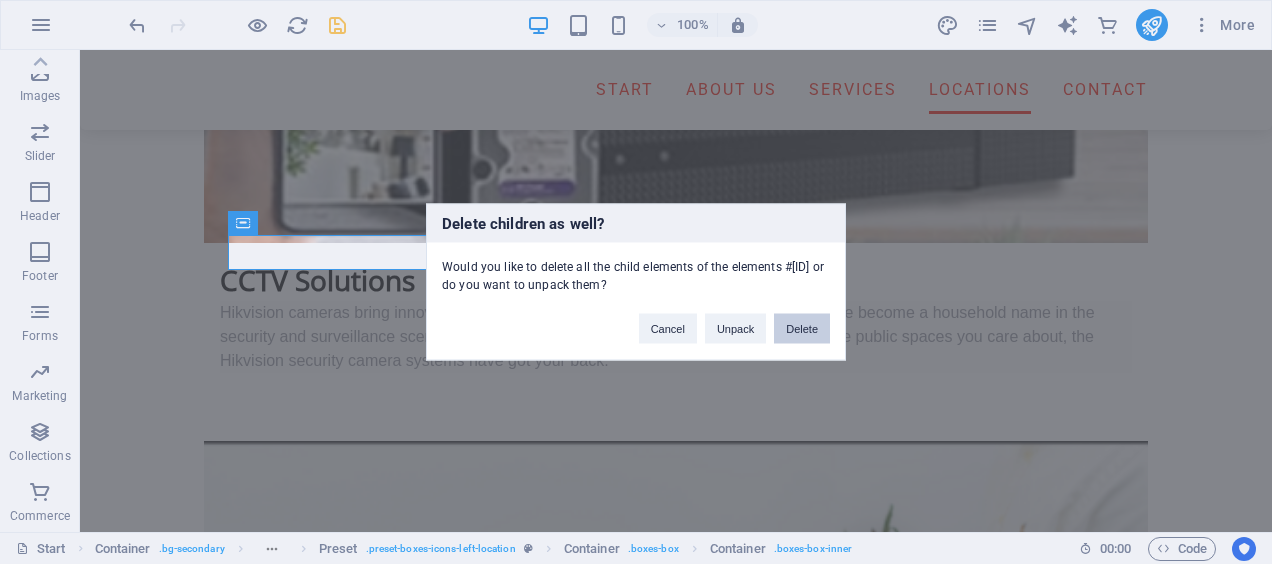 click on "Delete" at bounding box center [802, 329] 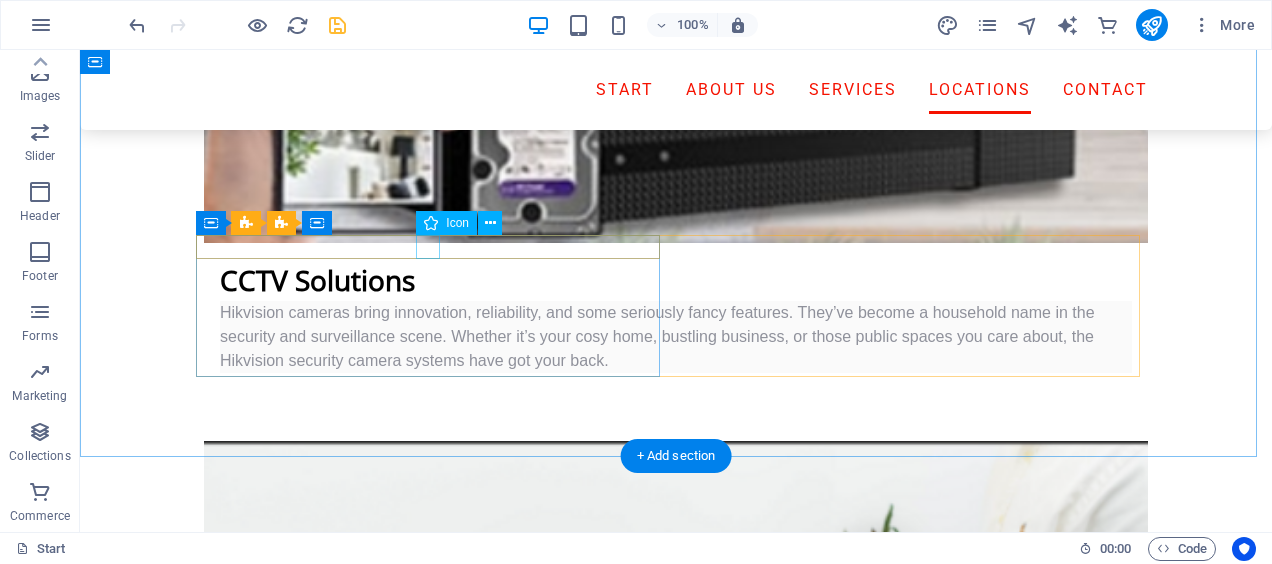 click at bounding box center (676, 5853) 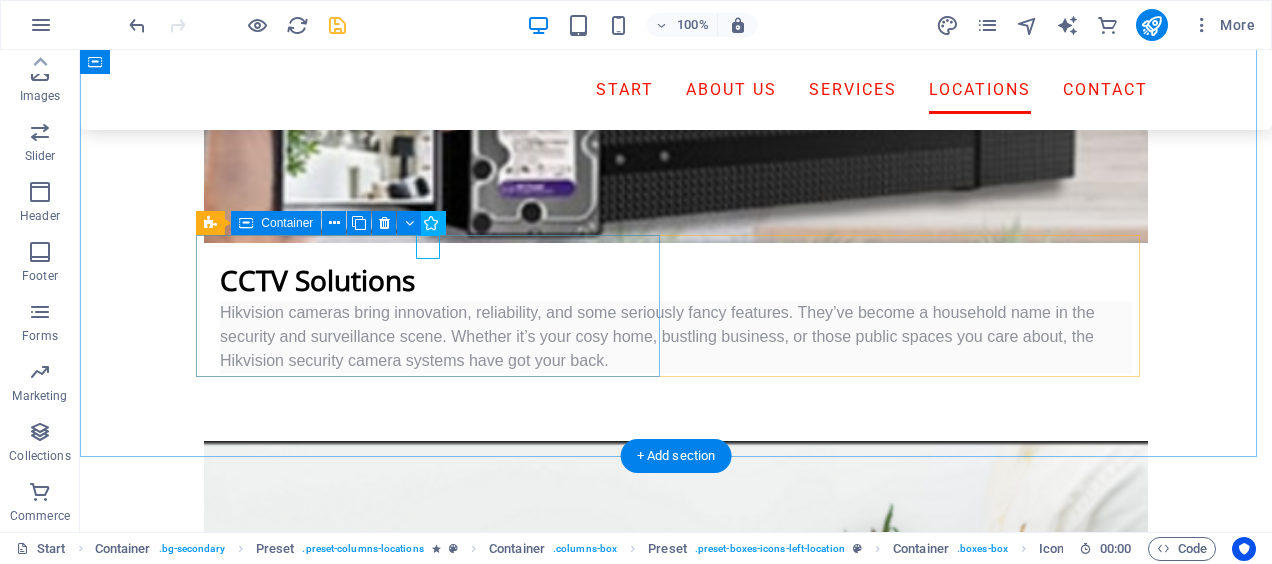 click at bounding box center (676, 5853) 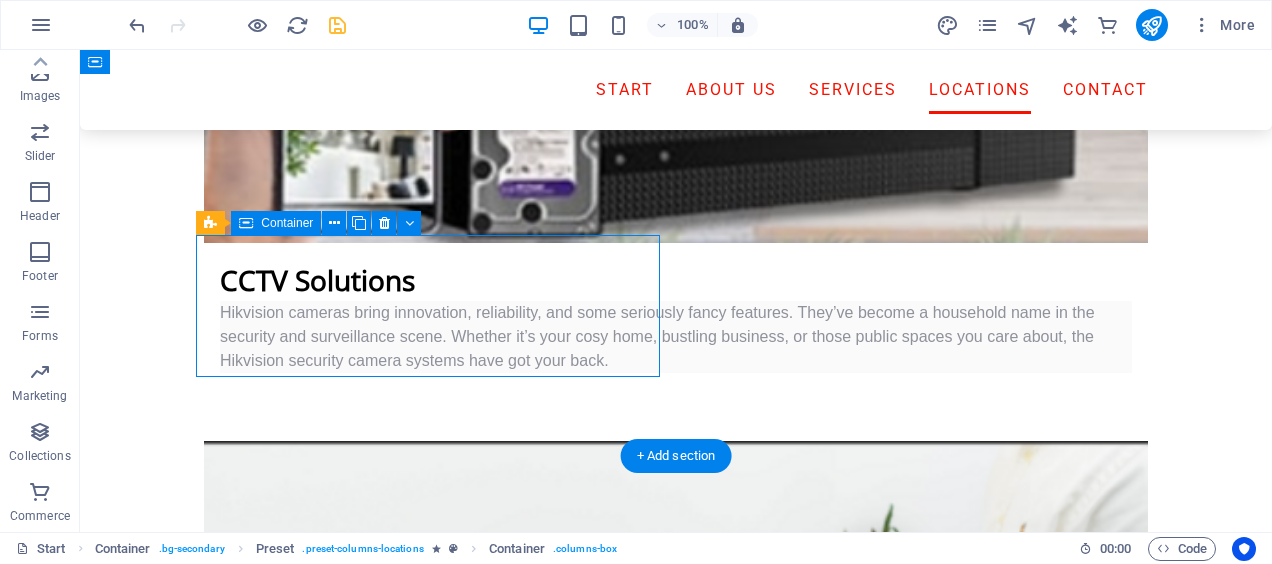 click at bounding box center [676, 5853] 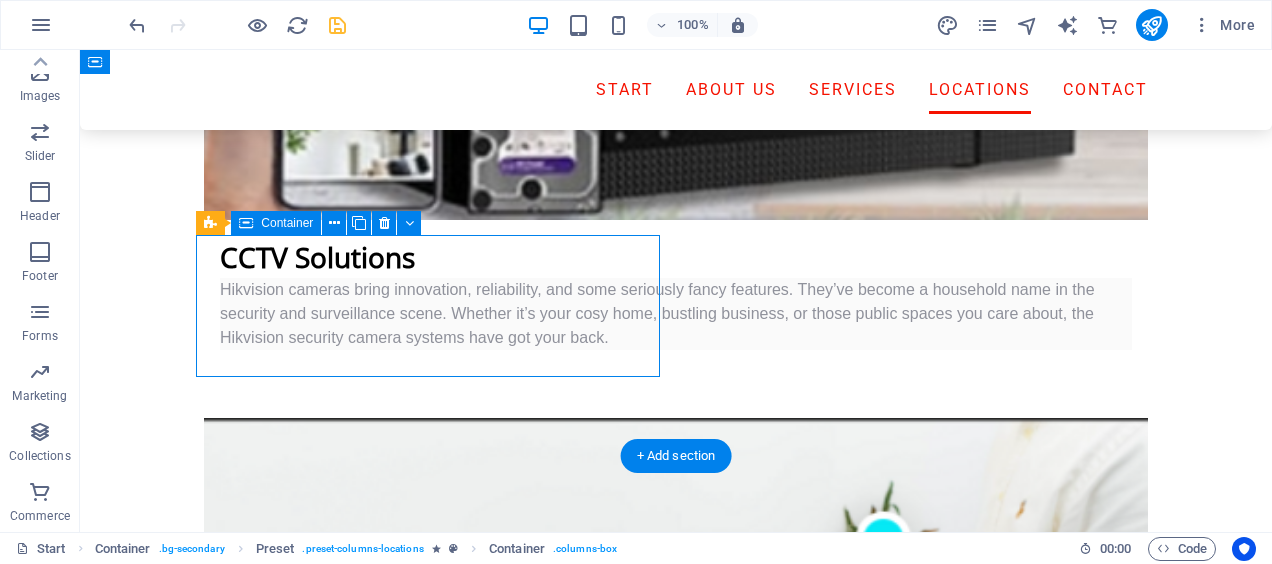 scroll, scrollTop: 4884, scrollLeft: 0, axis: vertical 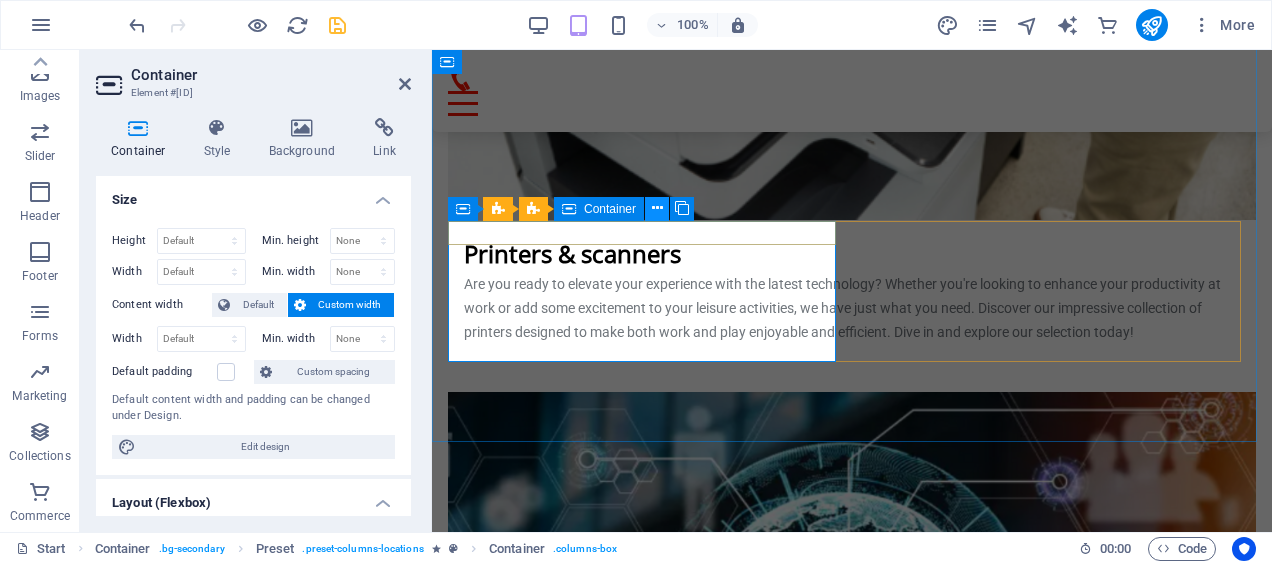 click at bounding box center (657, 208) 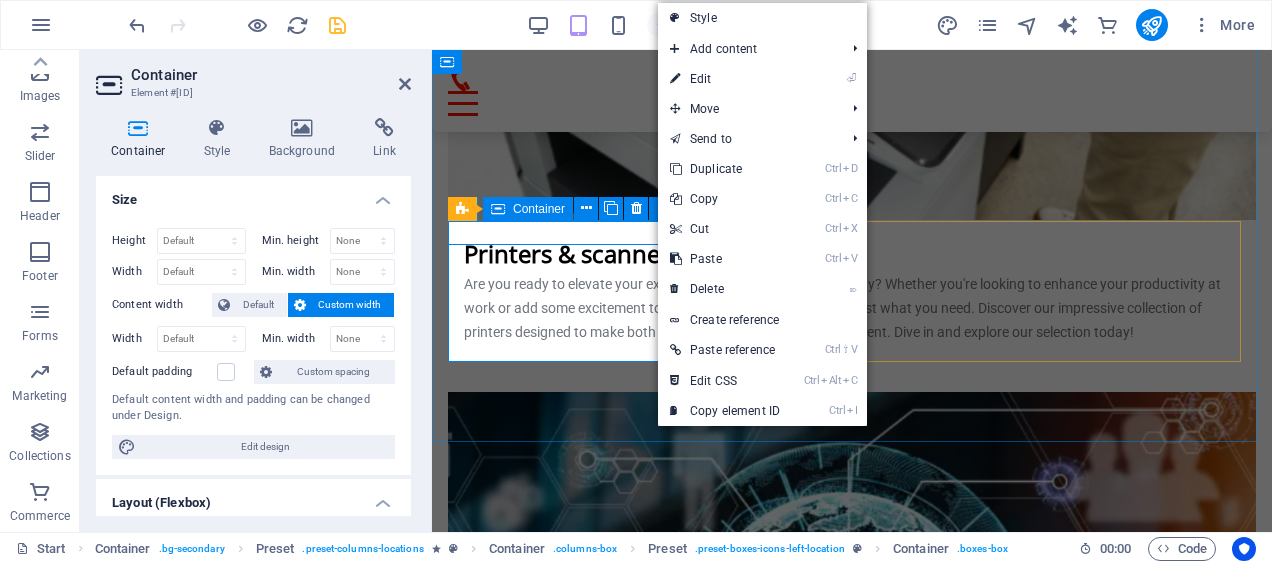 click at bounding box center (852, 4549) 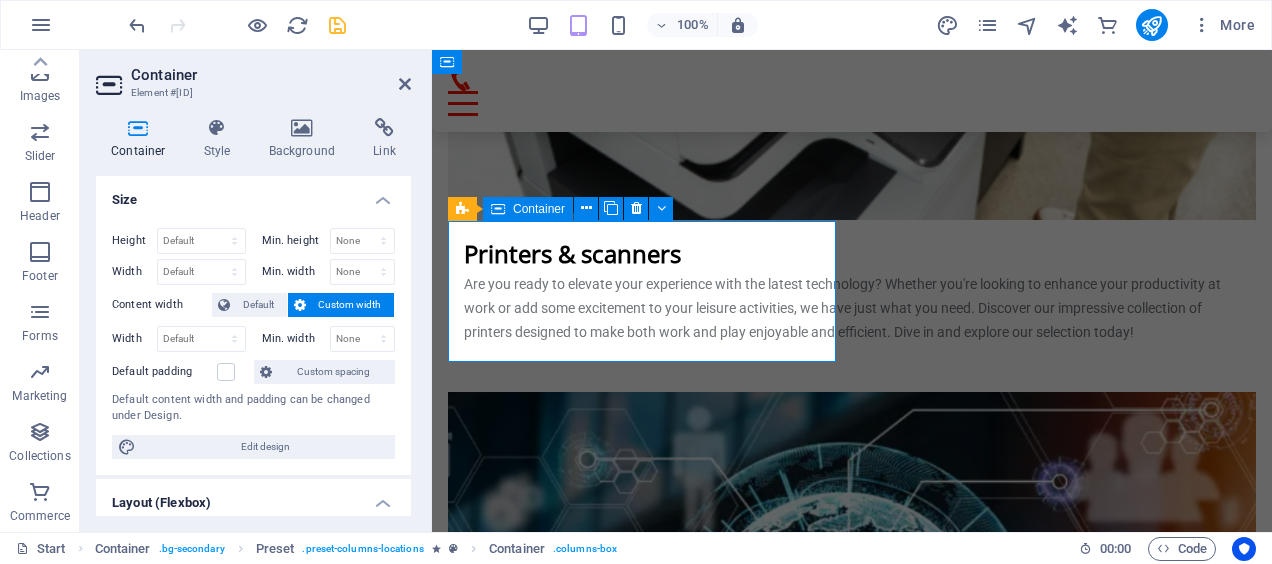 click at bounding box center (852, 4549) 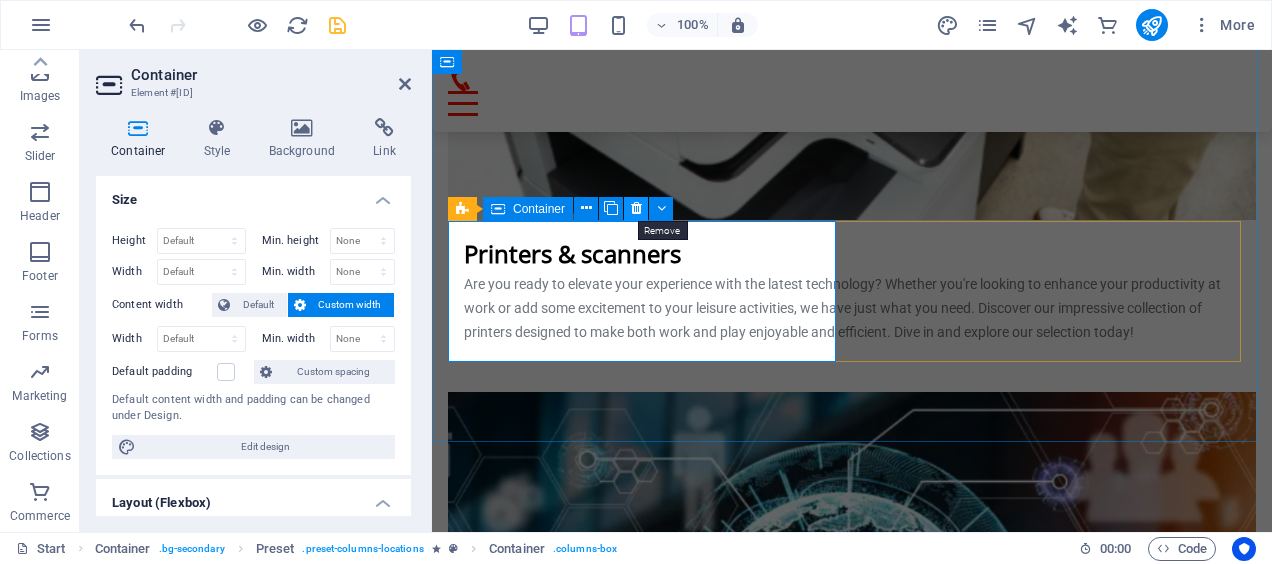 click at bounding box center (636, 208) 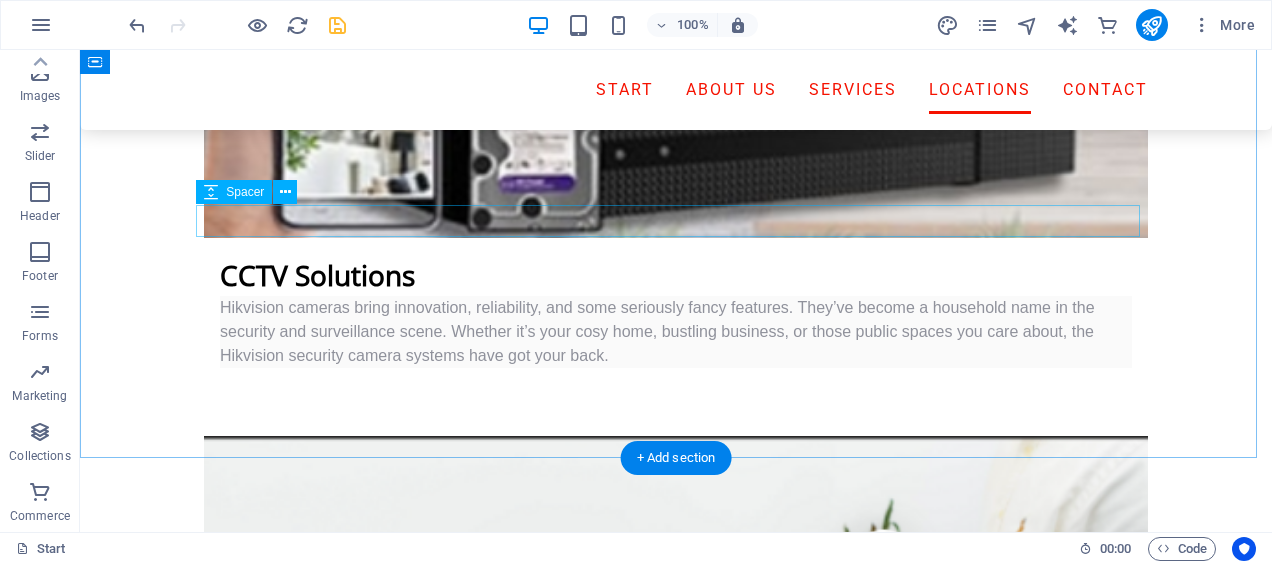 scroll, scrollTop: 4352, scrollLeft: 0, axis: vertical 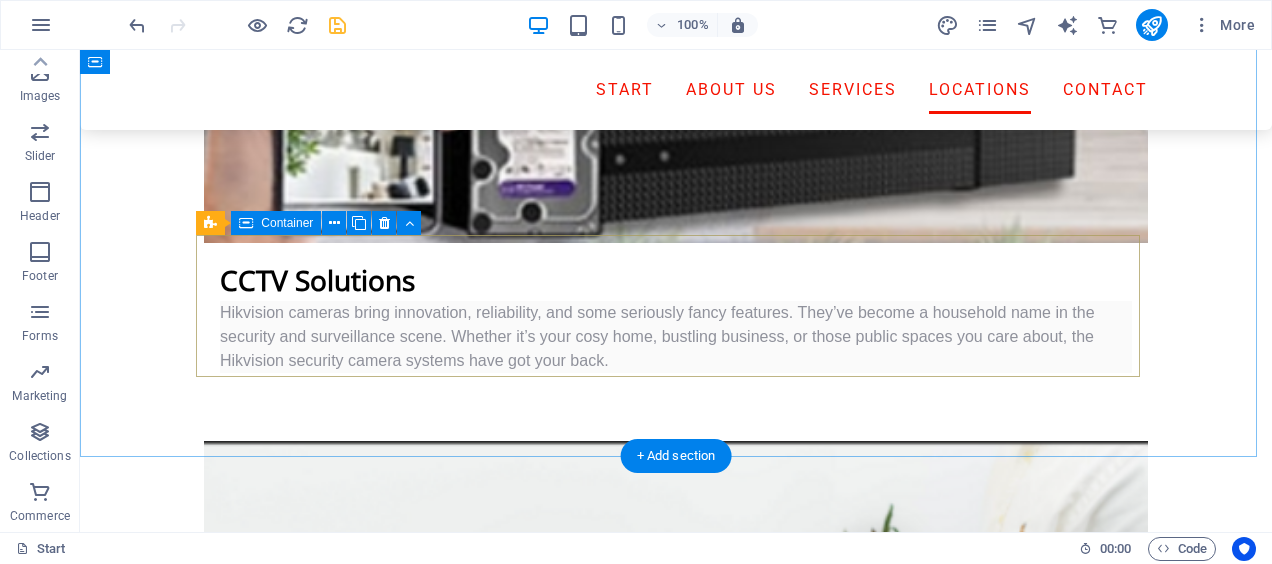 click on "Drop content here or  Add elements  Paste clipboard" at bounding box center [676, 5912] 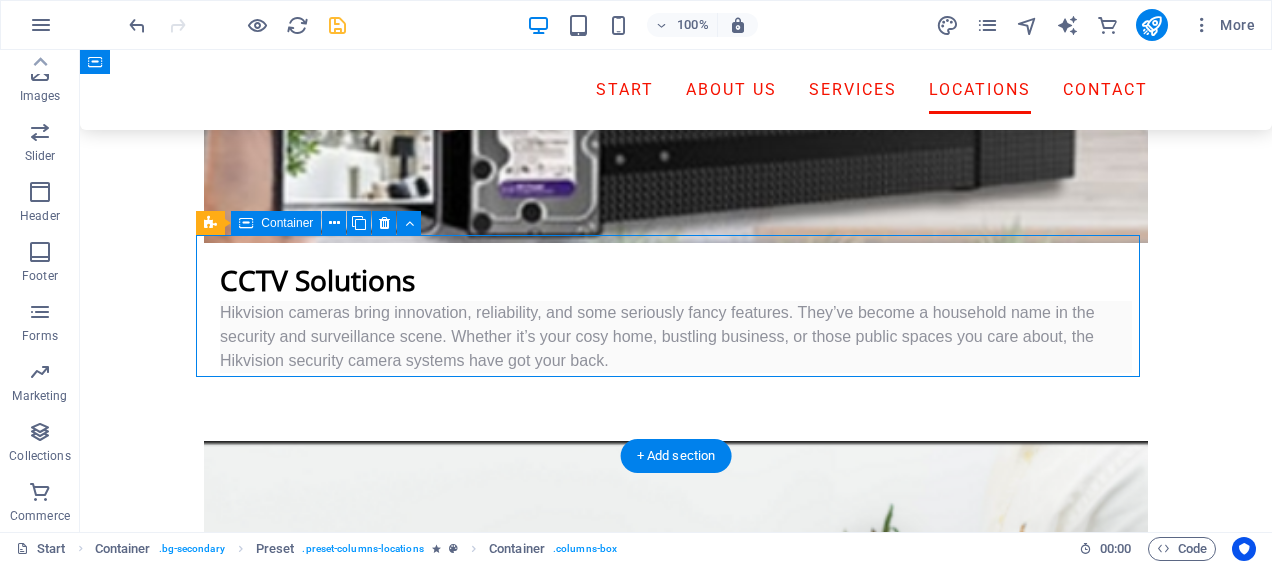 click on "Add elements" at bounding box center [617, 5942] 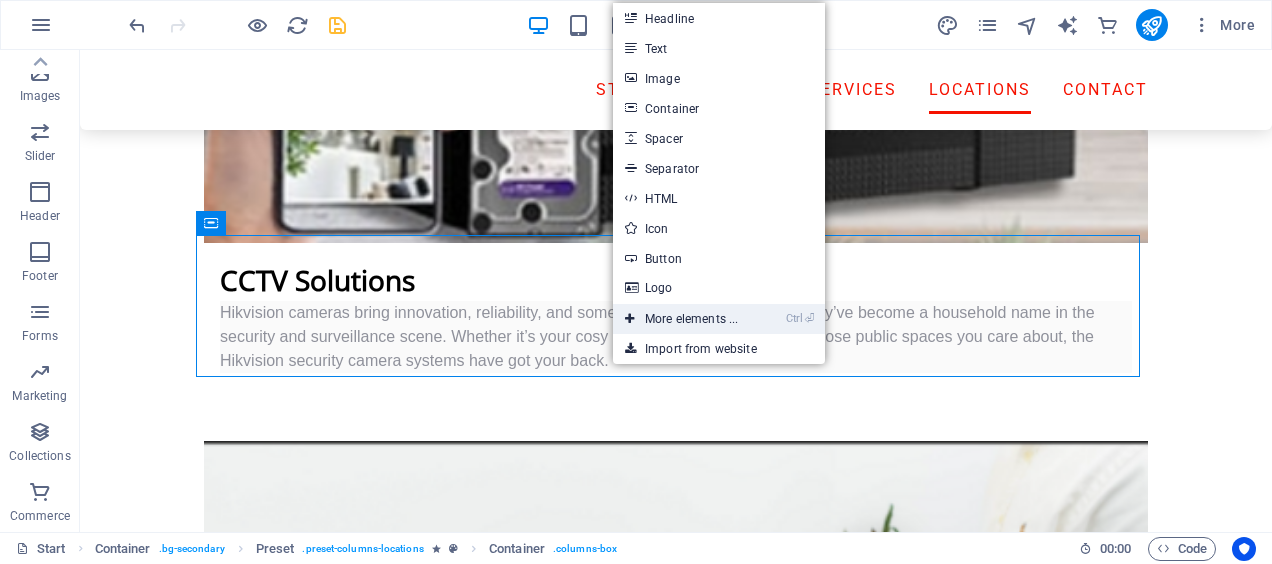 click on "Ctrl ⏎  More elements ..." at bounding box center [681, 319] 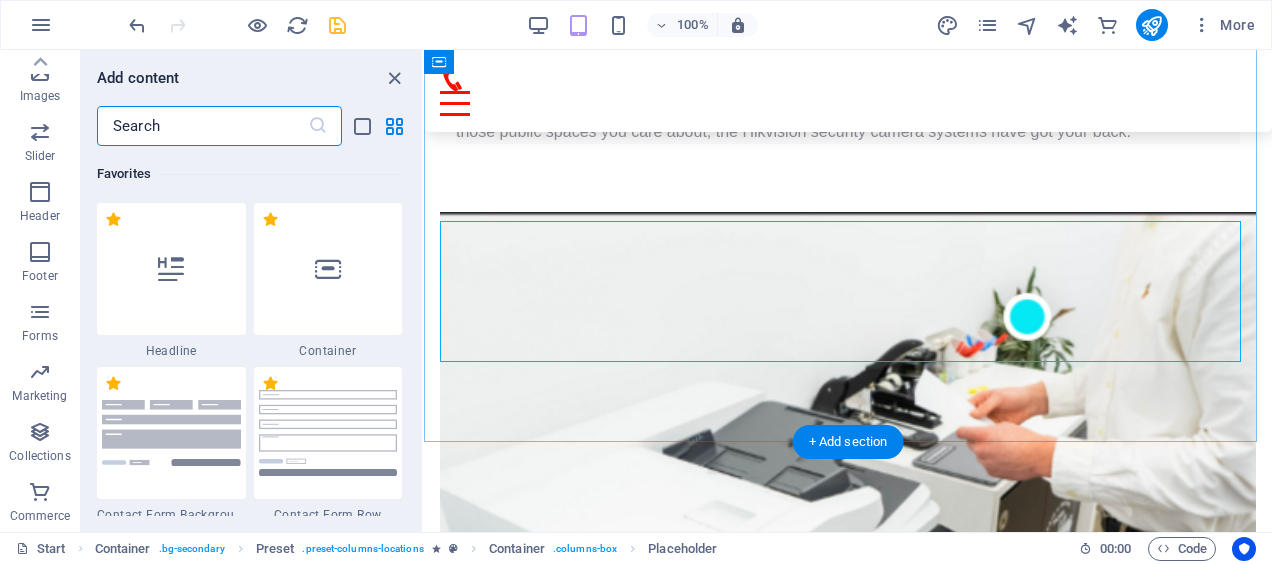 scroll, scrollTop: 4892, scrollLeft: 0, axis: vertical 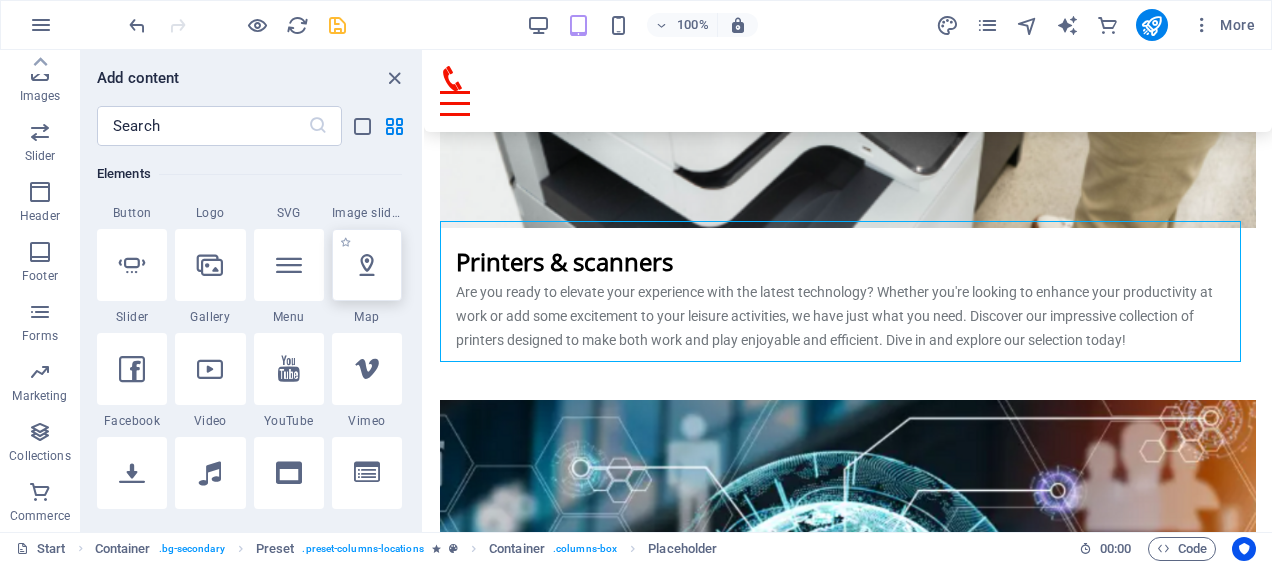 click at bounding box center [367, 265] 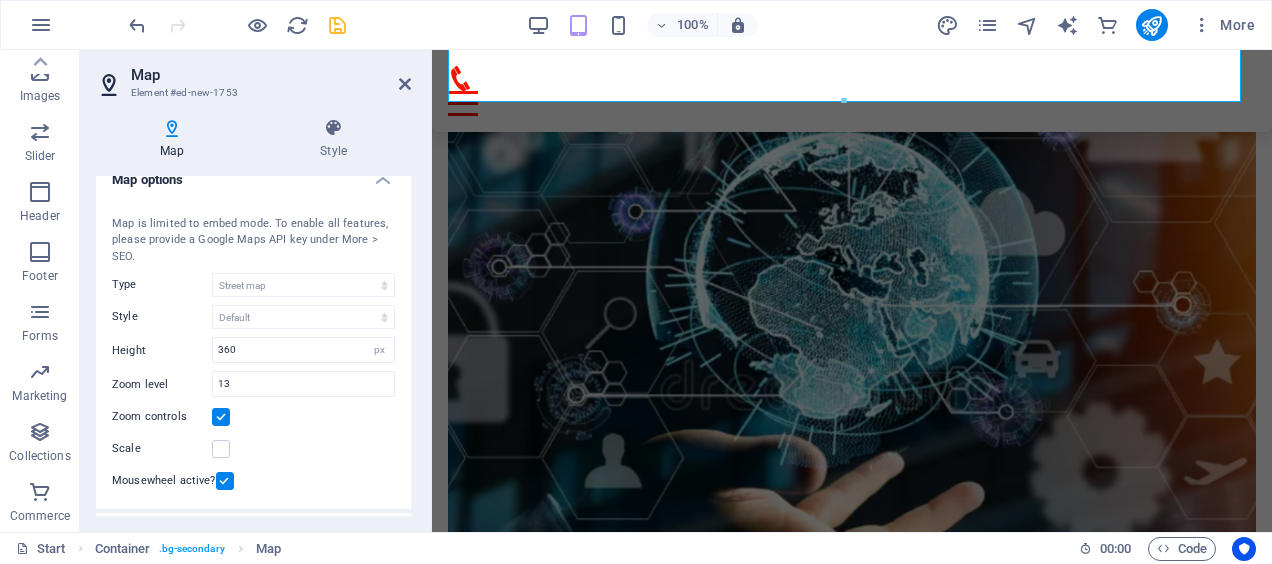 scroll, scrollTop: 5241, scrollLeft: 0, axis: vertical 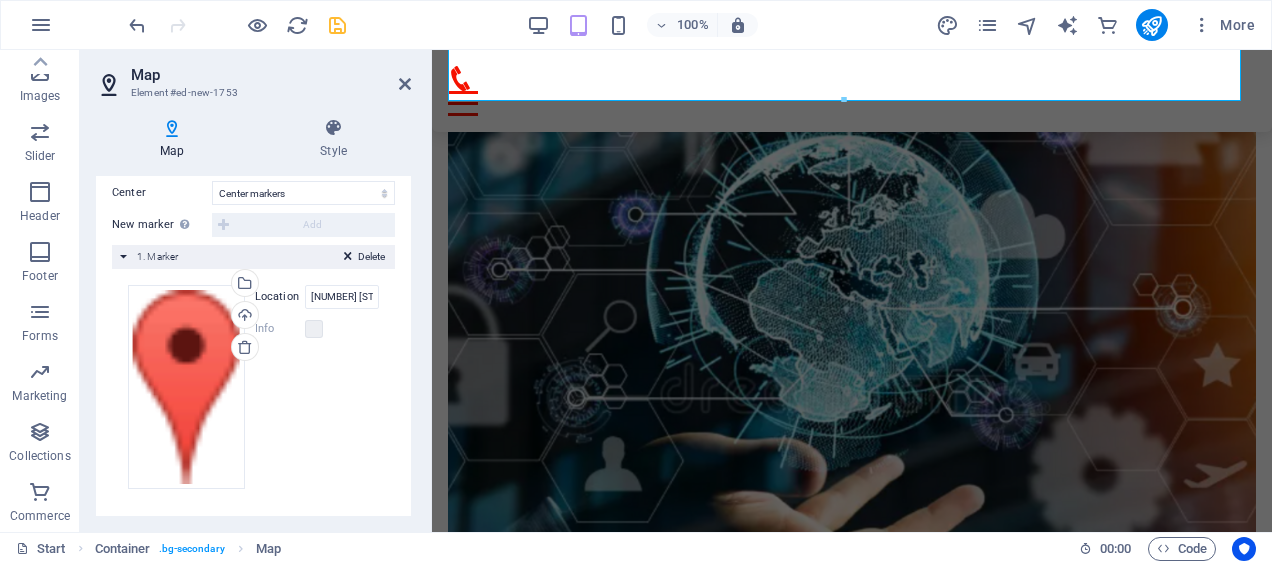 click on "Upload Location [NUMBER] [STREET], [POSTAL_CODE] [CITY]" at bounding box center (253, 387) 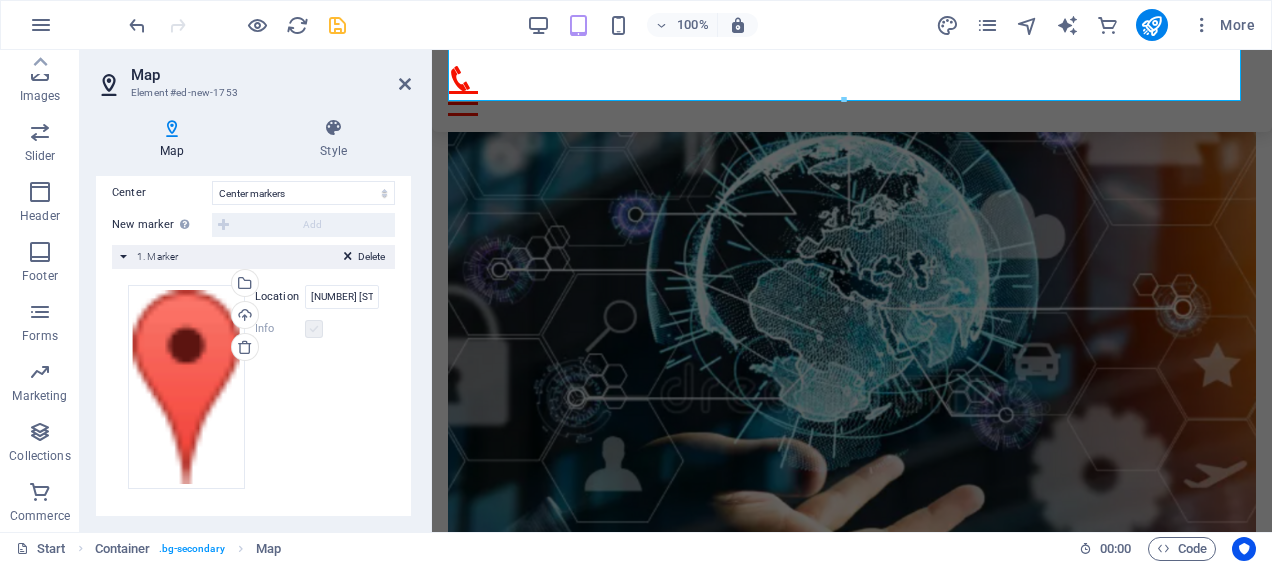 click at bounding box center (314, 329) 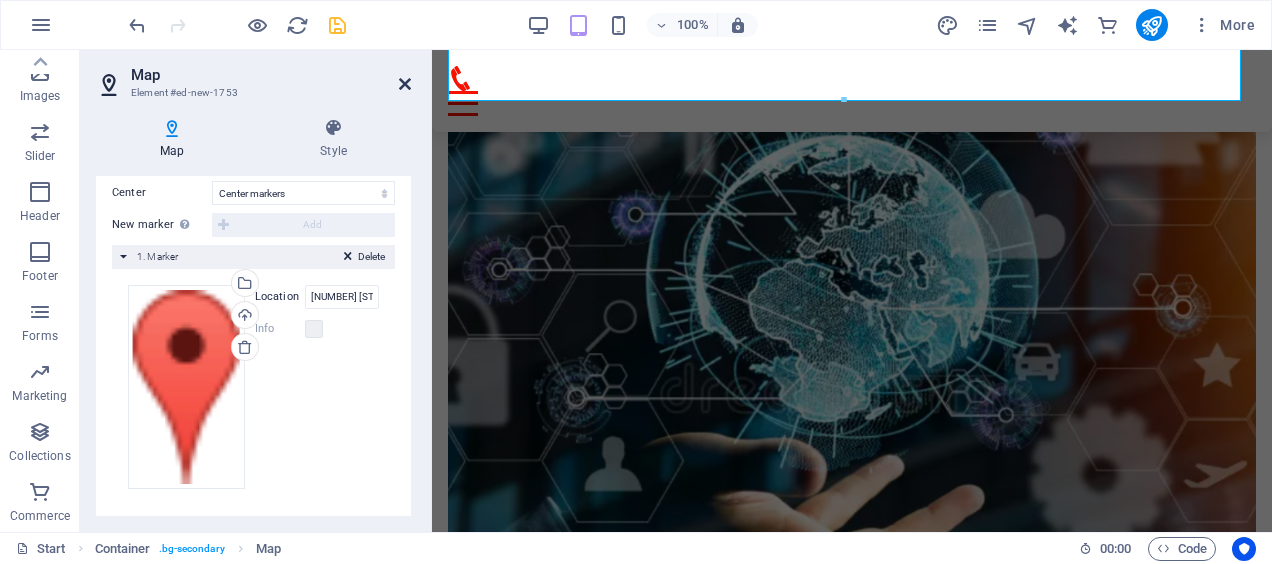 click at bounding box center (405, 84) 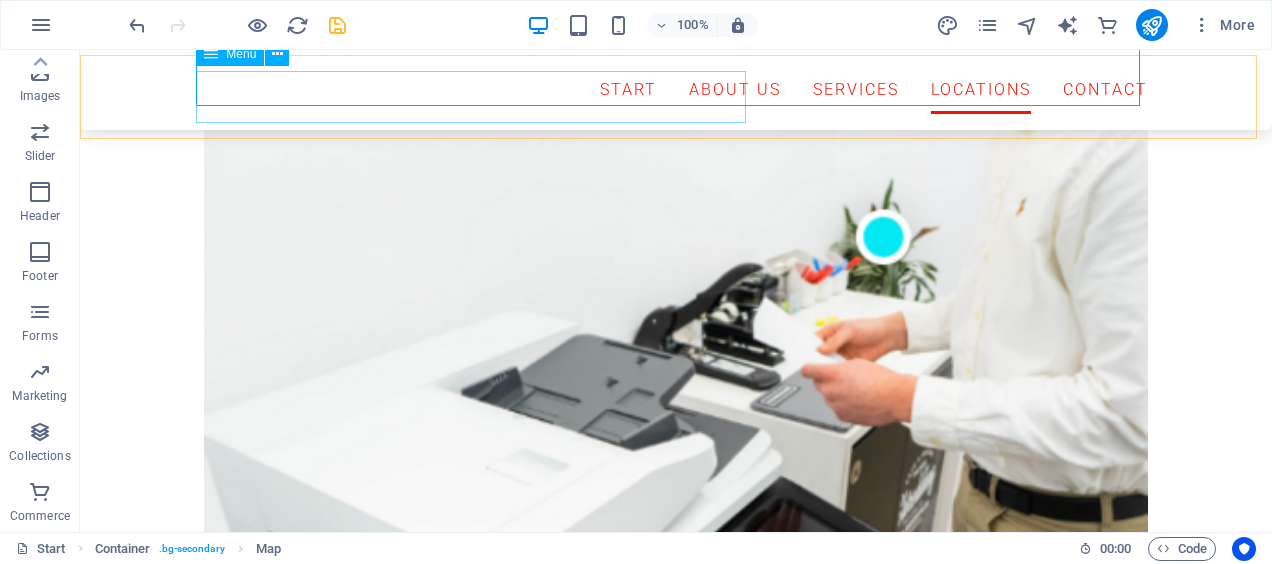 scroll, scrollTop: 4675, scrollLeft: 0, axis: vertical 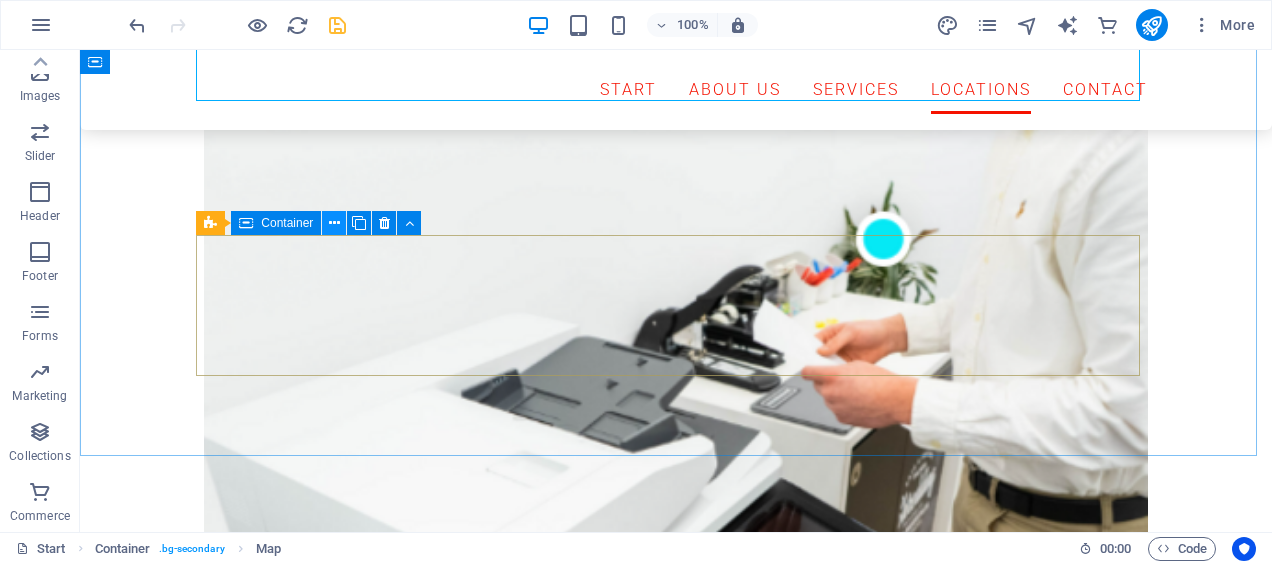 click at bounding box center [334, 223] 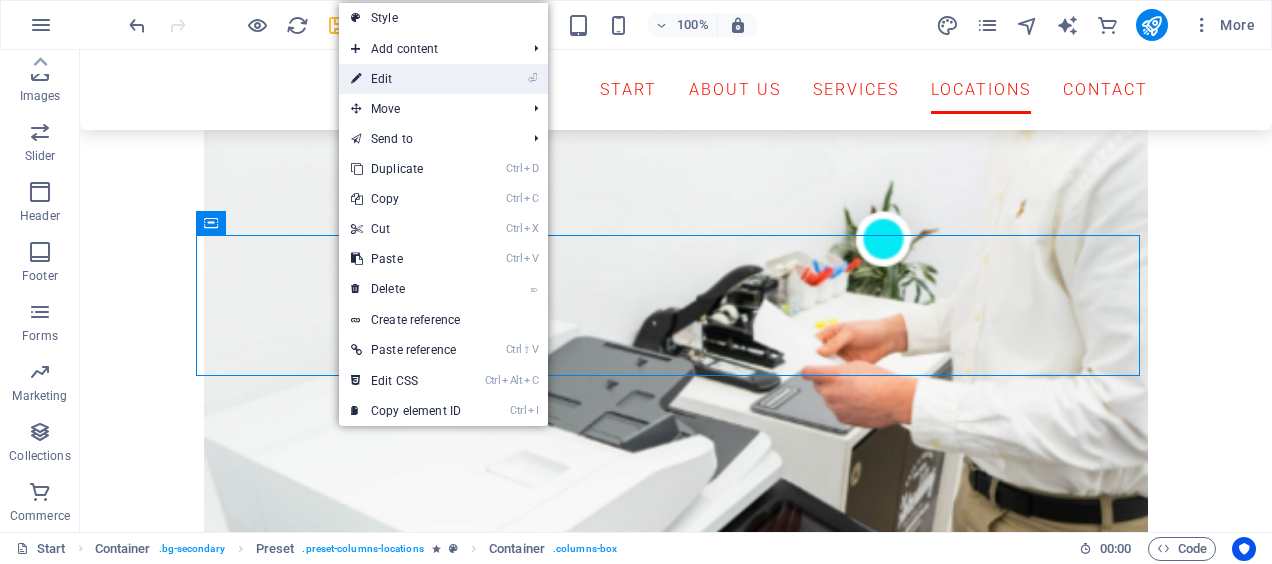 click on "⏎  Edit" at bounding box center (406, 79) 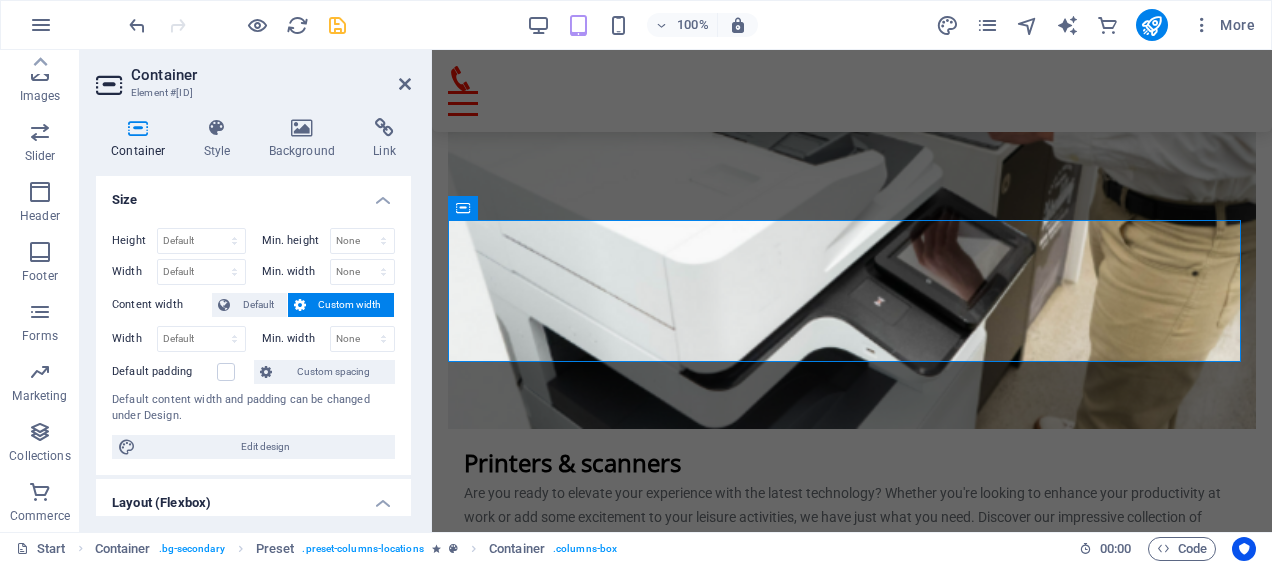 scroll, scrollTop: 5241, scrollLeft: 0, axis: vertical 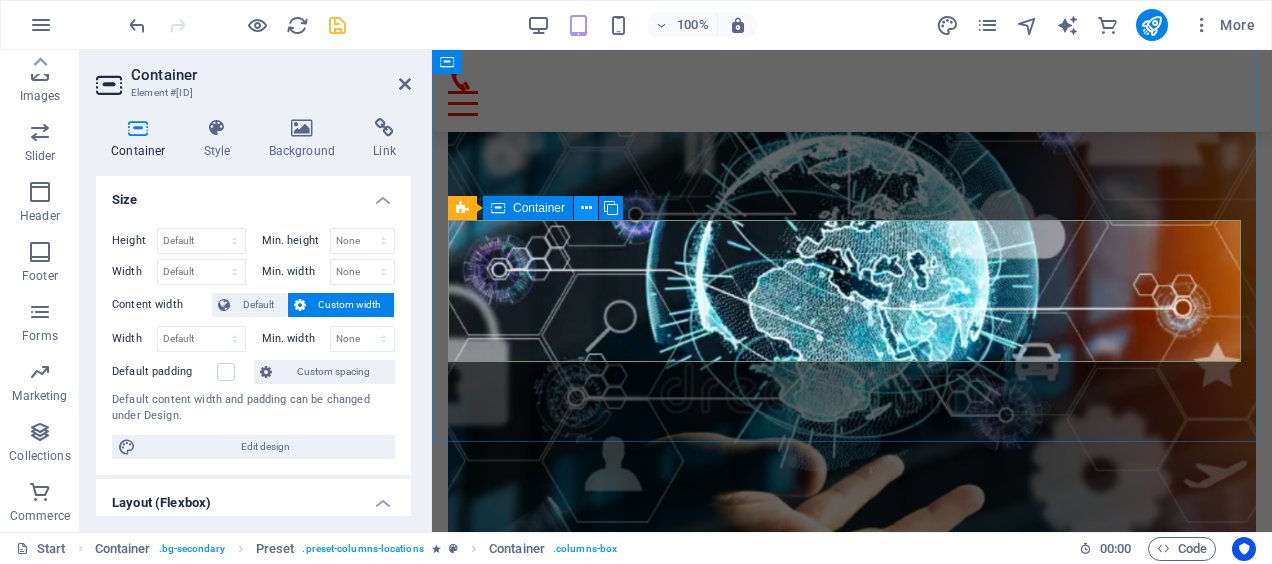 click at bounding box center (586, 208) 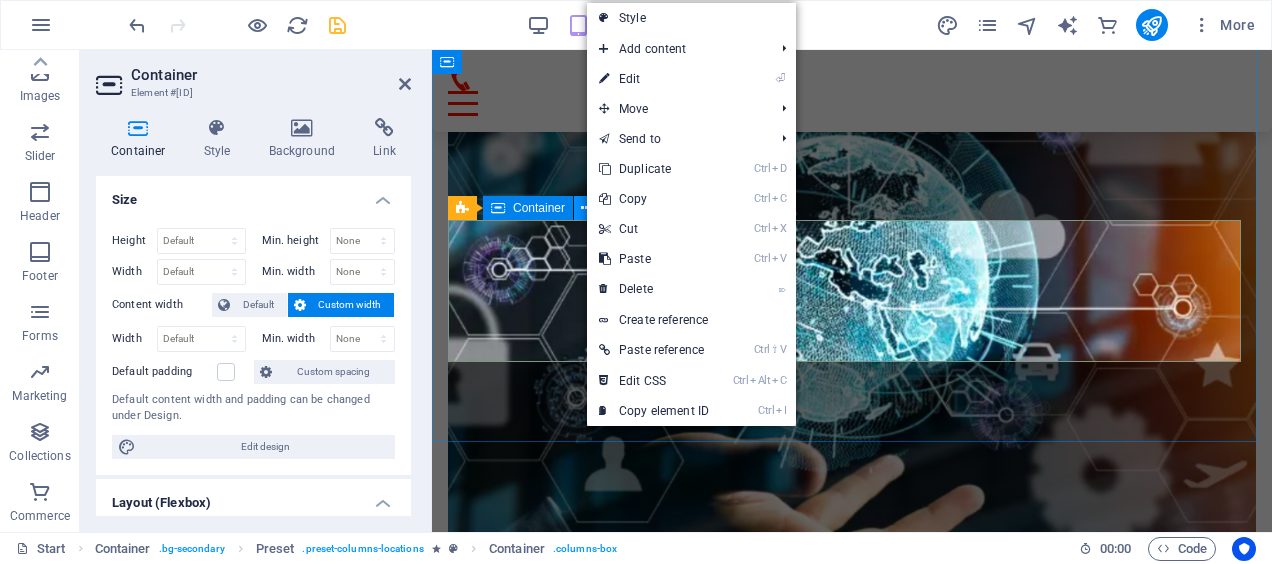 click at bounding box center (586, 208) 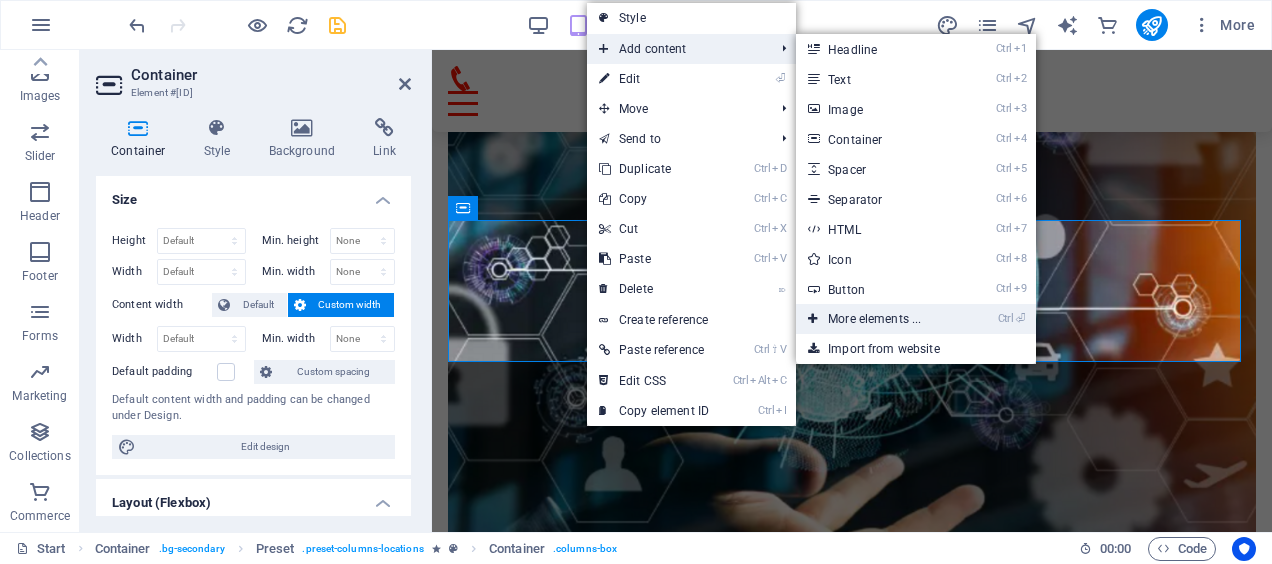 click on "Ctrl ⏎  More elements ..." at bounding box center (878, 319) 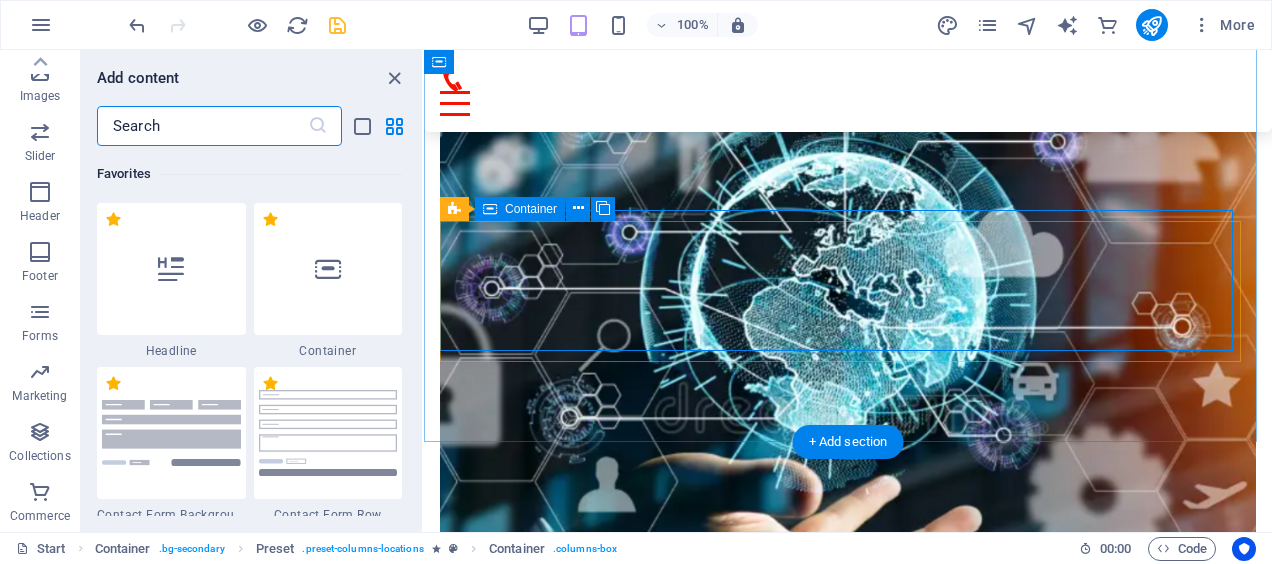 scroll, scrollTop: 5252, scrollLeft: 0, axis: vertical 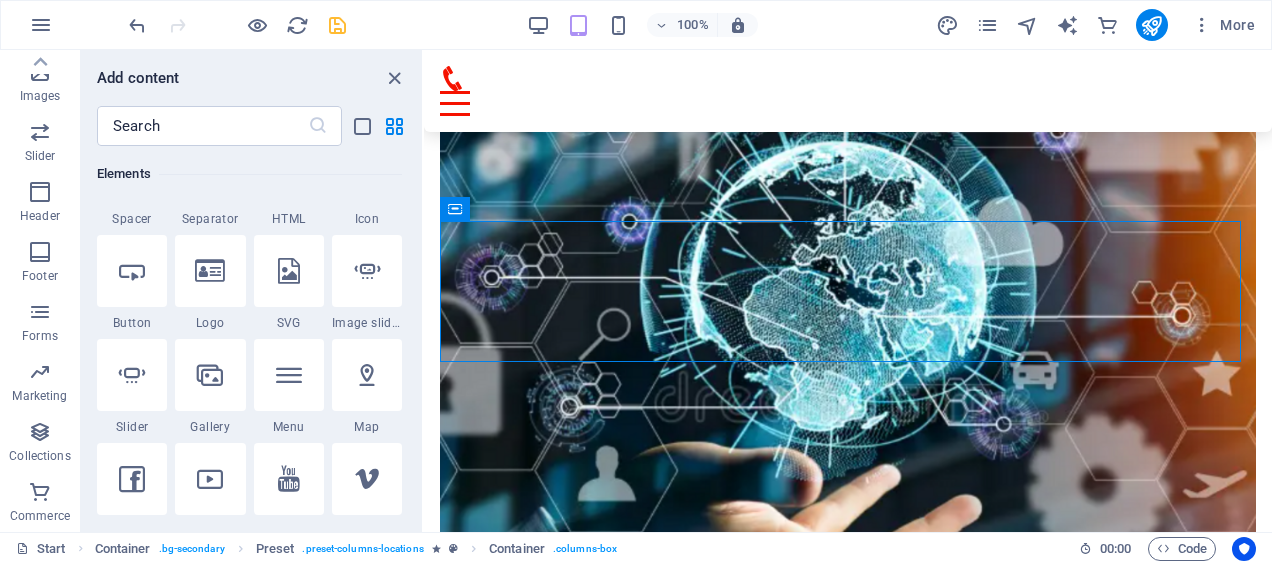 click at bounding box center [289, 375] 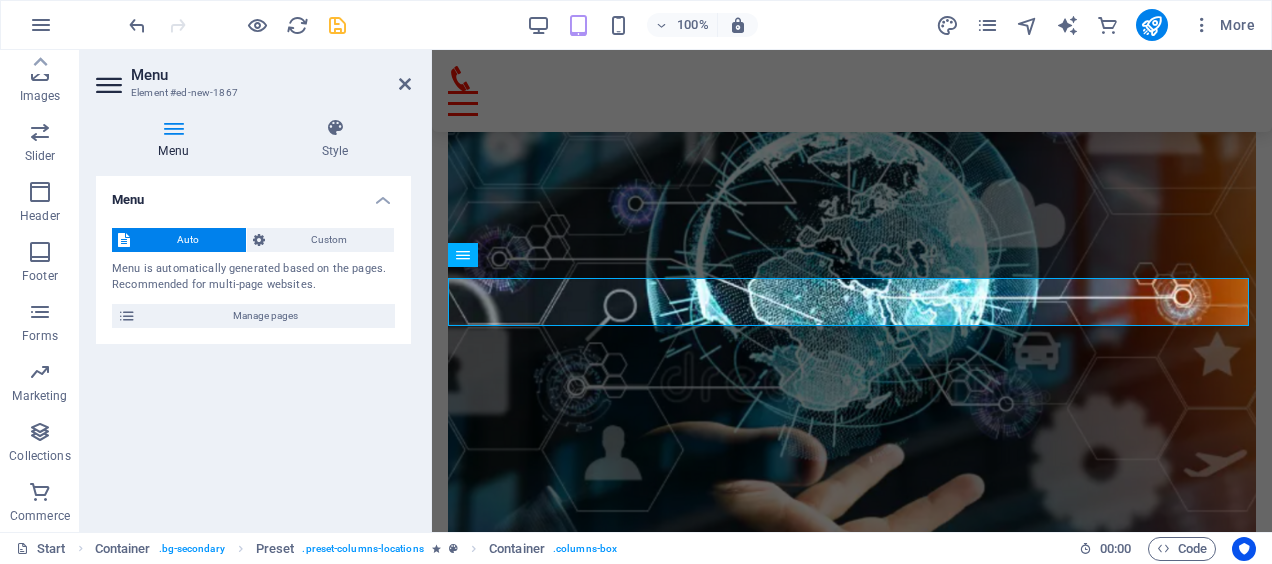 scroll, scrollTop: 4715, scrollLeft: 0, axis: vertical 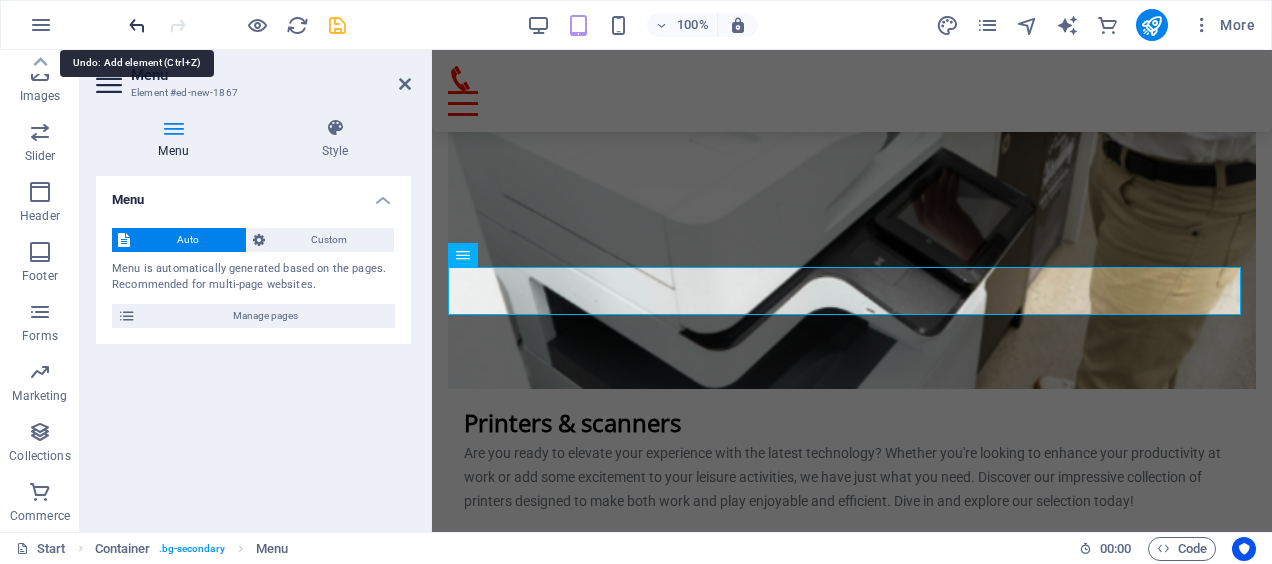 click at bounding box center [137, 25] 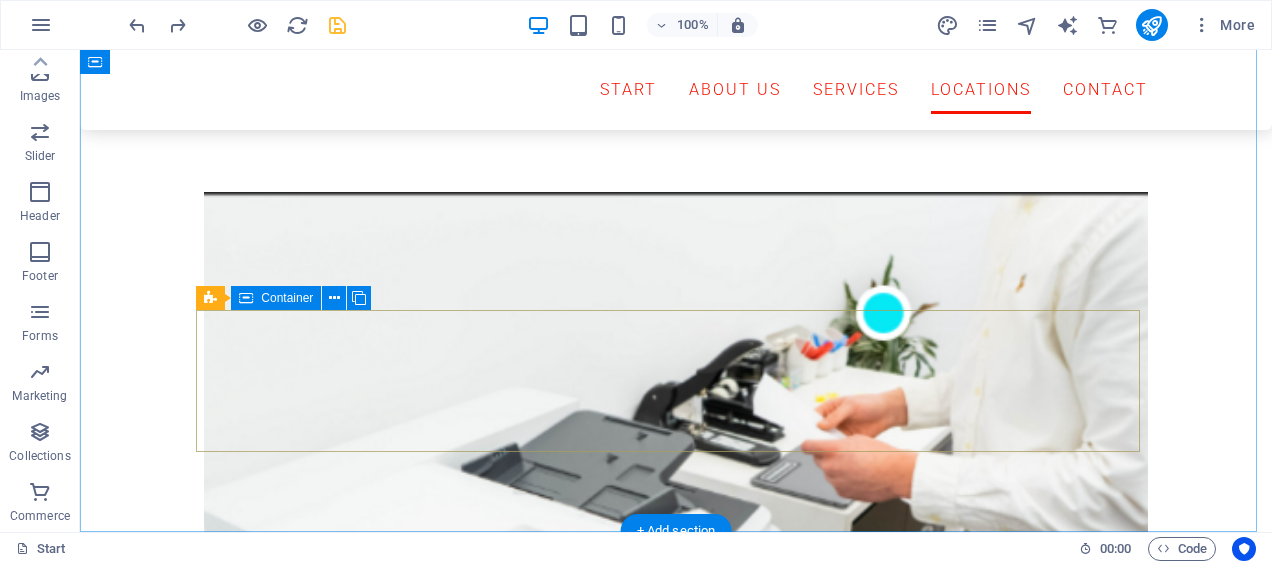 scroll, scrollTop: 4603, scrollLeft: 0, axis: vertical 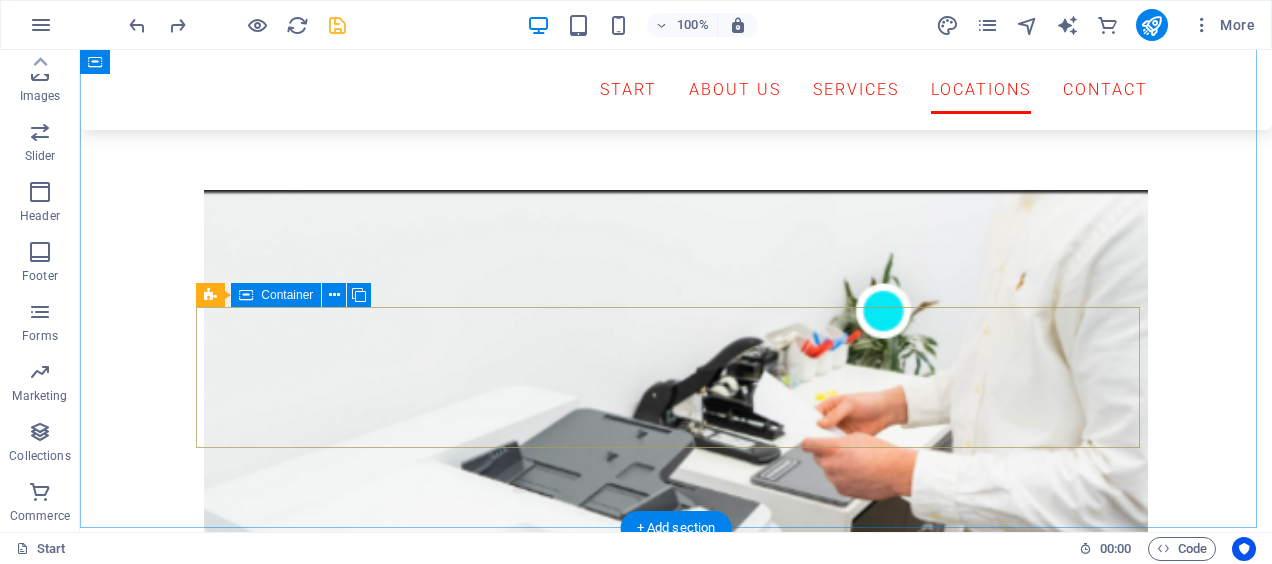 click on "Drop content here or  Add elements  Paste clipboard" at bounding box center [676, 6021] 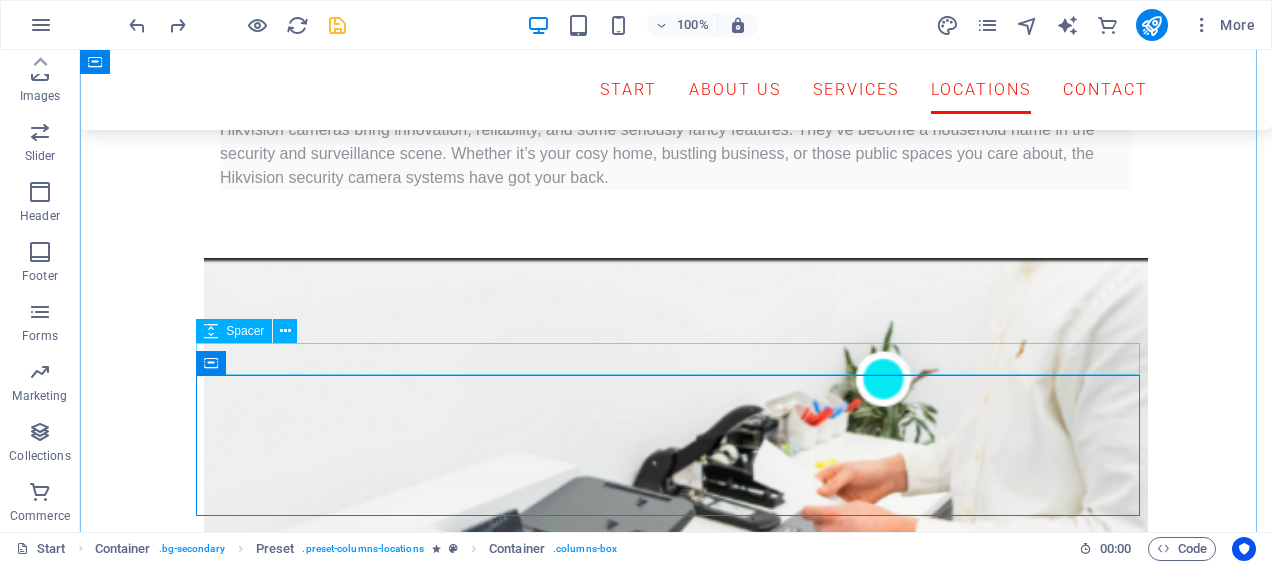 scroll, scrollTop: 4534, scrollLeft: 0, axis: vertical 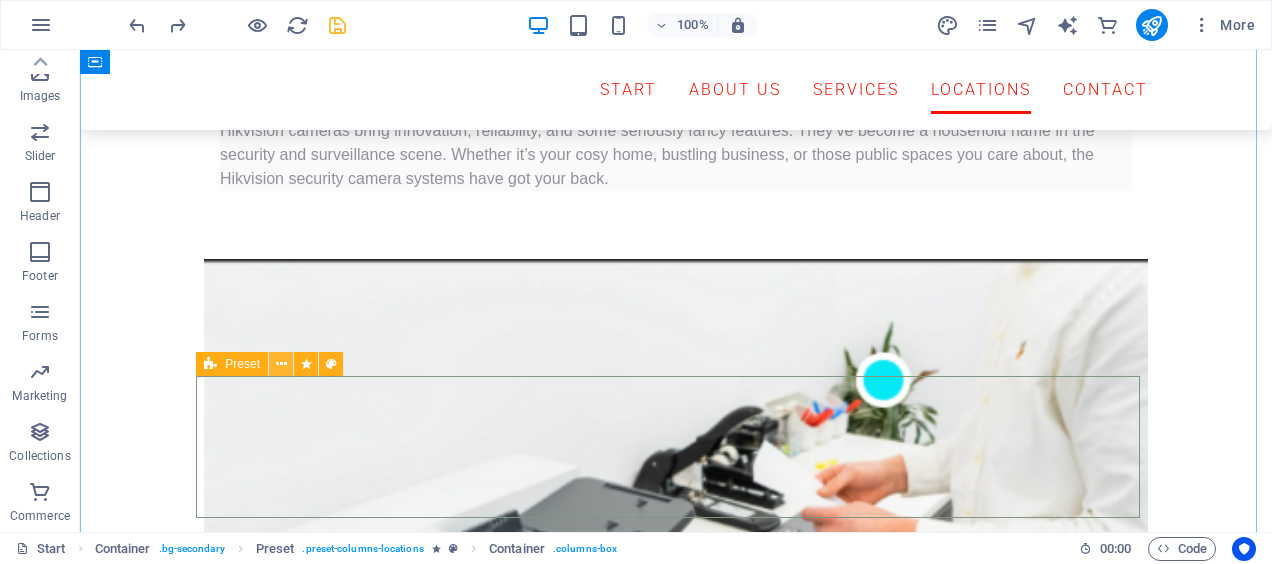 click at bounding box center [281, 364] 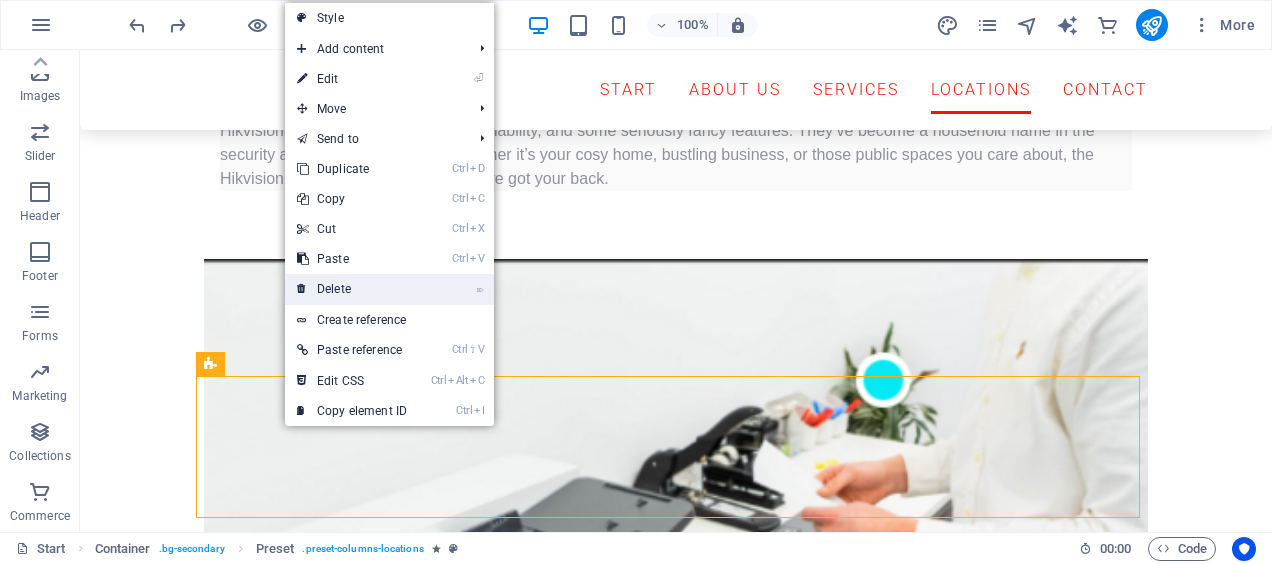 click on "⌦  Delete" at bounding box center [352, 289] 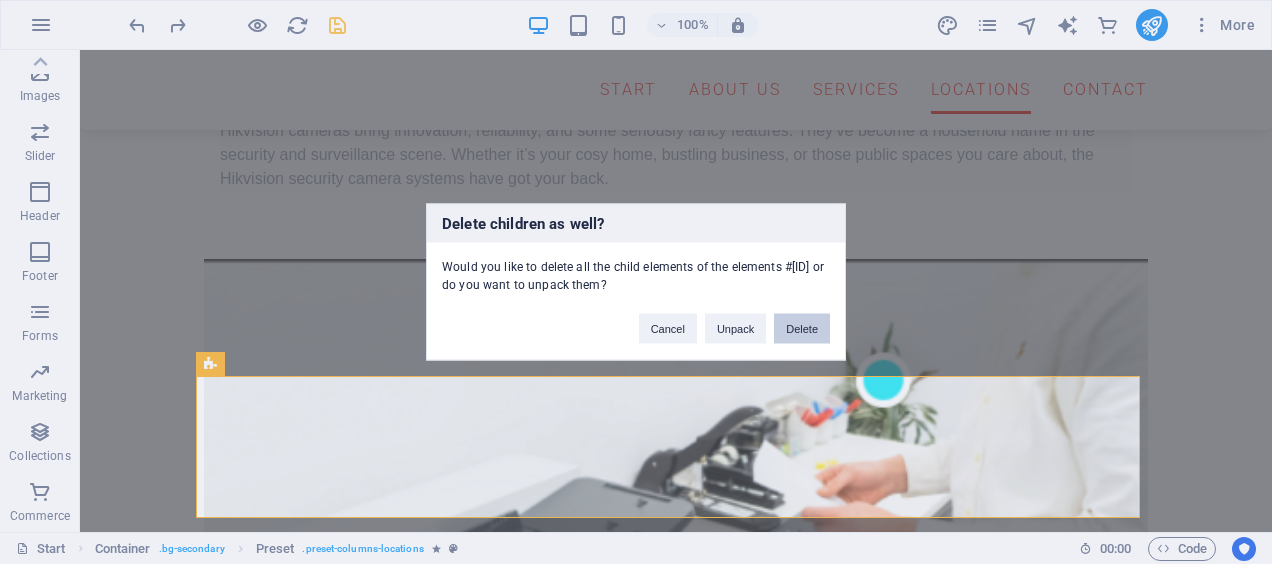 click on "Delete" at bounding box center (802, 329) 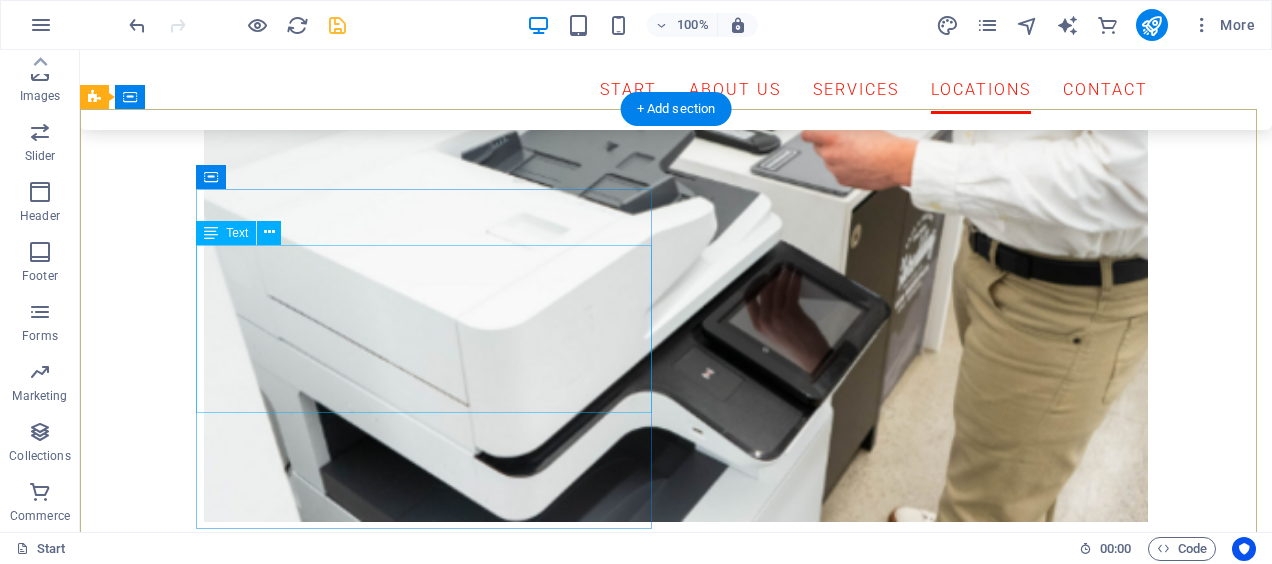 scroll, scrollTop: 4914, scrollLeft: 0, axis: vertical 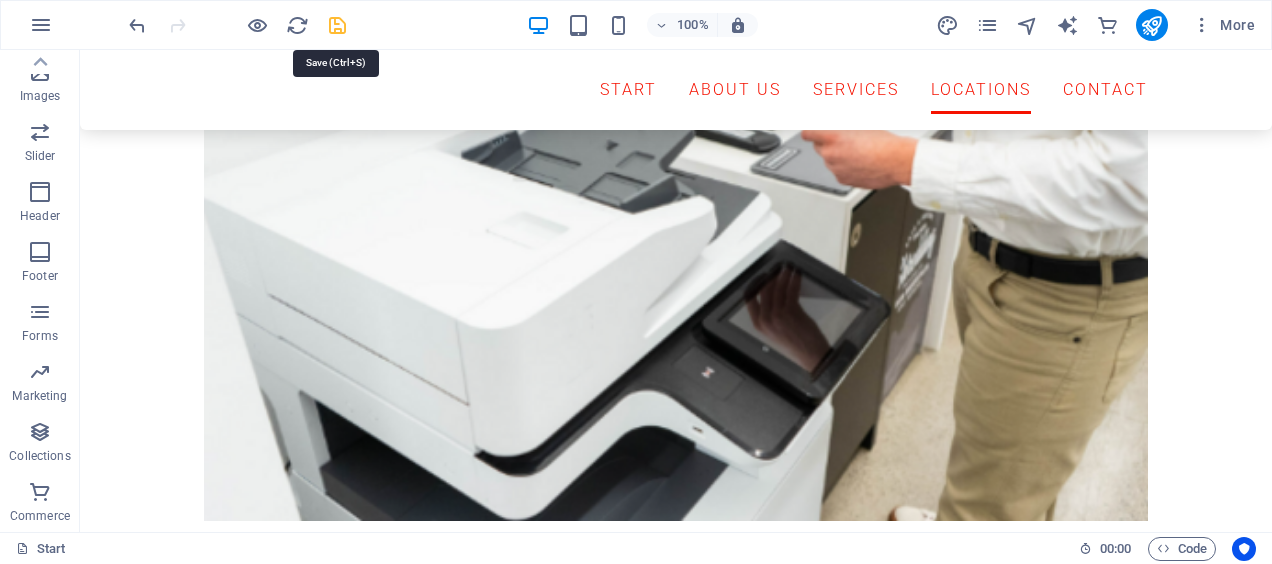 click at bounding box center (337, 25) 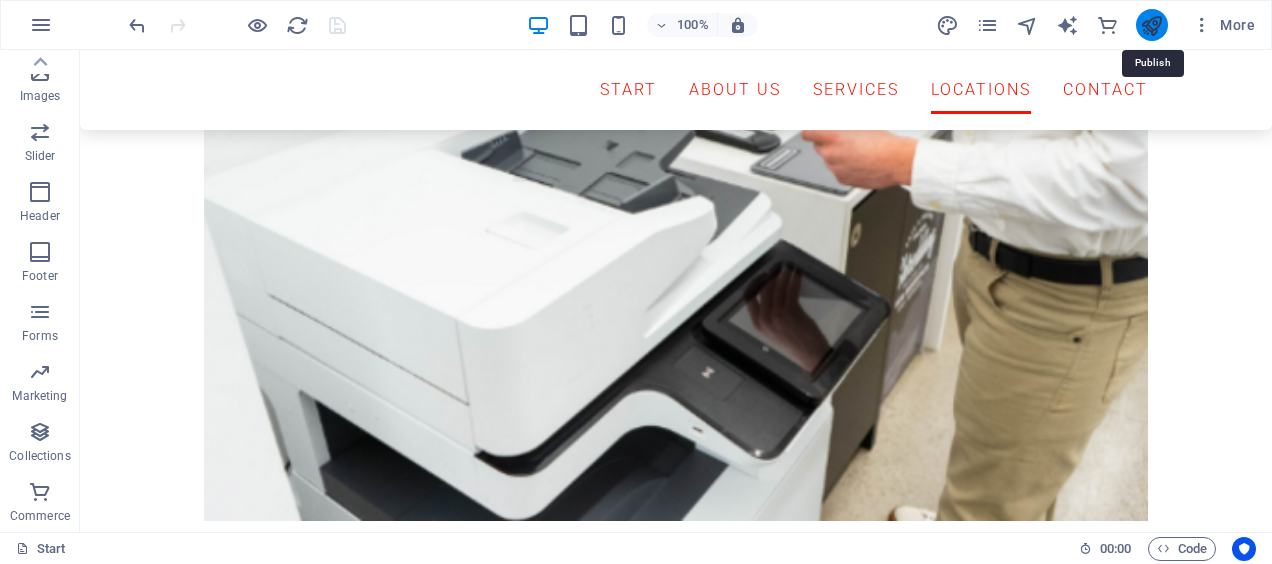 click at bounding box center (1151, 25) 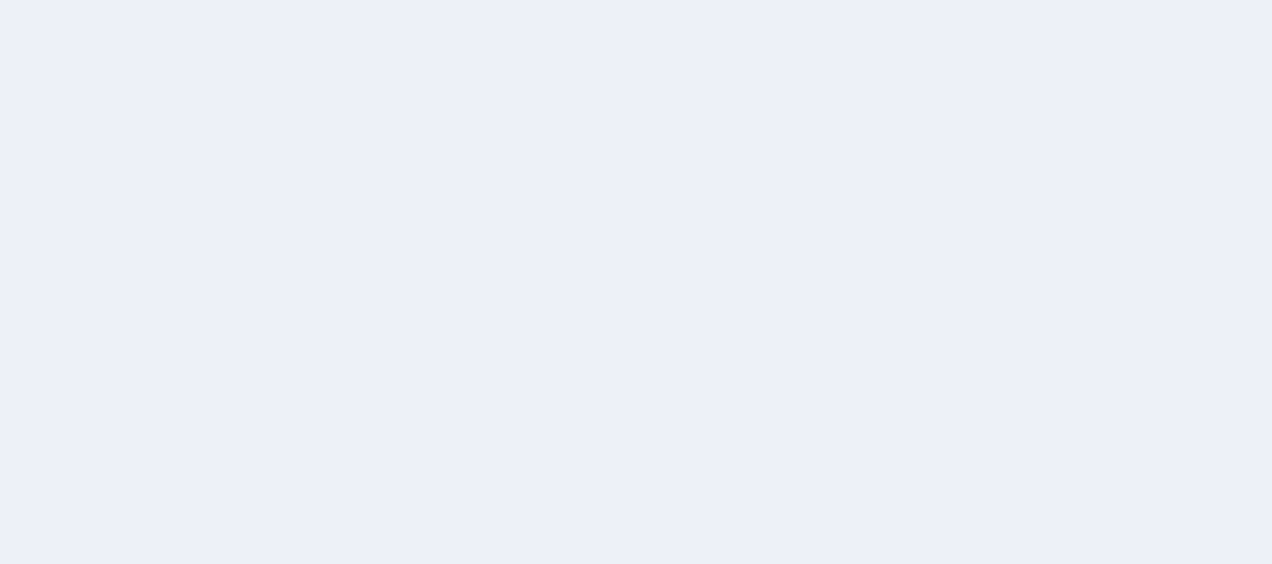 scroll, scrollTop: 0, scrollLeft: 0, axis: both 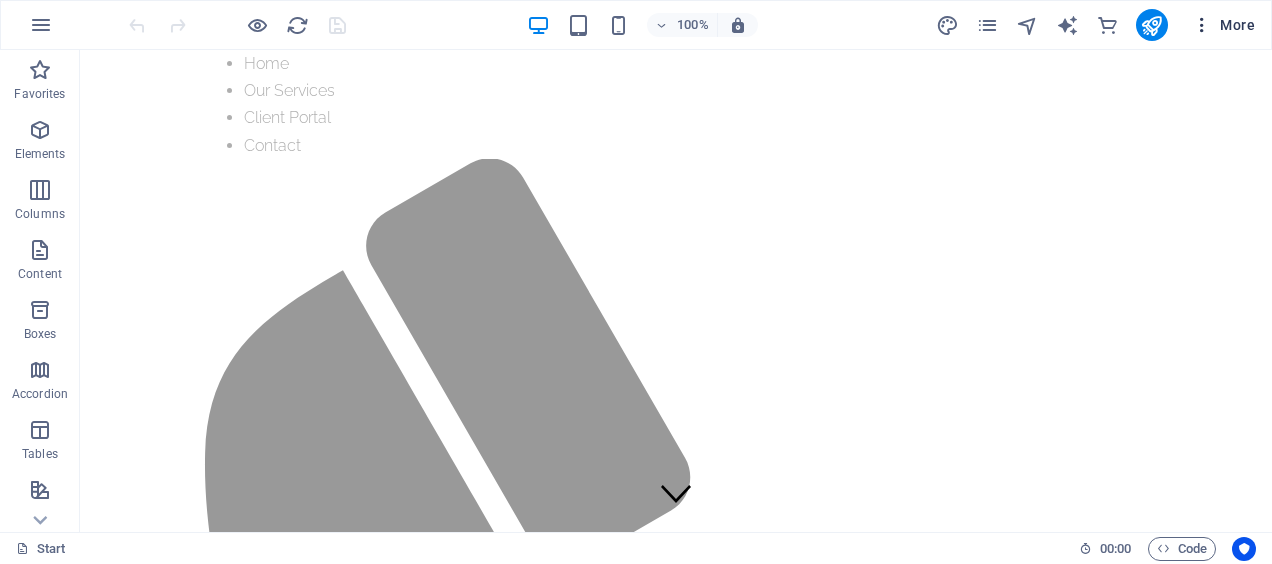 click at bounding box center [1202, 25] 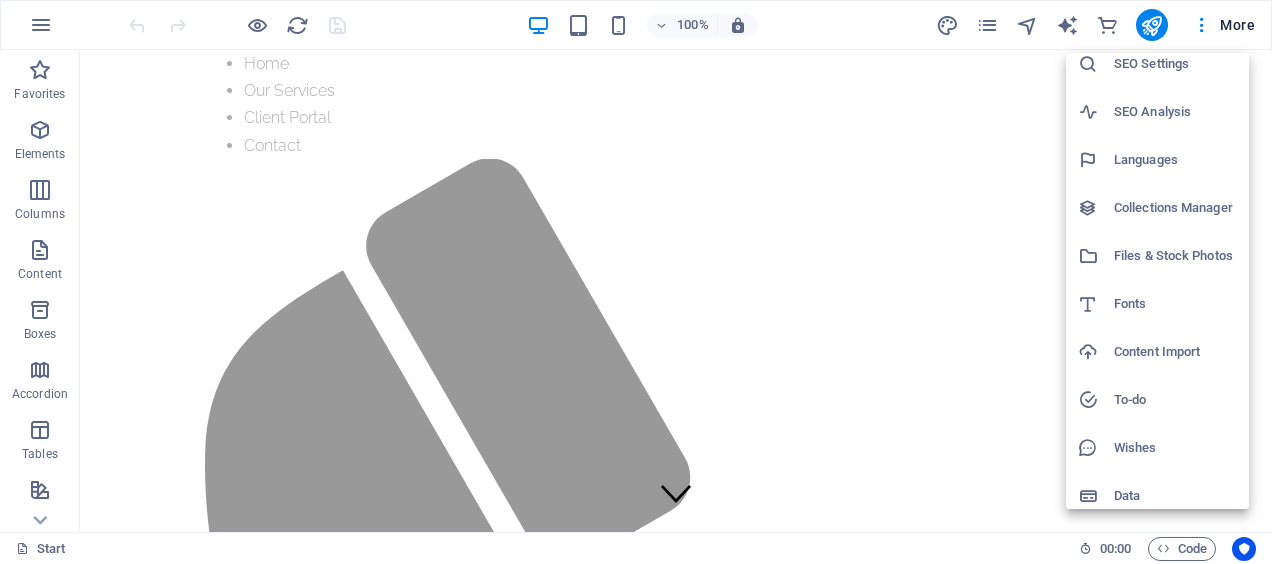 scroll, scrollTop: 72, scrollLeft: 0, axis: vertical 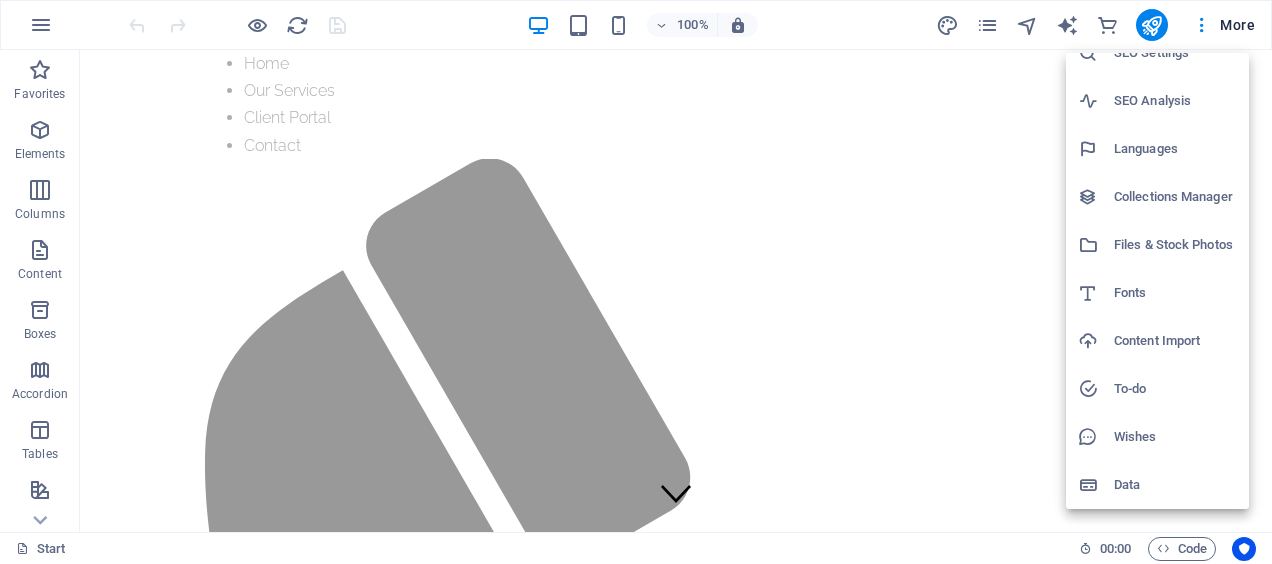 click at bounding box center (636, 282) 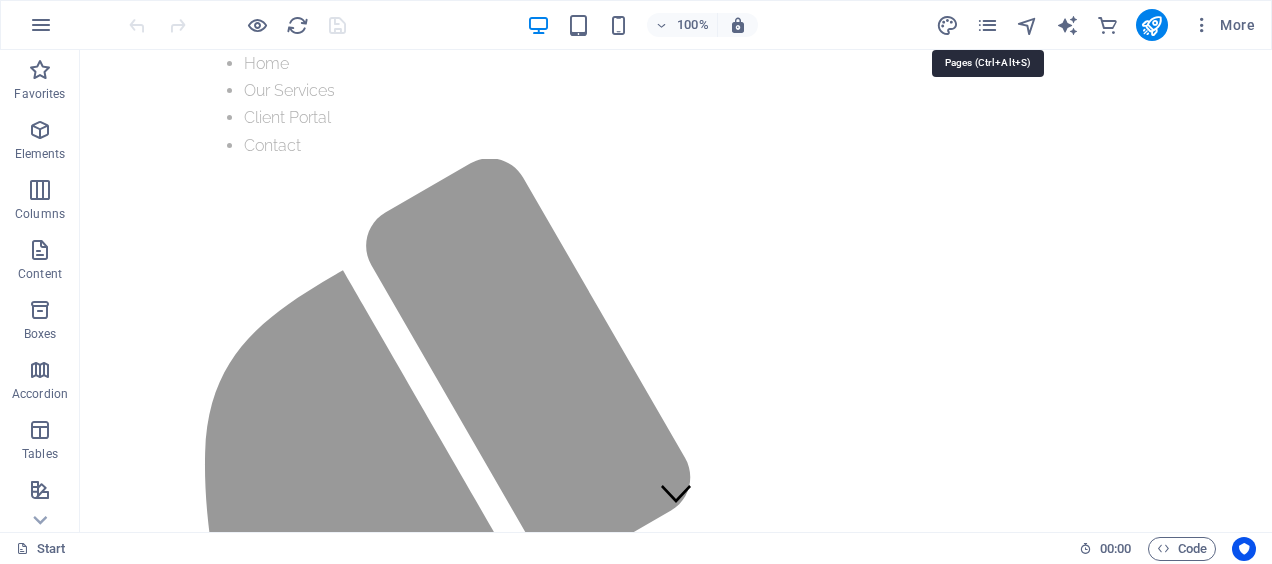 click at bounding box center (987, 25) 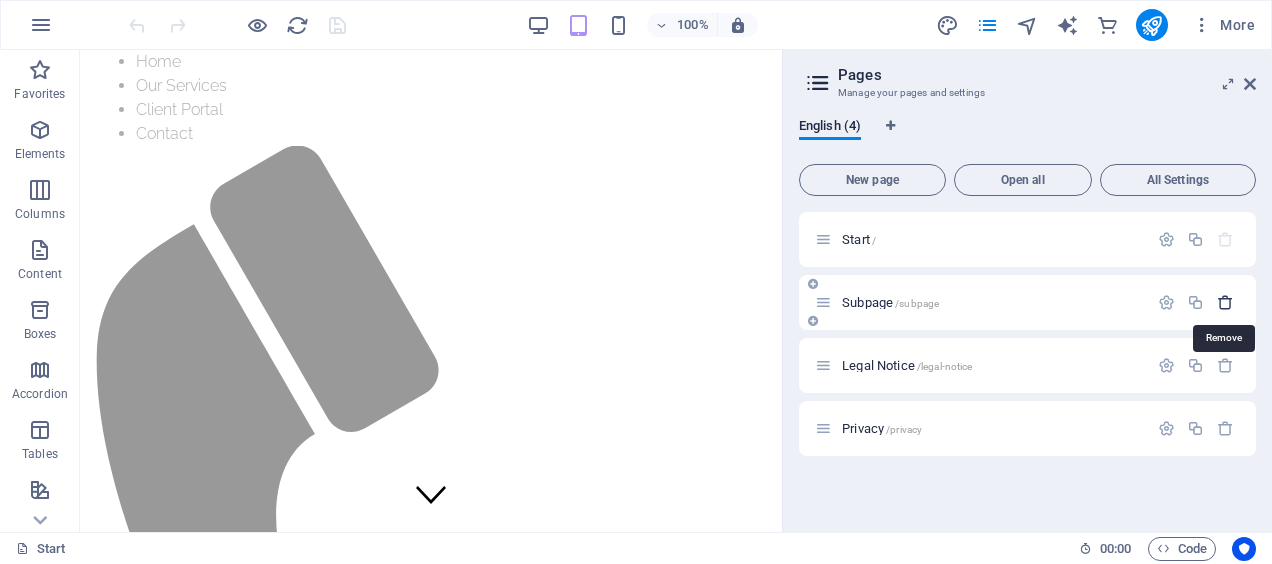 click at bounding box center [1225, 302] 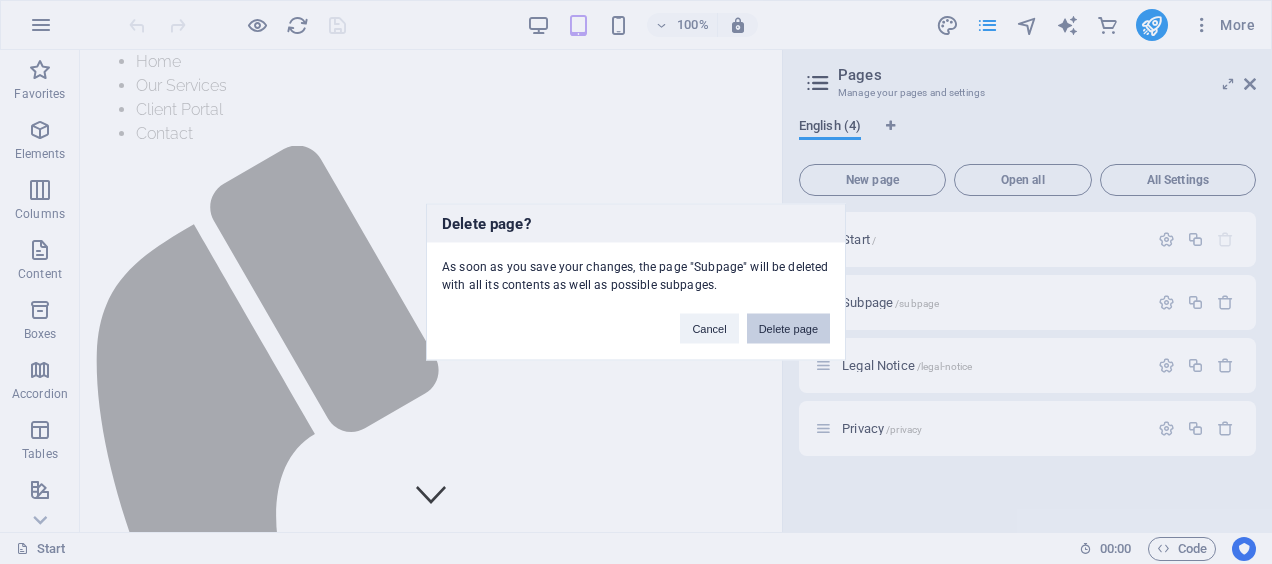 drag, startPoint x: 806, startPoint y: 328, endPoint x: 689, endPoint y: 278, distance: 127.236 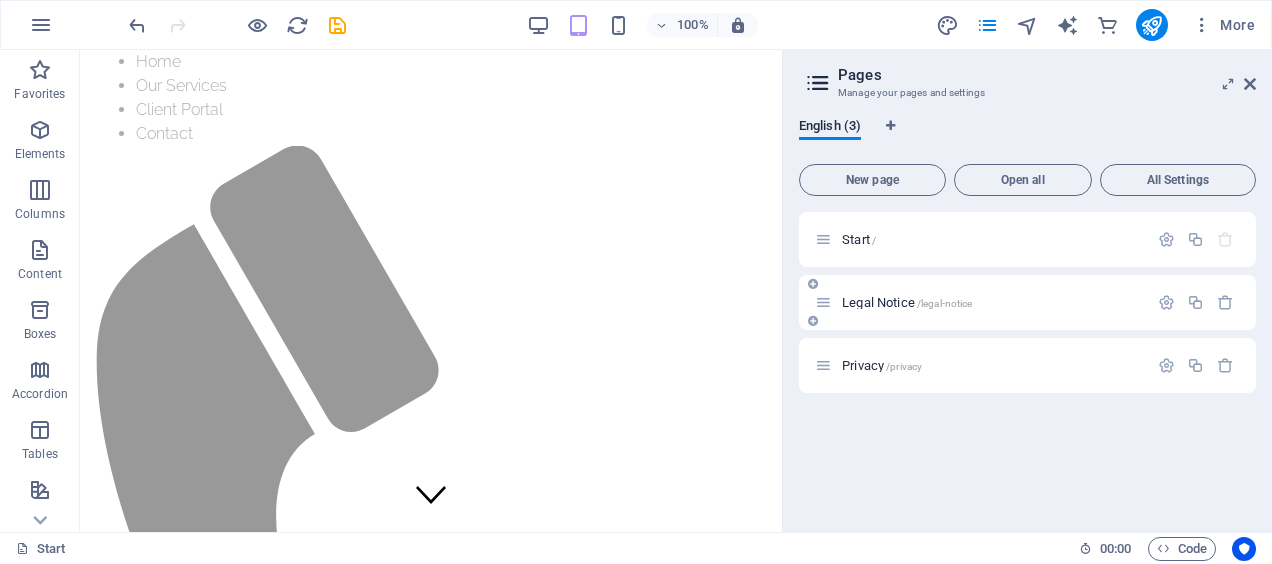 click on "Legal Notice /legal-notice" at bounding box center (1027, 302) 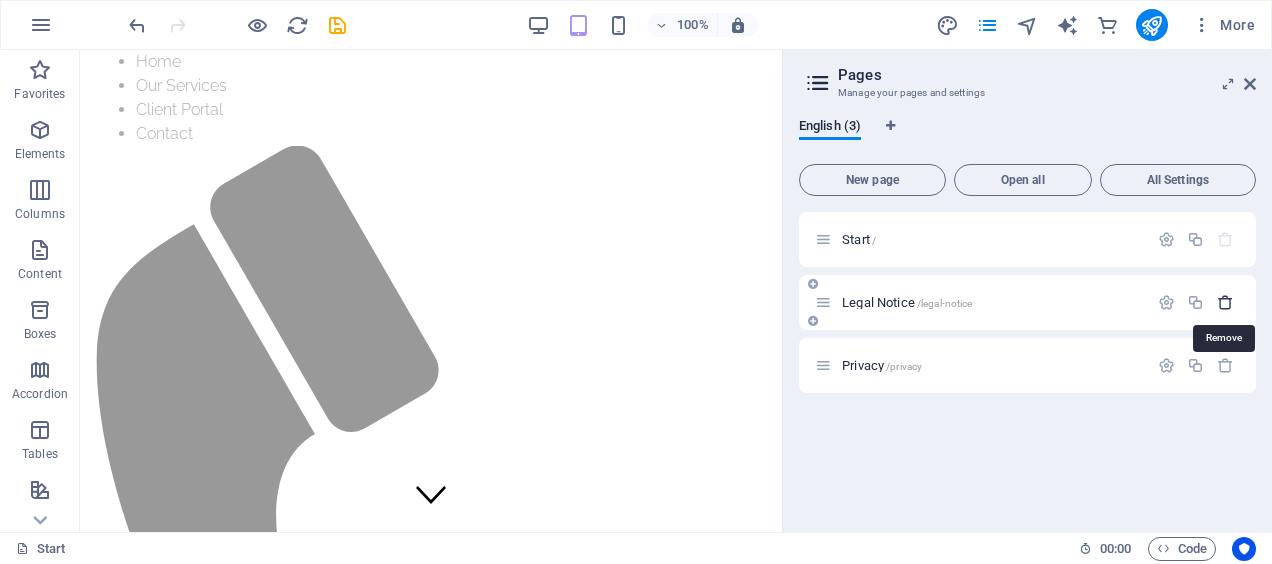 click at bounding box center (1225, 302) 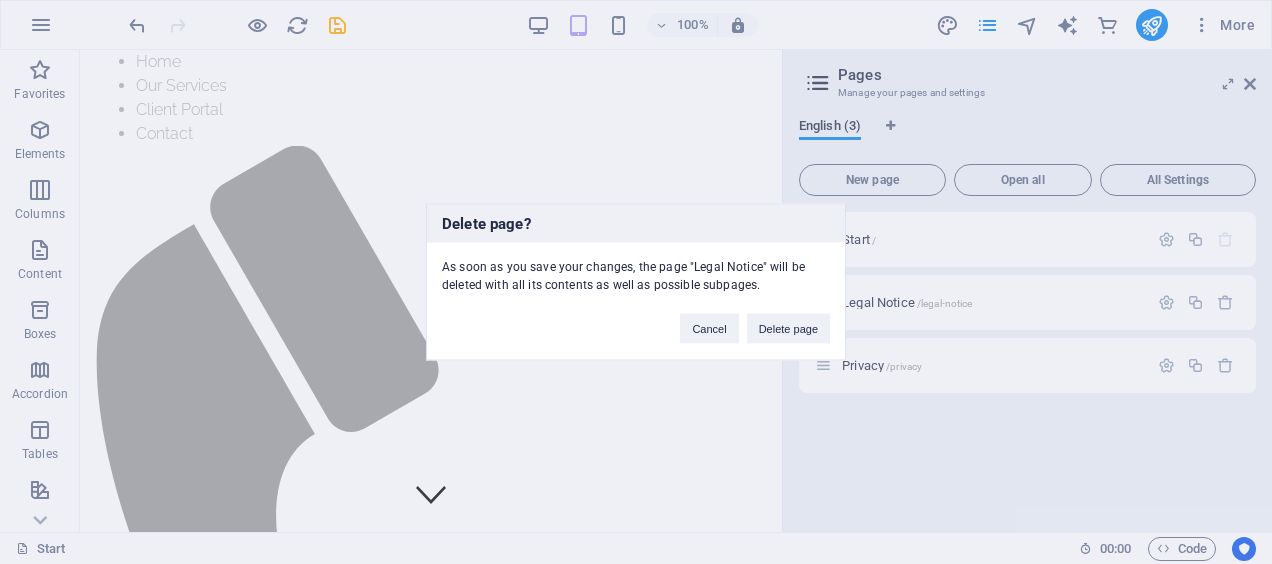 click on "Delete page" at bounding box center [788, 329] 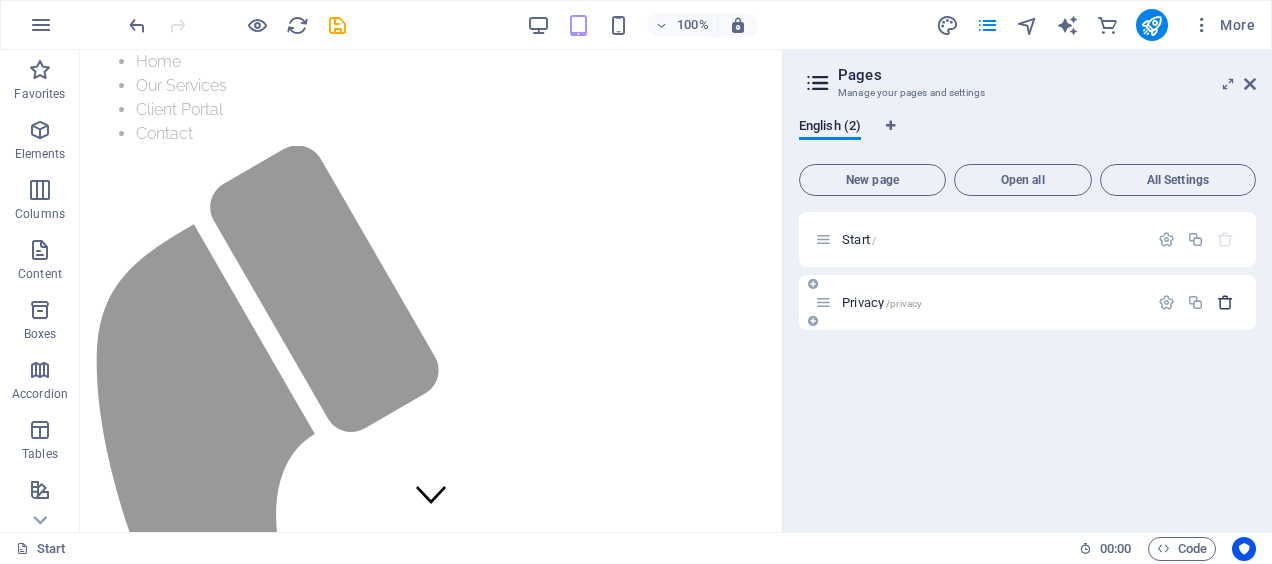 click at bounding box center (1225, 302) 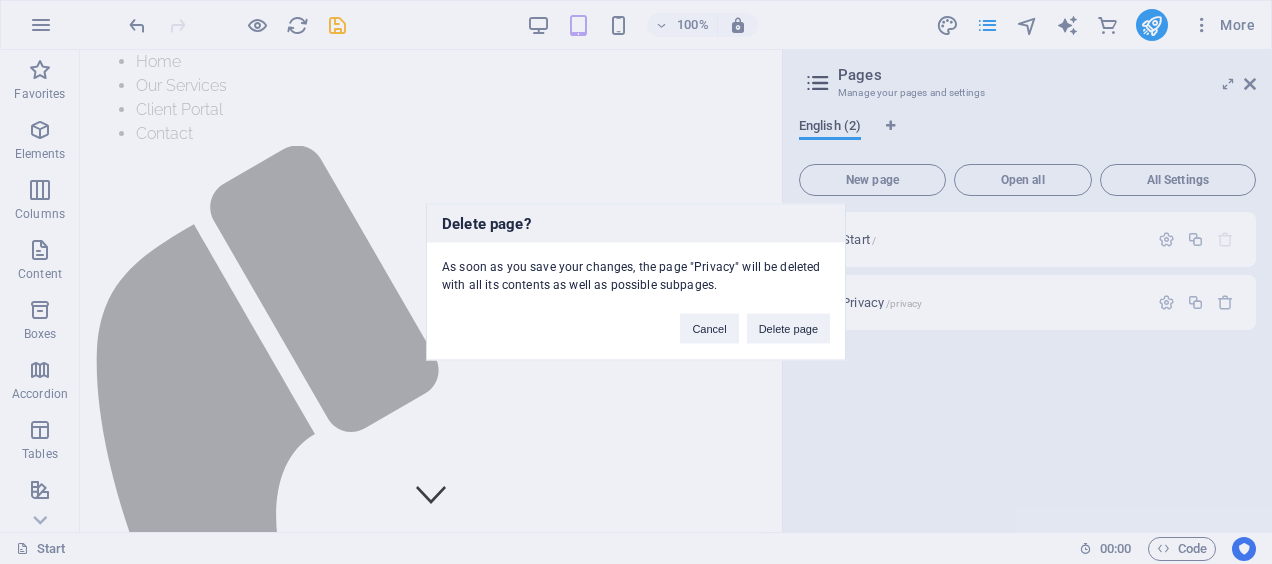 click on "Delete page? As soon as you save your changes, the page "Privacy" will be deleted with all its contents as well as possible subpages. Cancel Delete page" at bounding box center (636, 282) 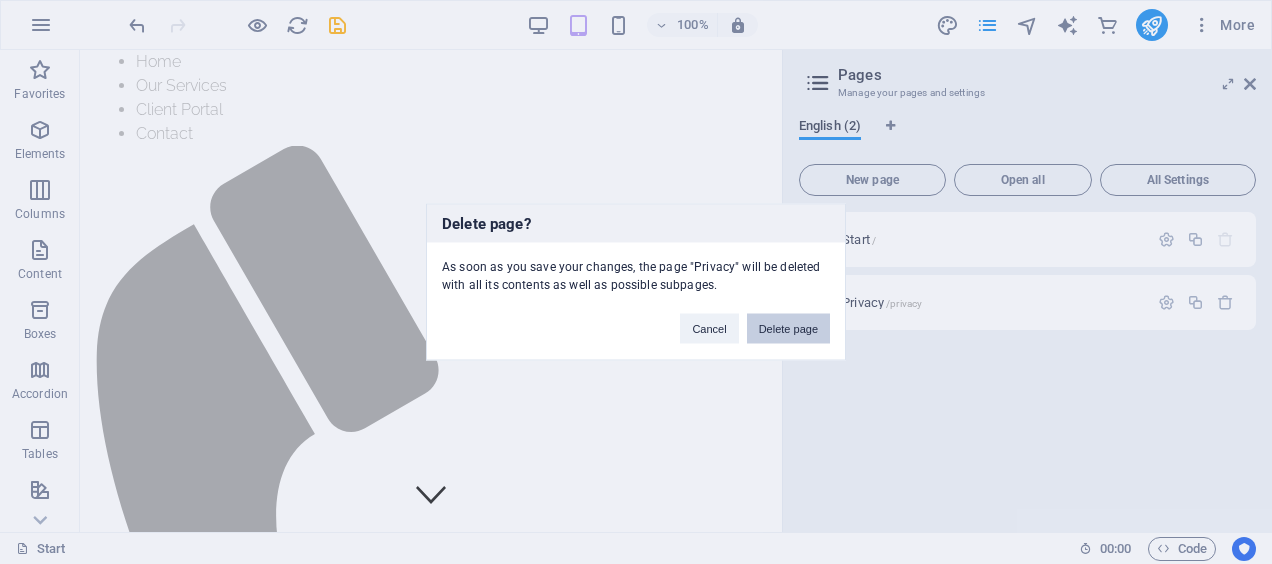 click on "Delete page" at bounding box center [788, 329] 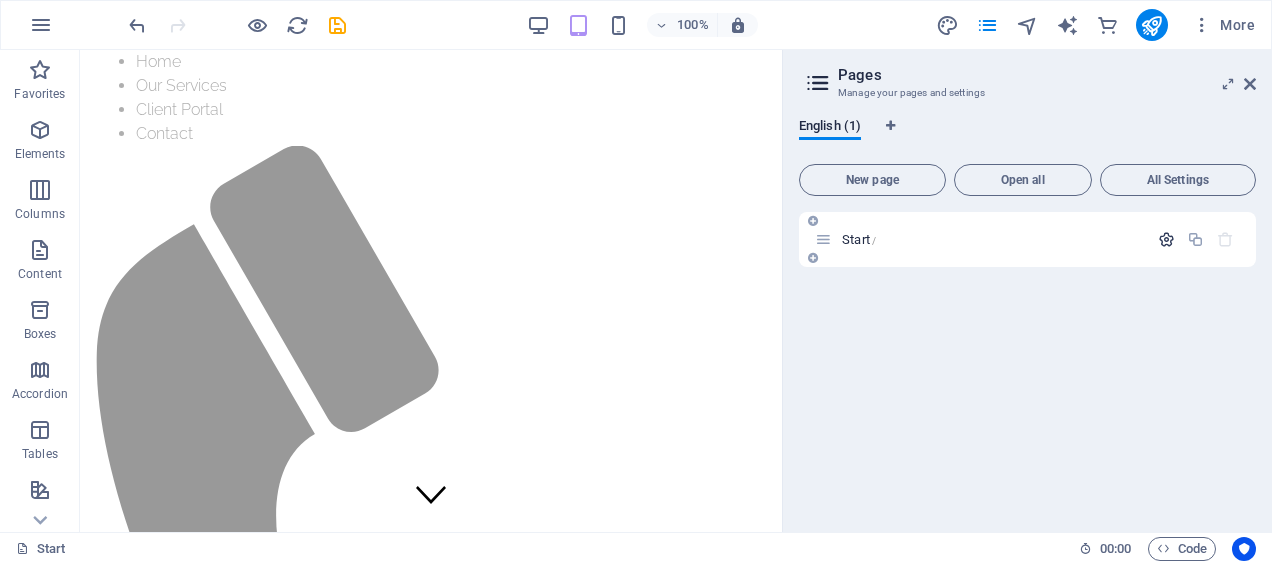 click at bounding box center [1166, 239] 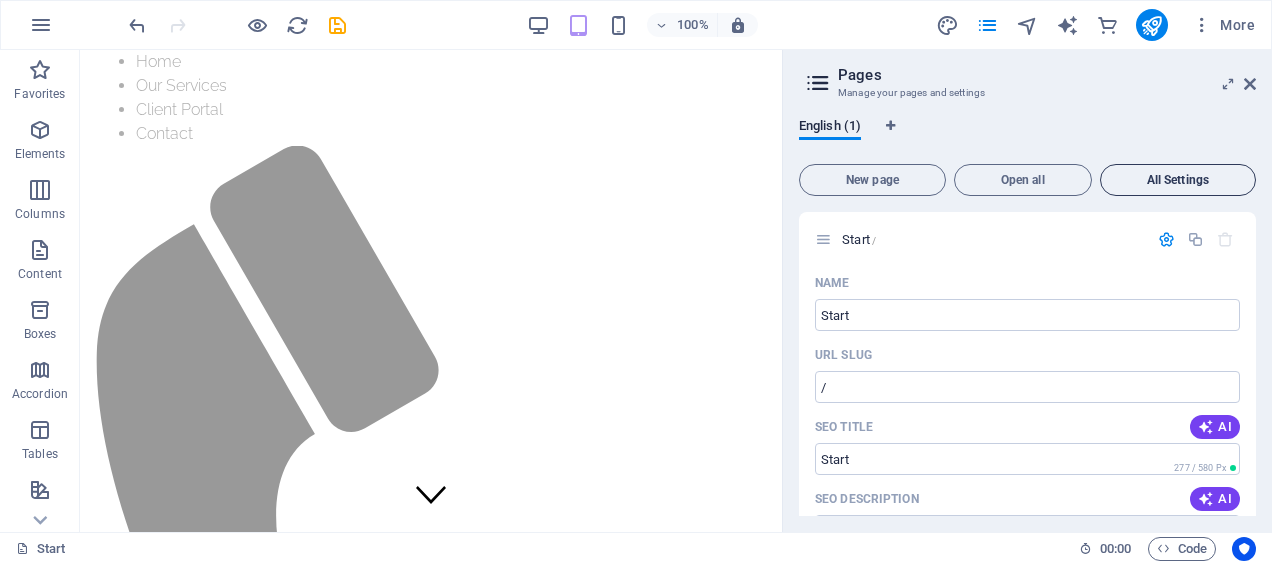 click on "All Settings" at bounding box center (1178, 180) 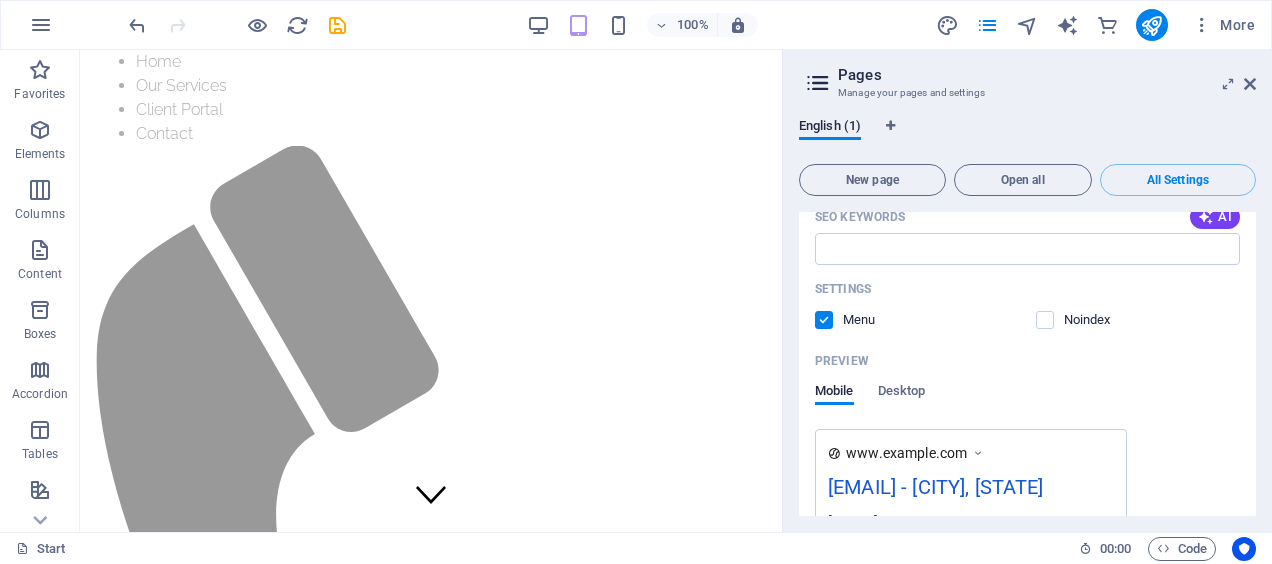 scroll, scrollTop: 504, scrollLeft: 0, axis: vertical 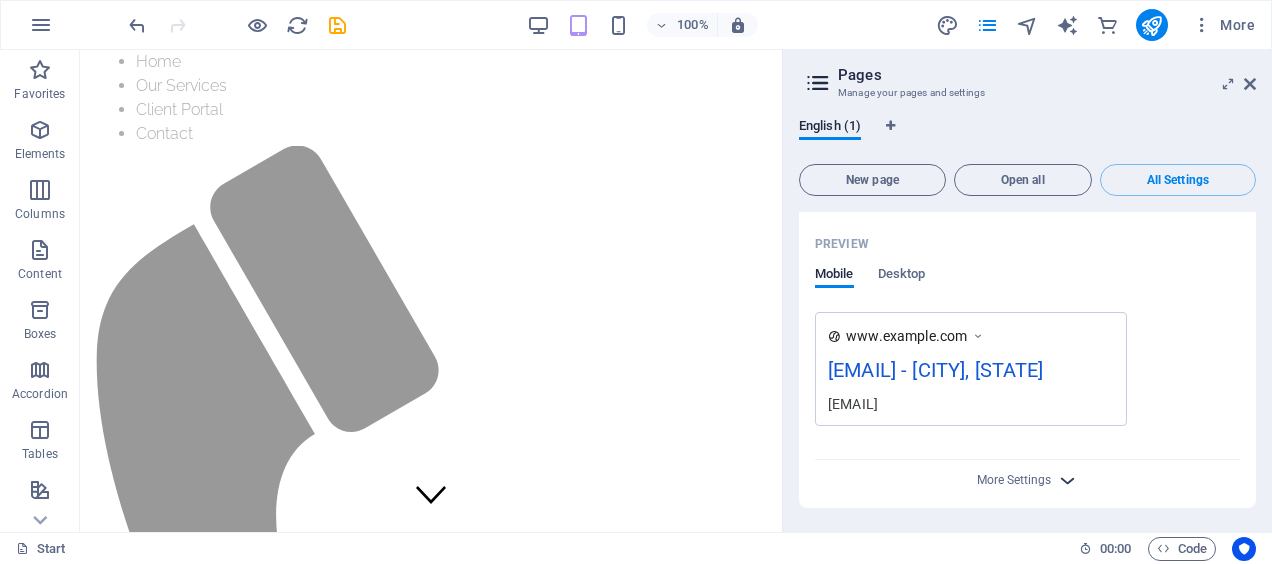 click at bounding box center [1067, 480] 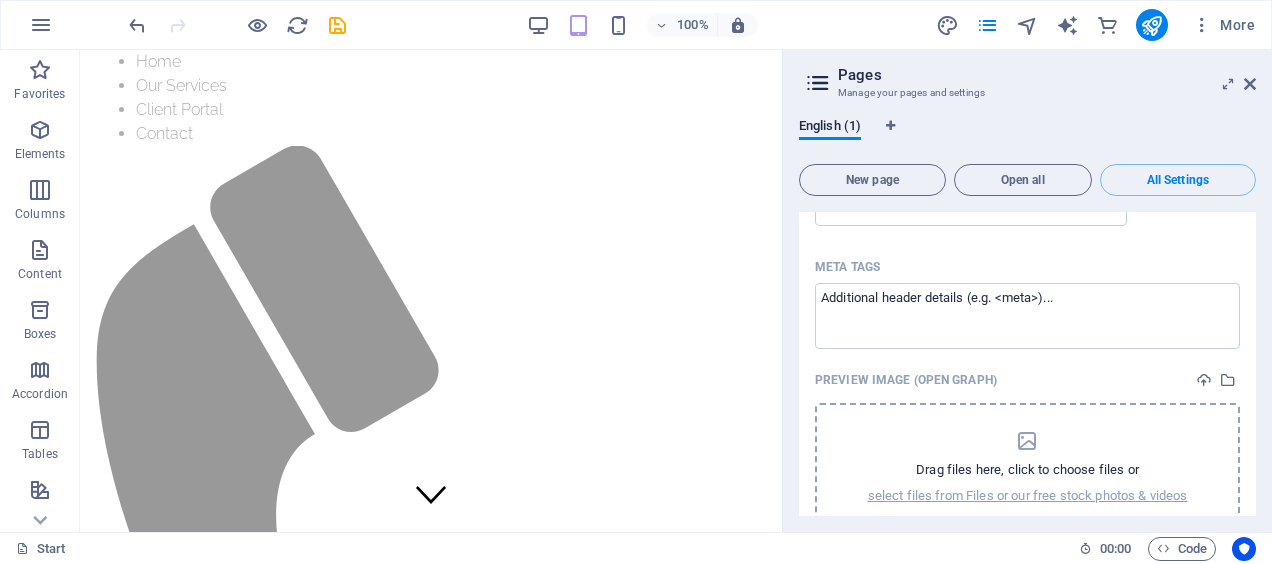 scroll, scrollTop: 791, scrollLeft: 0, axis: vertical 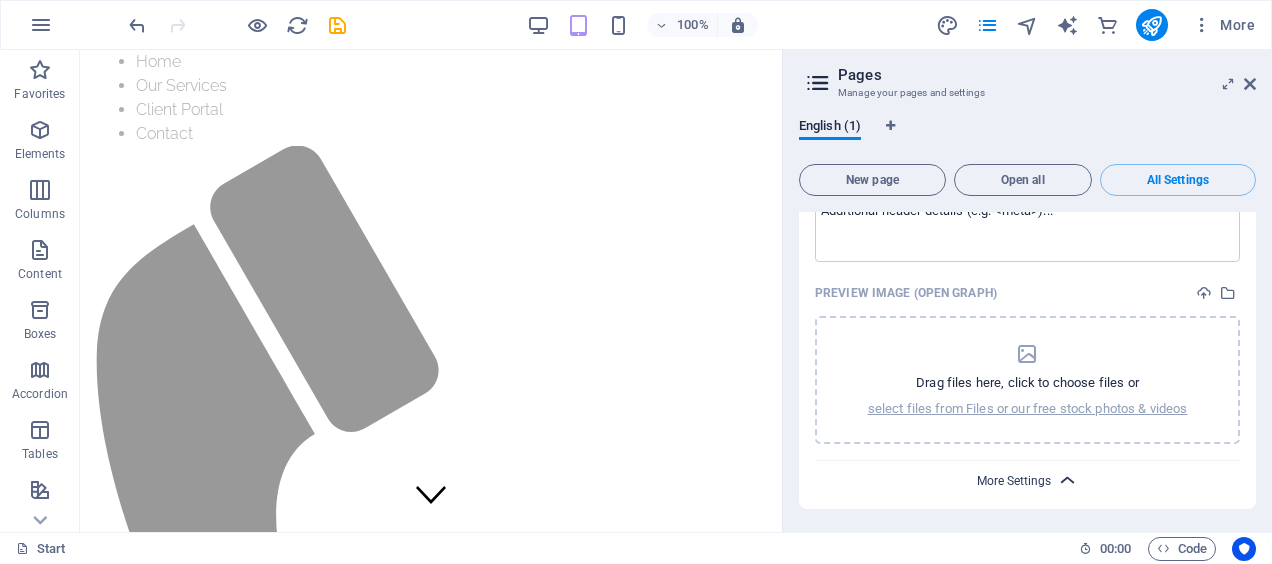 click on "More Settings" at bounding box center (1014, 481) 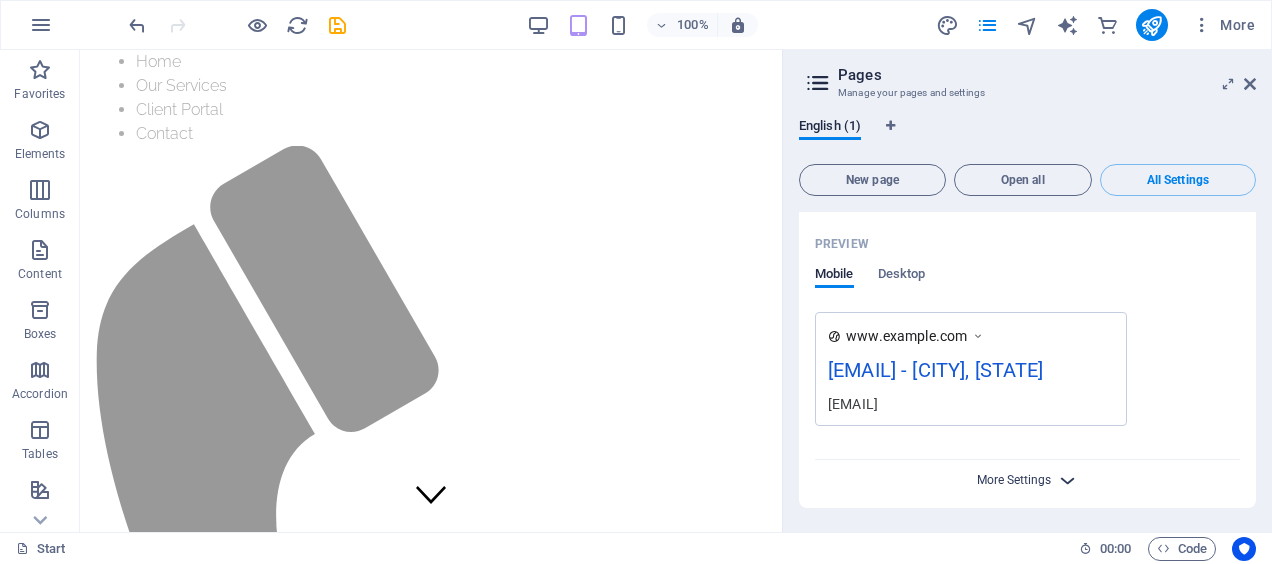 scroll, scrollTop: 504, scrollLeft: 0, axis: vertical 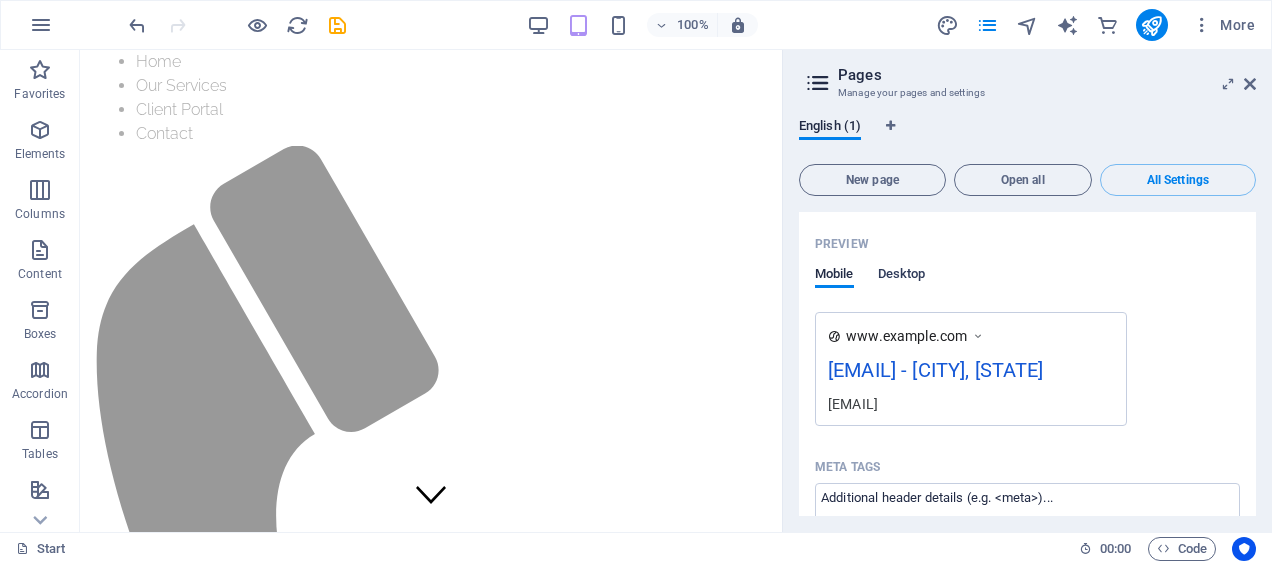 click on "Desktop" at bounding box center [902, 276] 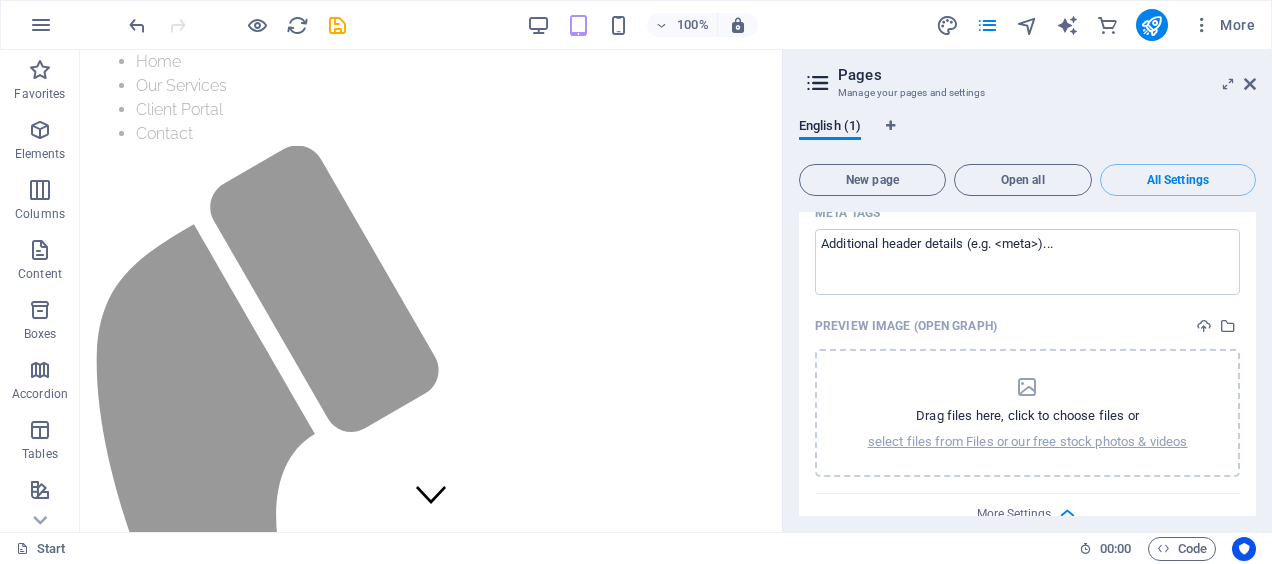 scroll, scrollTop: 754, scrollLeft: 0, axis: vertical 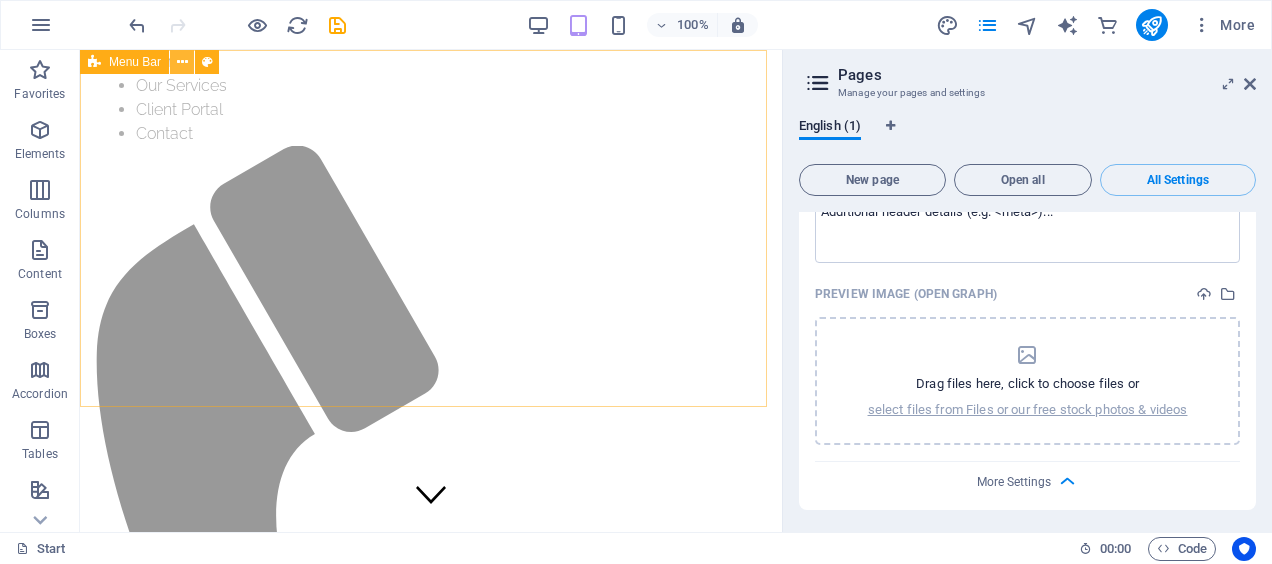click at bounding box center [182, 62] 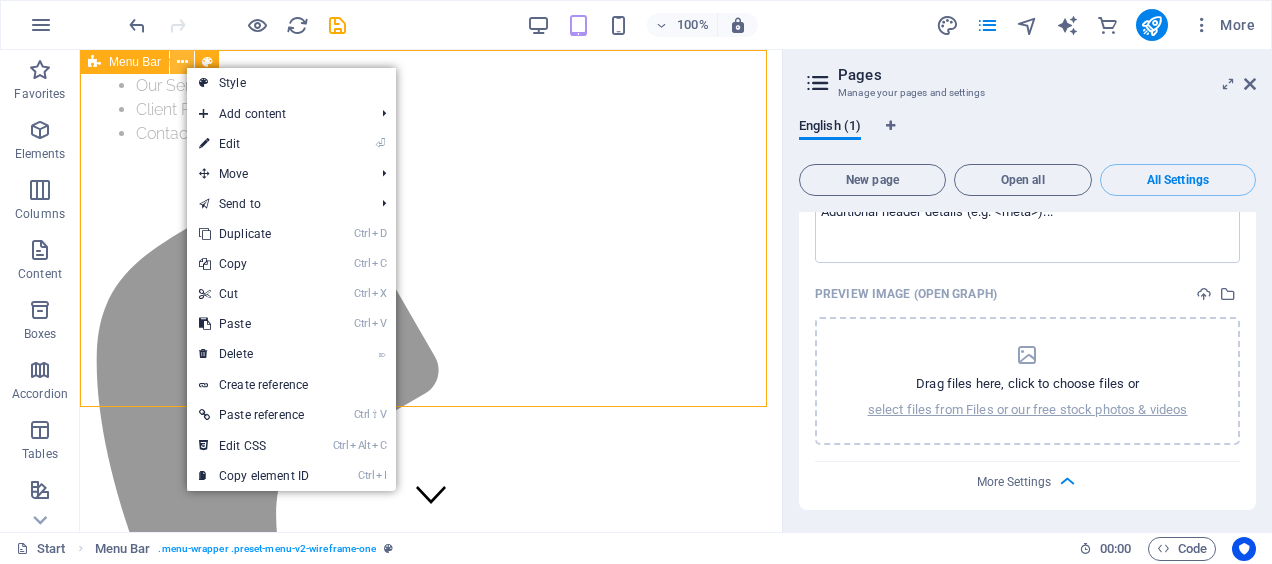 click at bounding box center (182, 62) 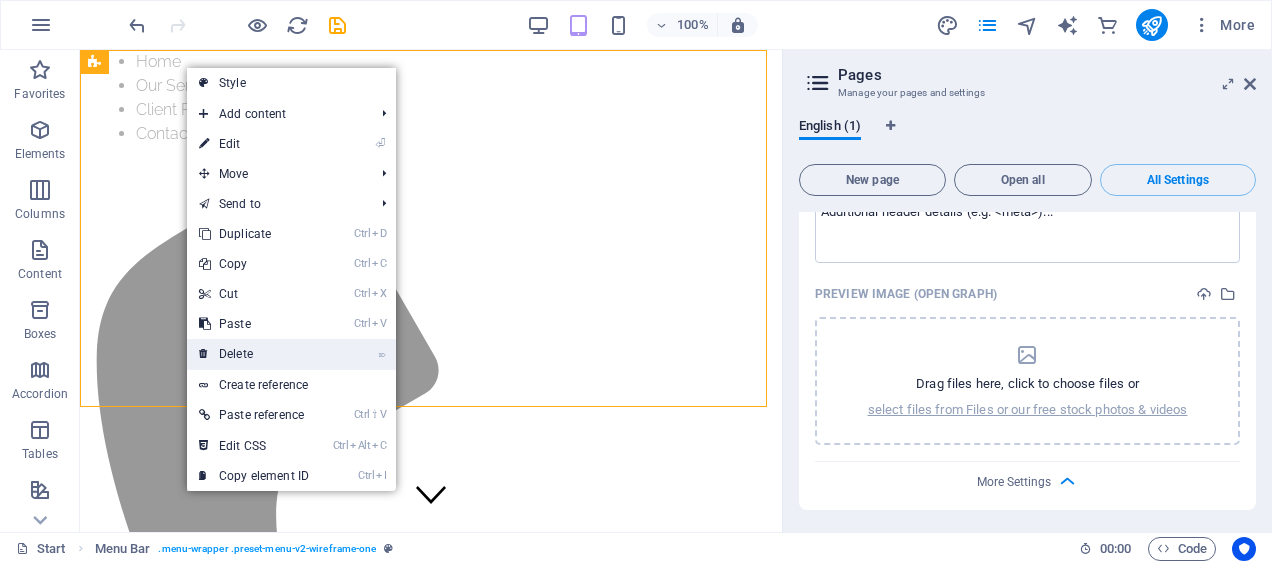 click on "⌦  Delete" at bounding box center [254, 354] 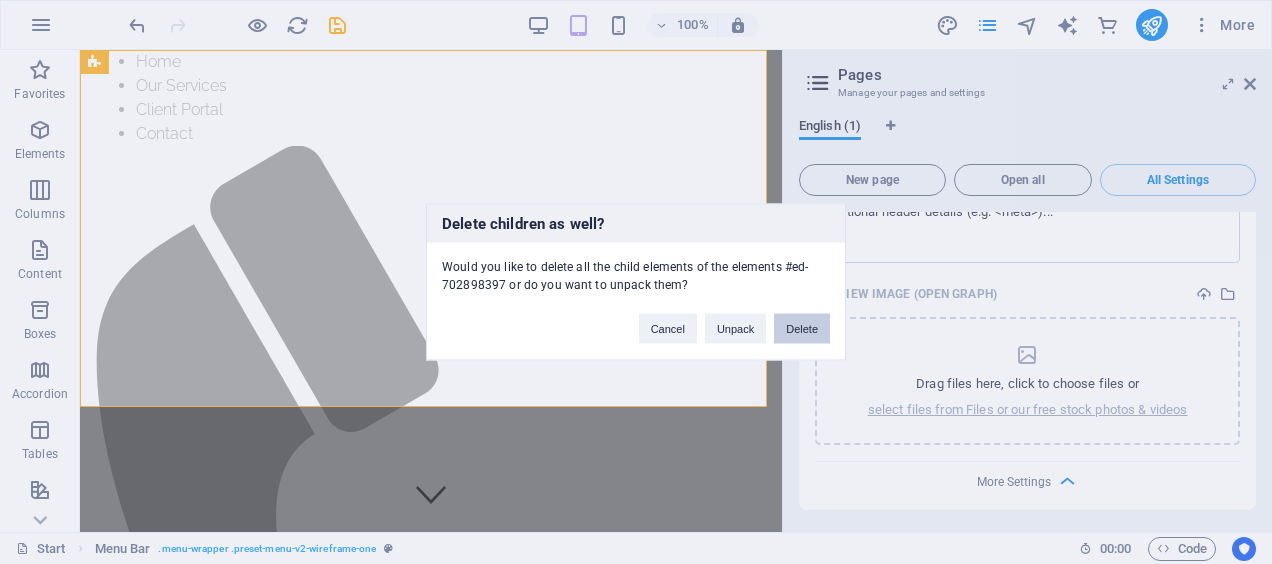 click on "Delete" at bounding box center [802, 329] 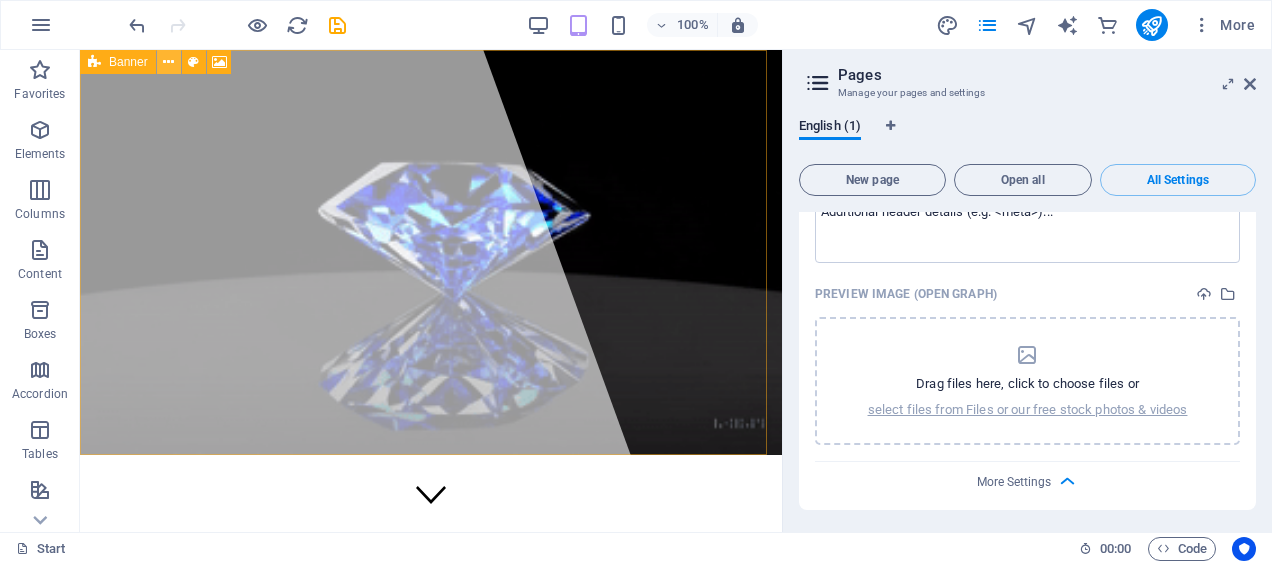 click at bounding box center (168, 62) 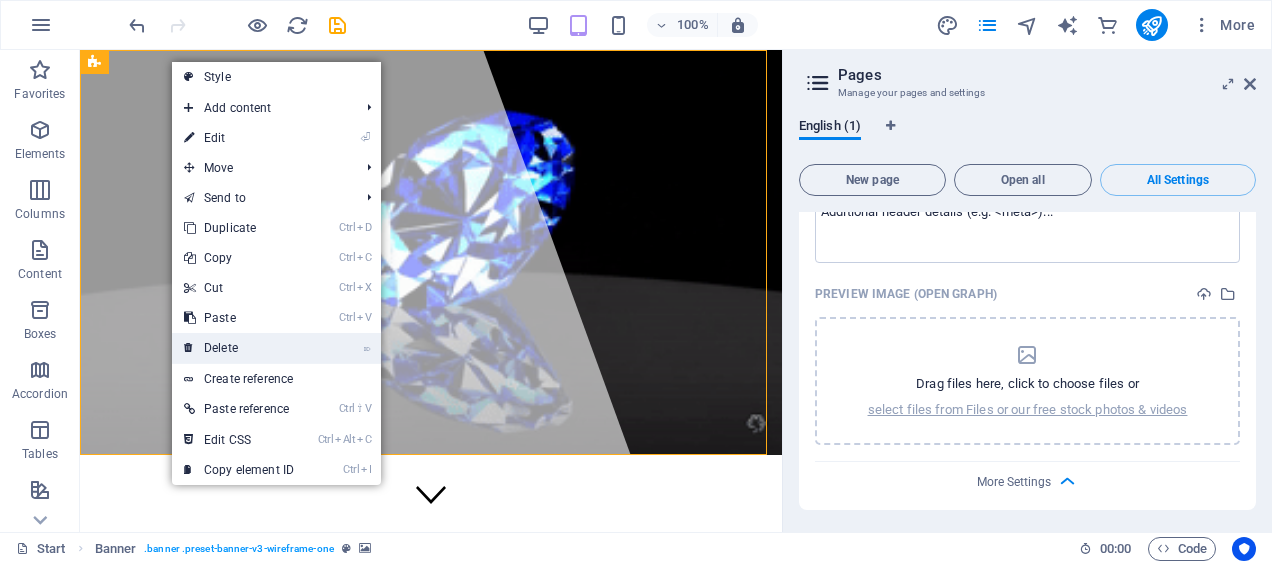 click on "⌦  Delete" at bounding box center (239, 348) 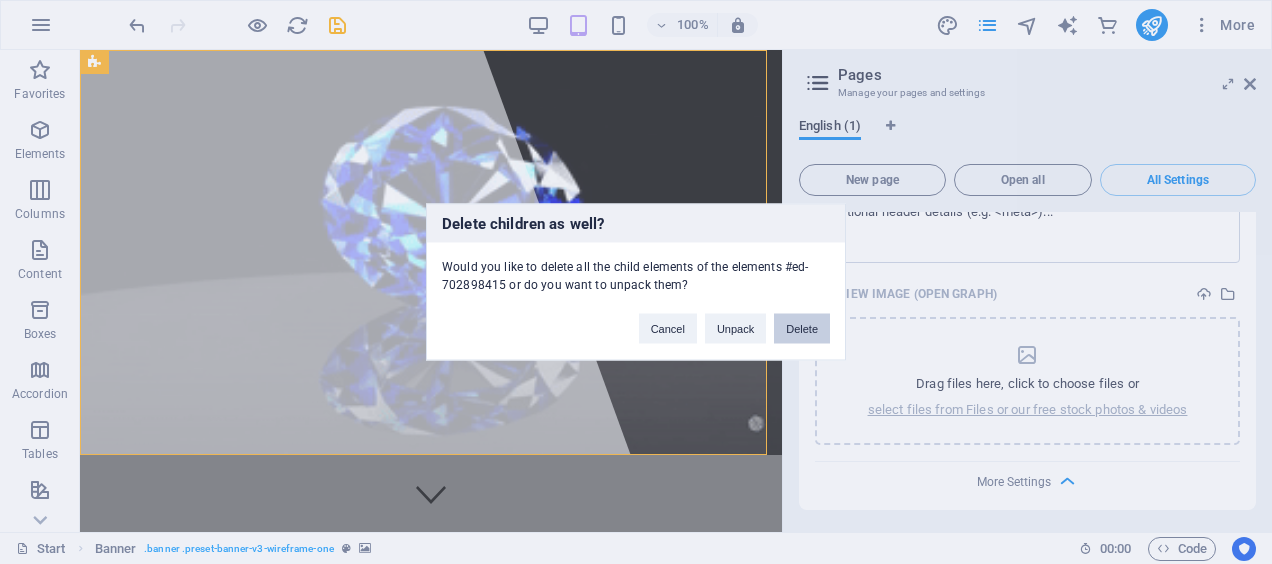 click on "Delete" at bounding box center [802, 329] 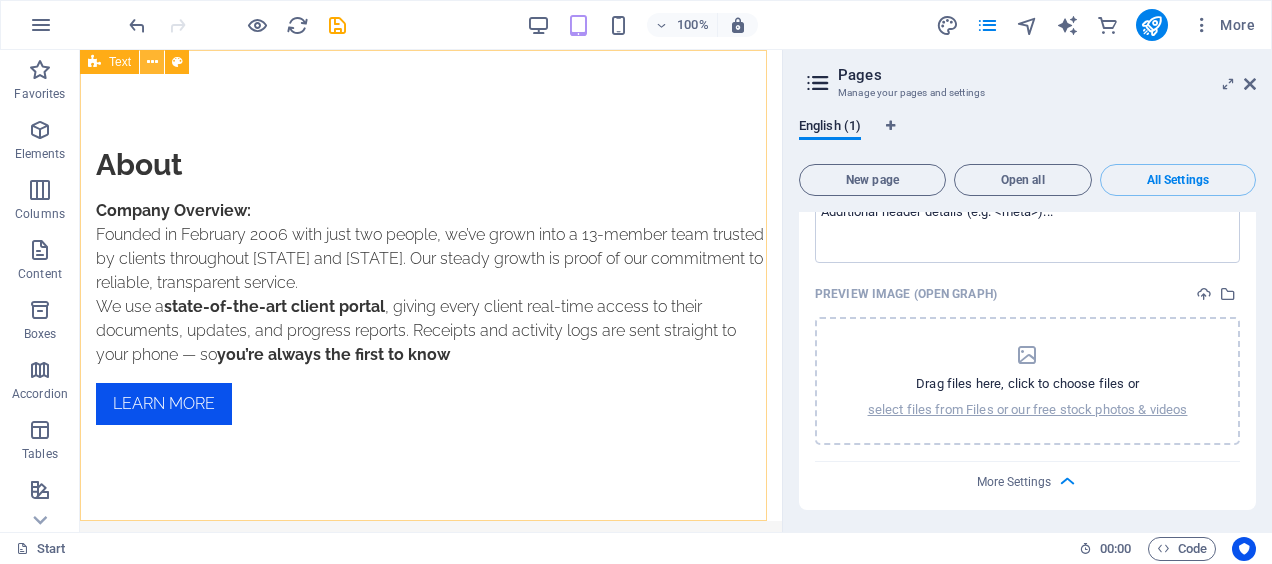 click at bounding box center (152, 62) 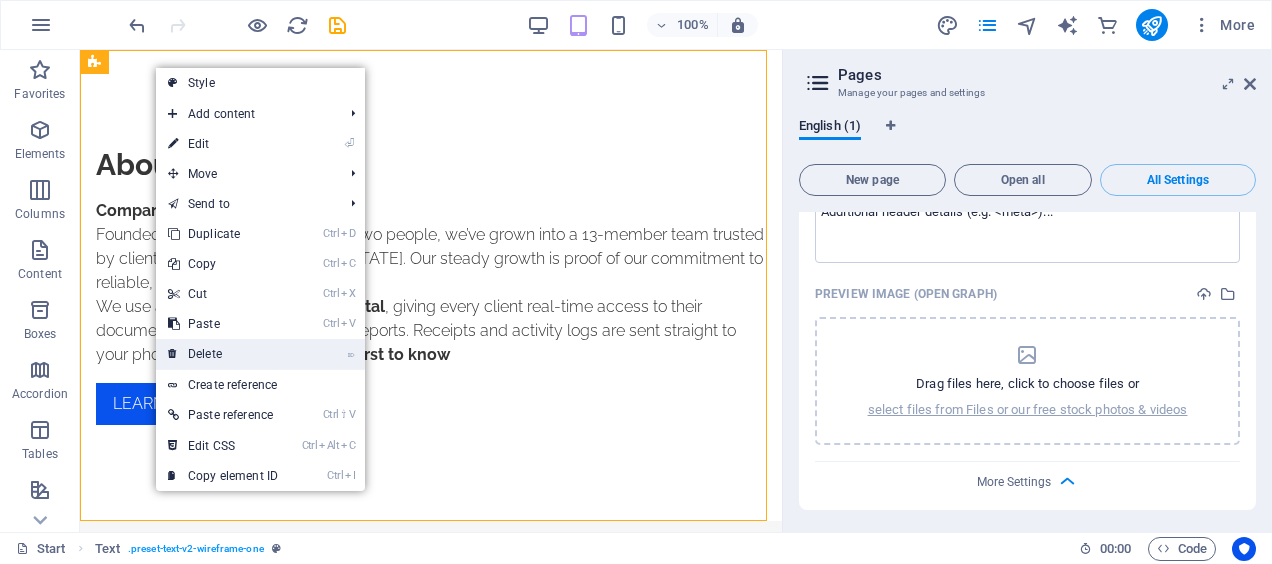 click on "⌦  Delete" at bounding box center [223, 354] 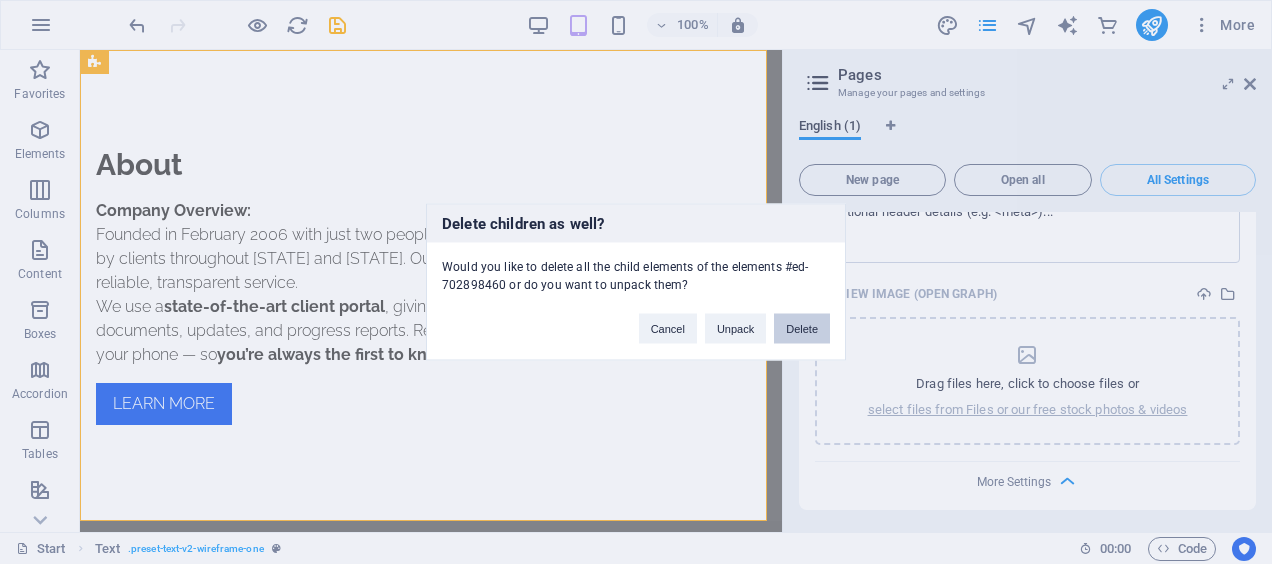 click on "Delete" at bounding box center [802, 329] 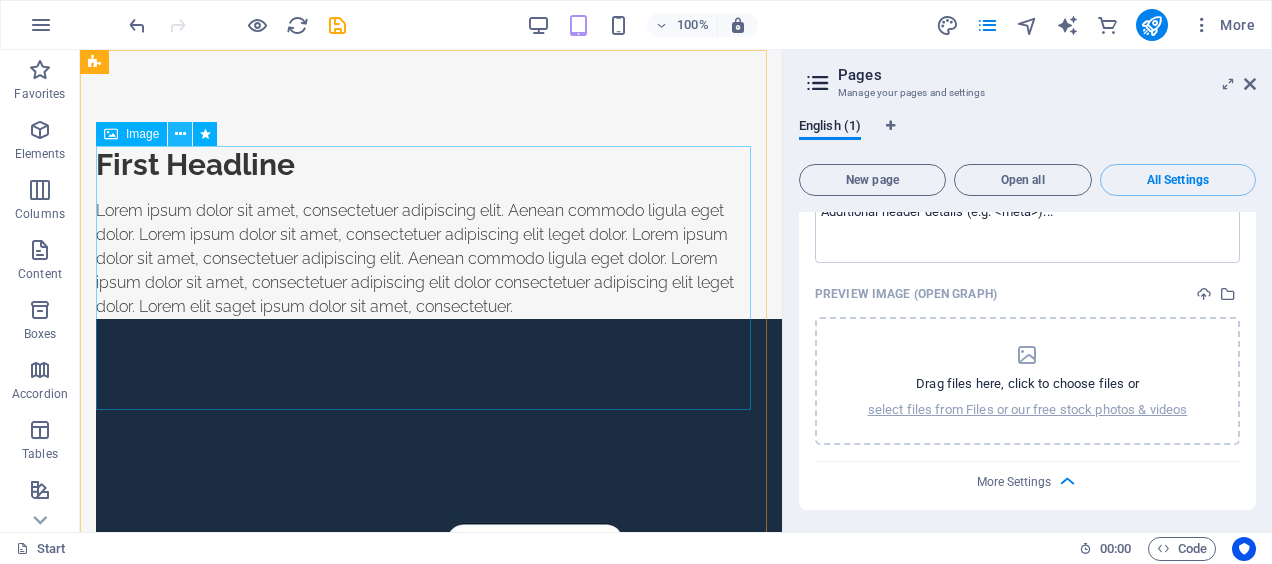 click at bounding box center (180, 134) 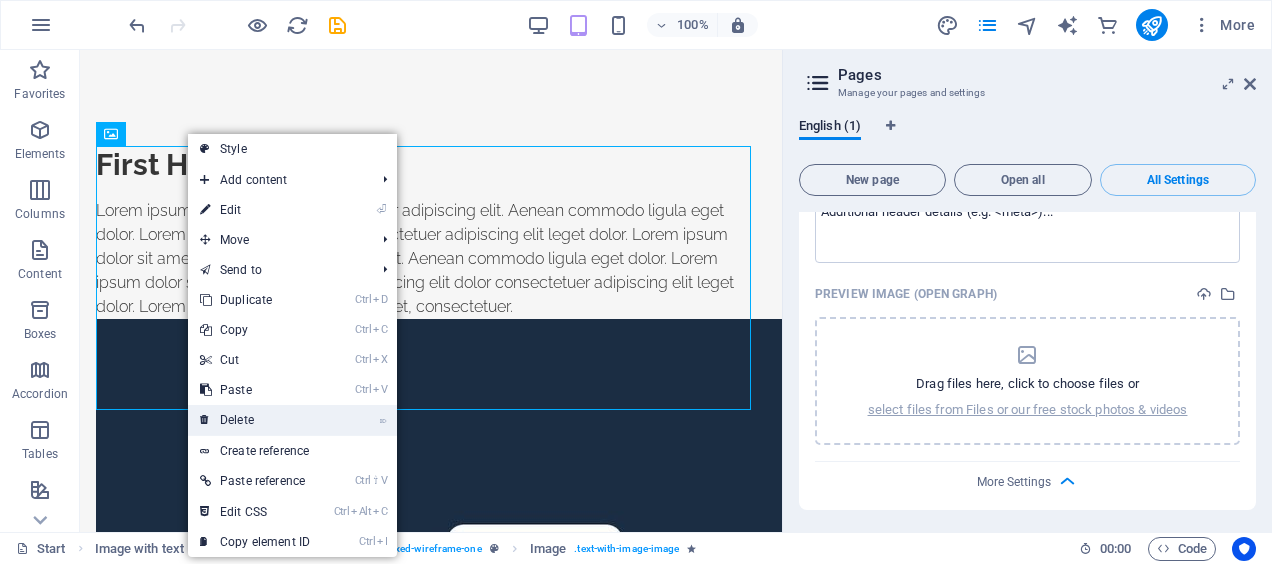 click on "⌦  Delete" at bounding box center [255, 420] 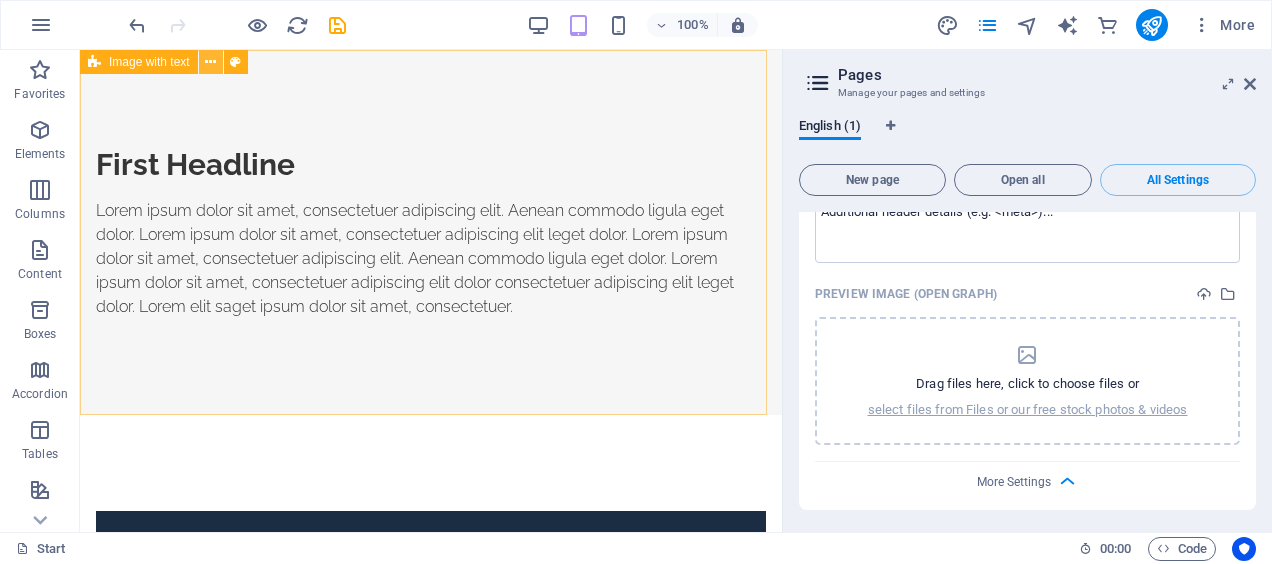 click at bounding box center (210, 62) 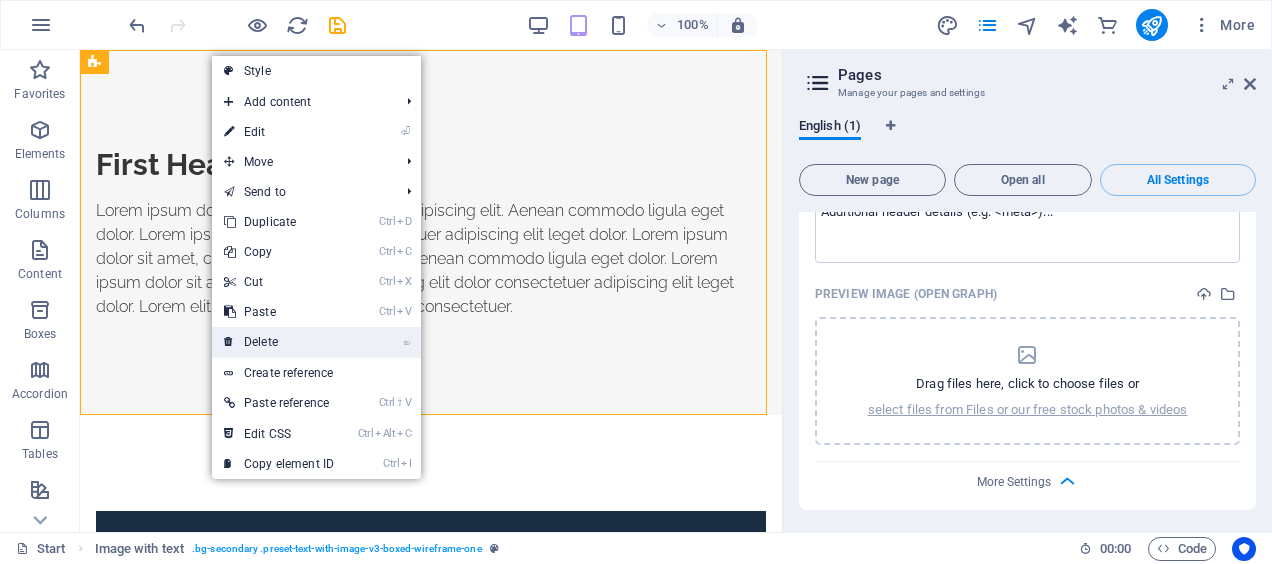 click on "⌦  Delete" at bounding box center [279, 342] 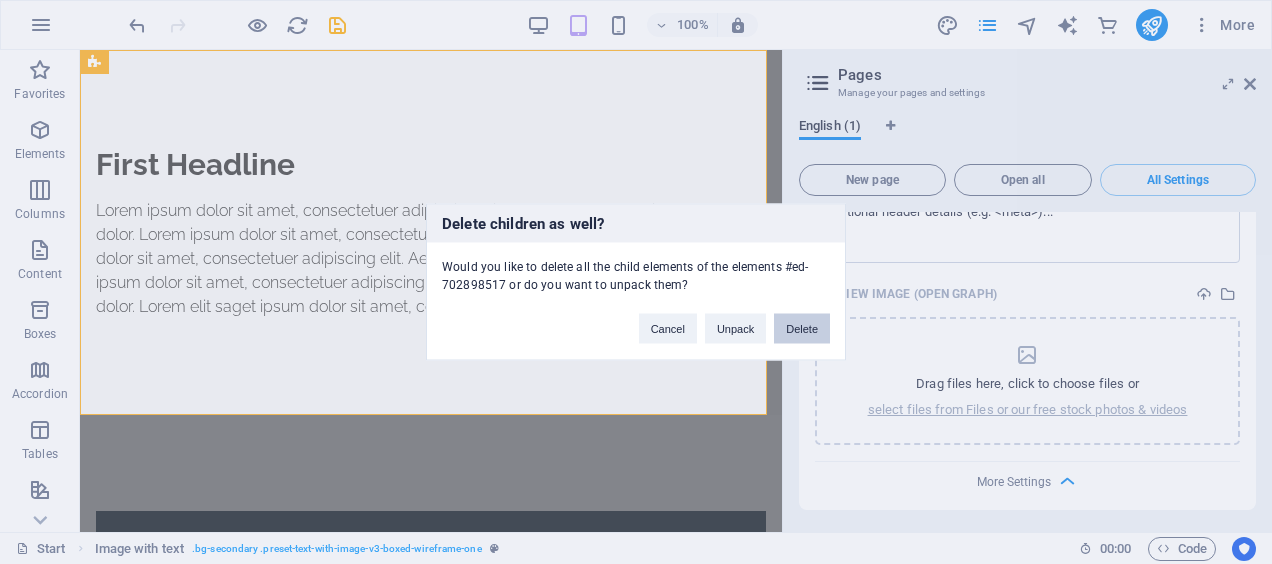click on "Delete" at bounding box center (802, 329) 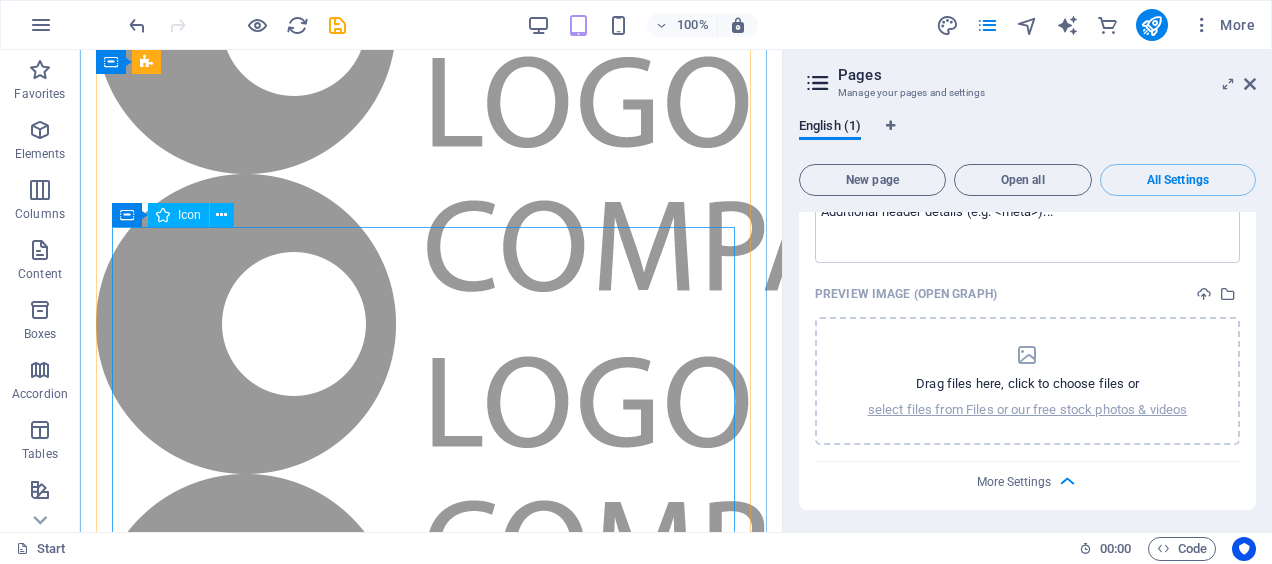 scroll, scrollTop: 3342, scrollLeft: 0, axis: vertical 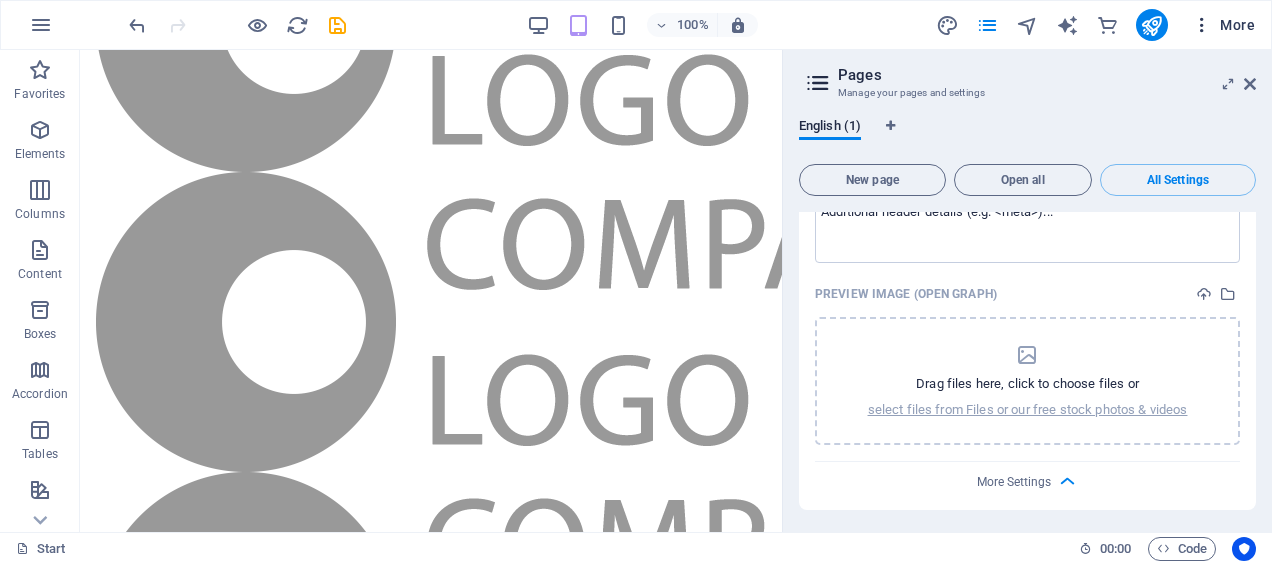click on "More" at bounding box center (1223, 25) 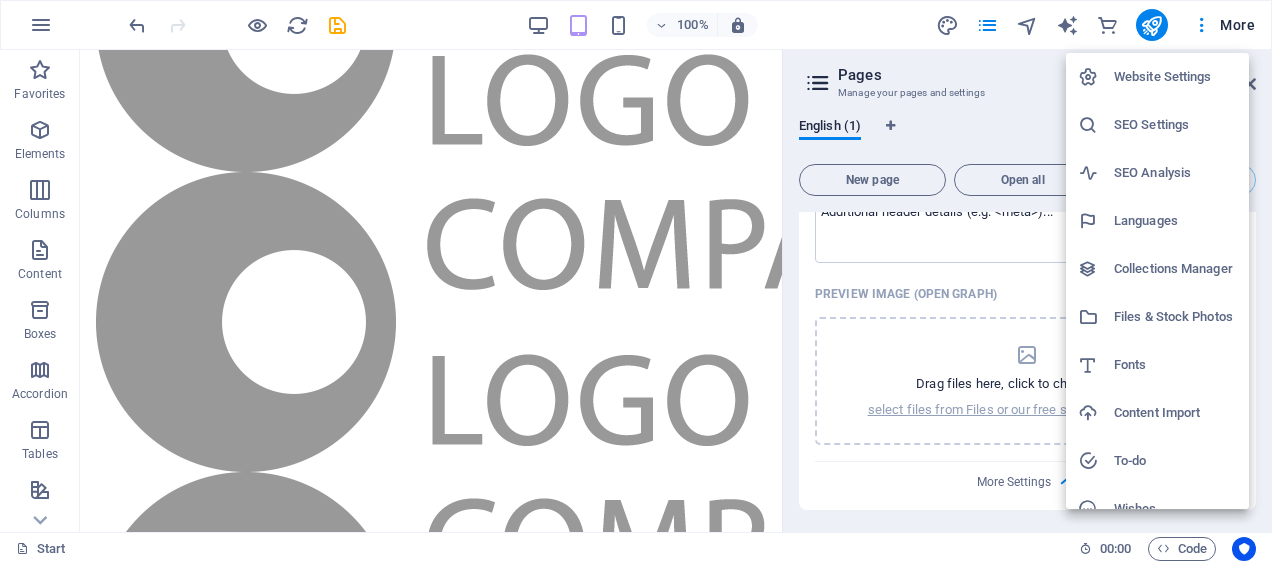 click on "Website Settings" at bounding box center [1175, 77] 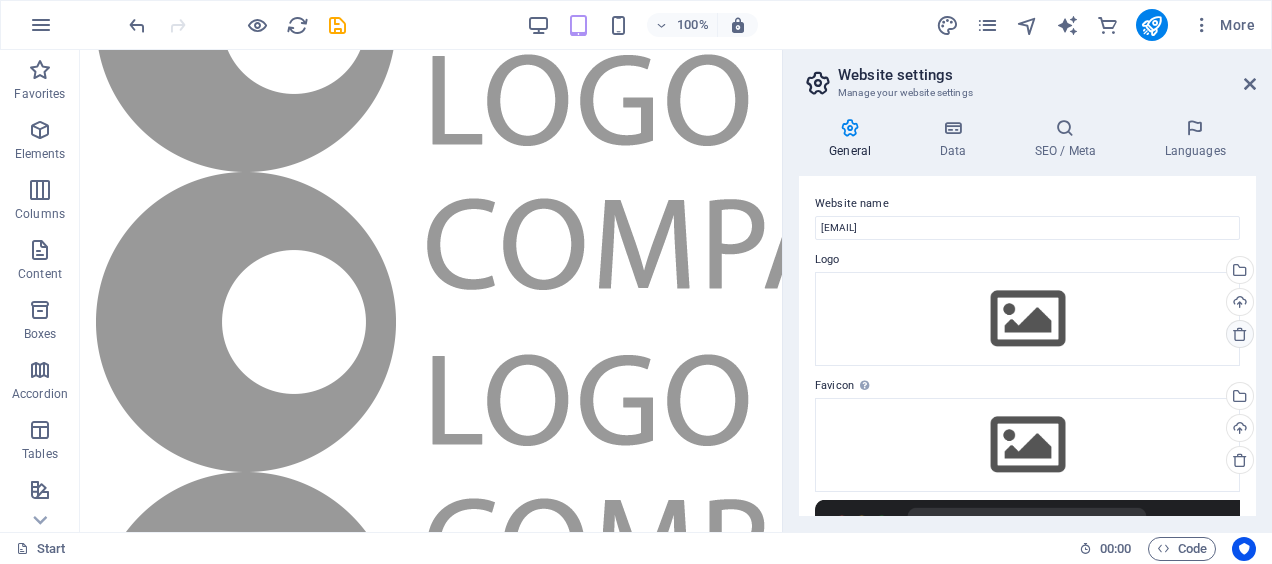 click at bounding box center [1240, 334] 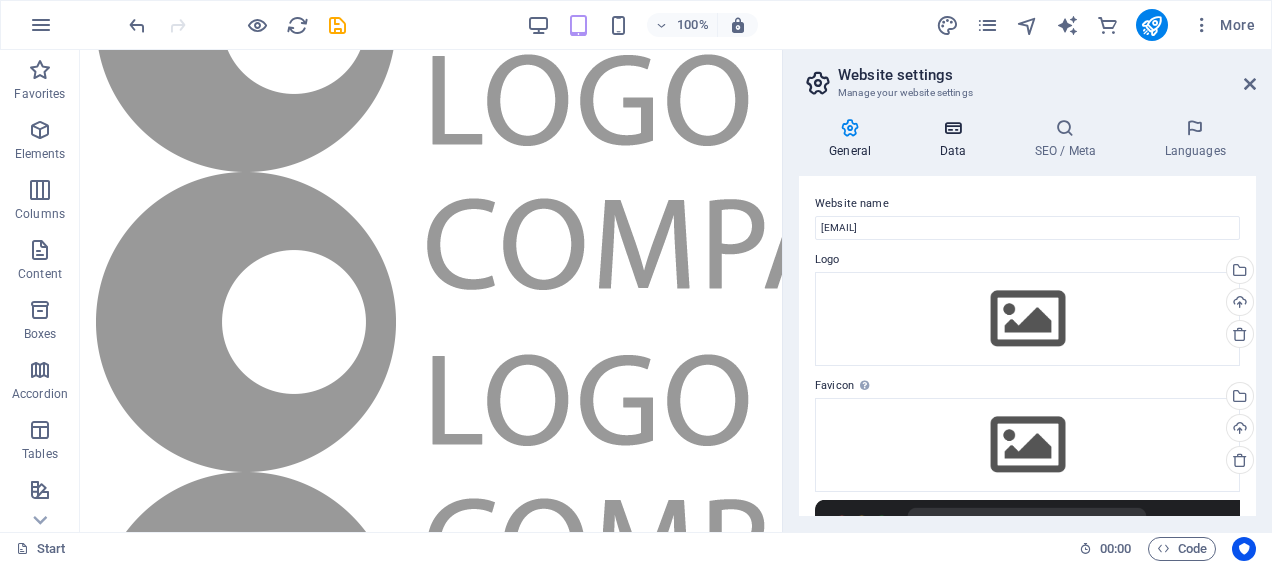 click at bounding box center [952, 128] 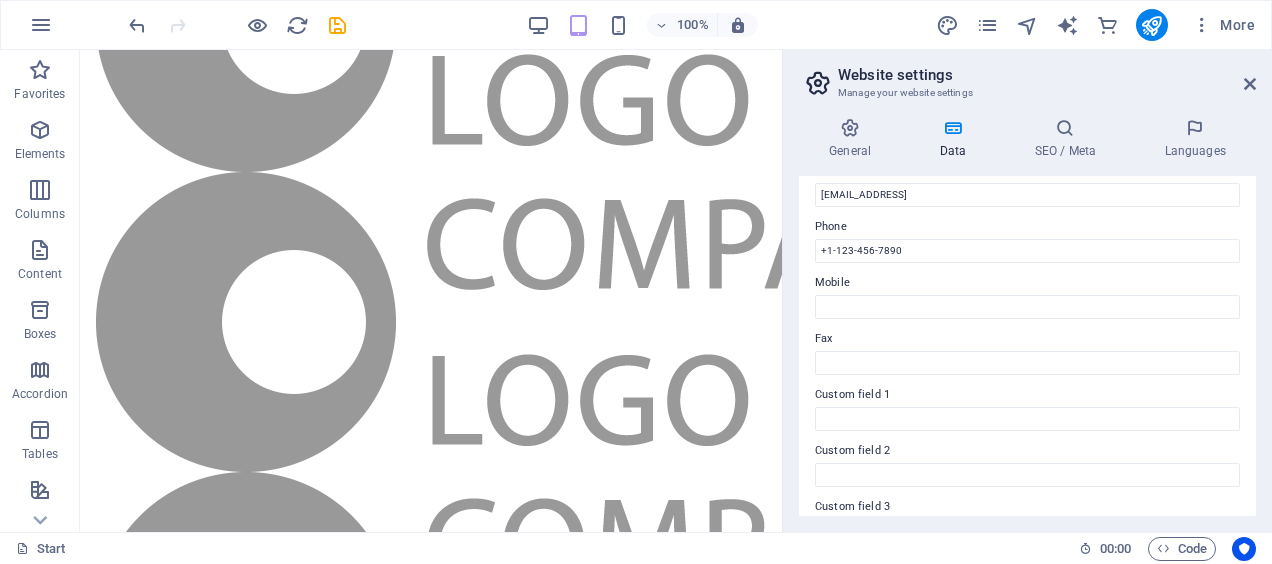 scroll, scrollTop: 620, scrollLeft: 0, axis: vertical 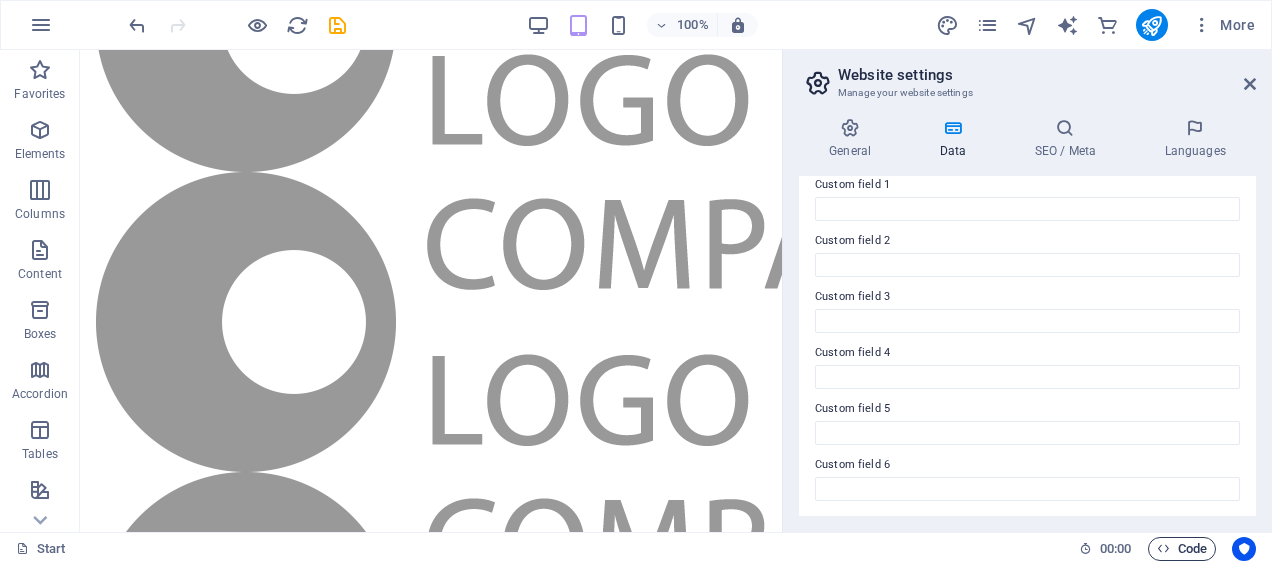 click at bounding box center [1163, 548] 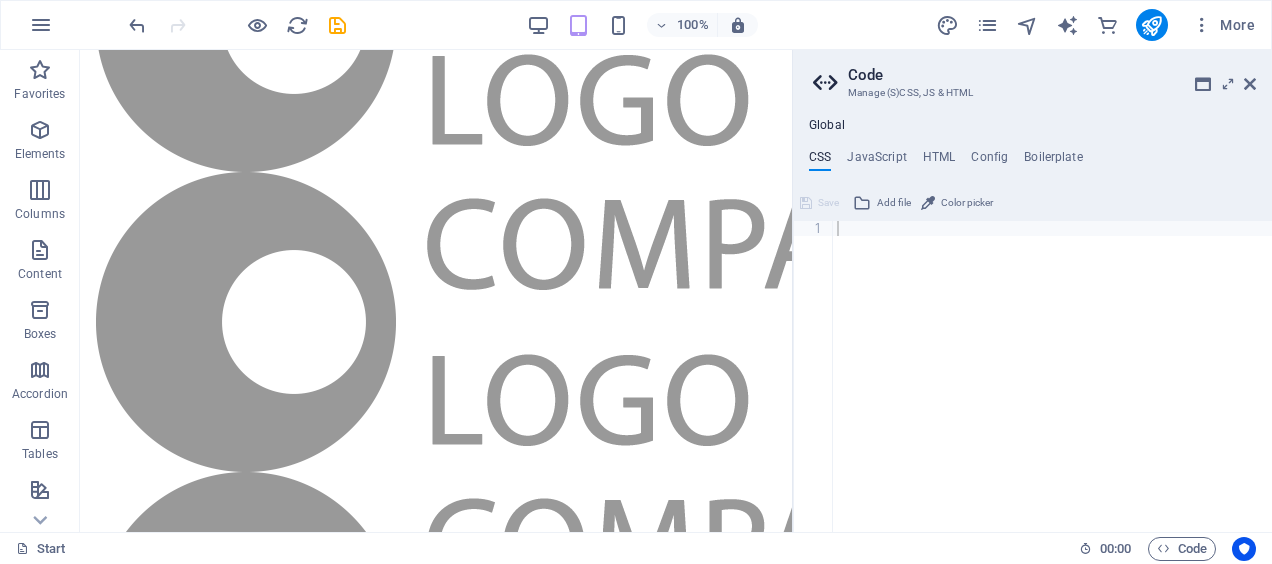 drag, startPoint x: 1160, startPoint y: 548, endPoint x: 1101, endPoint y: 230, distance: 323.42697 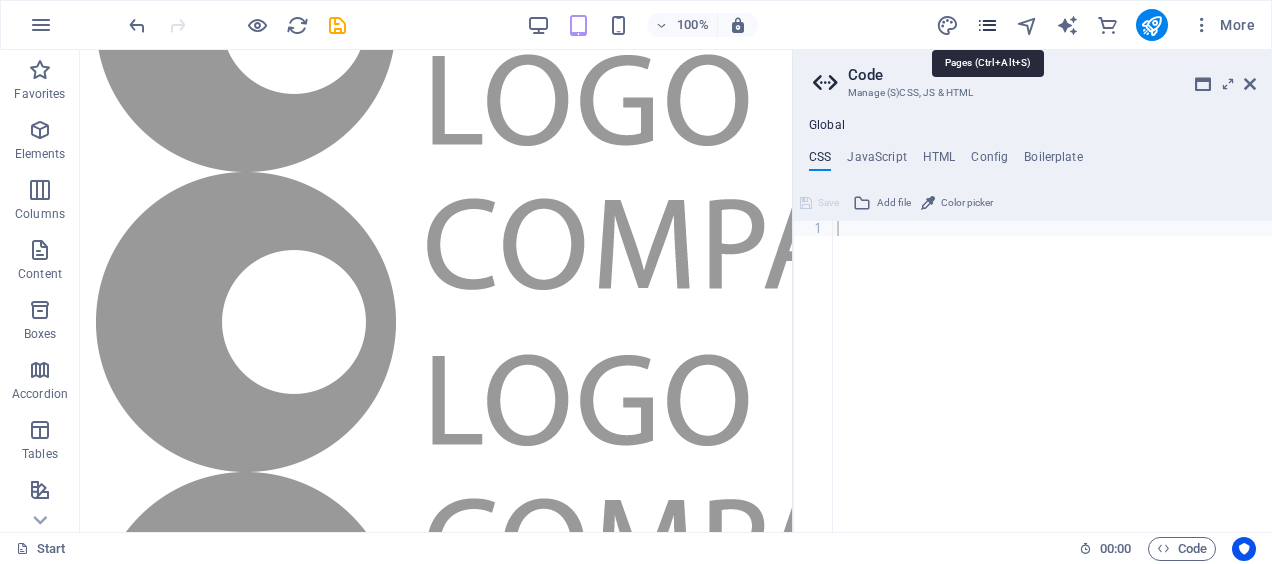 click at bounding box center (987, 25) 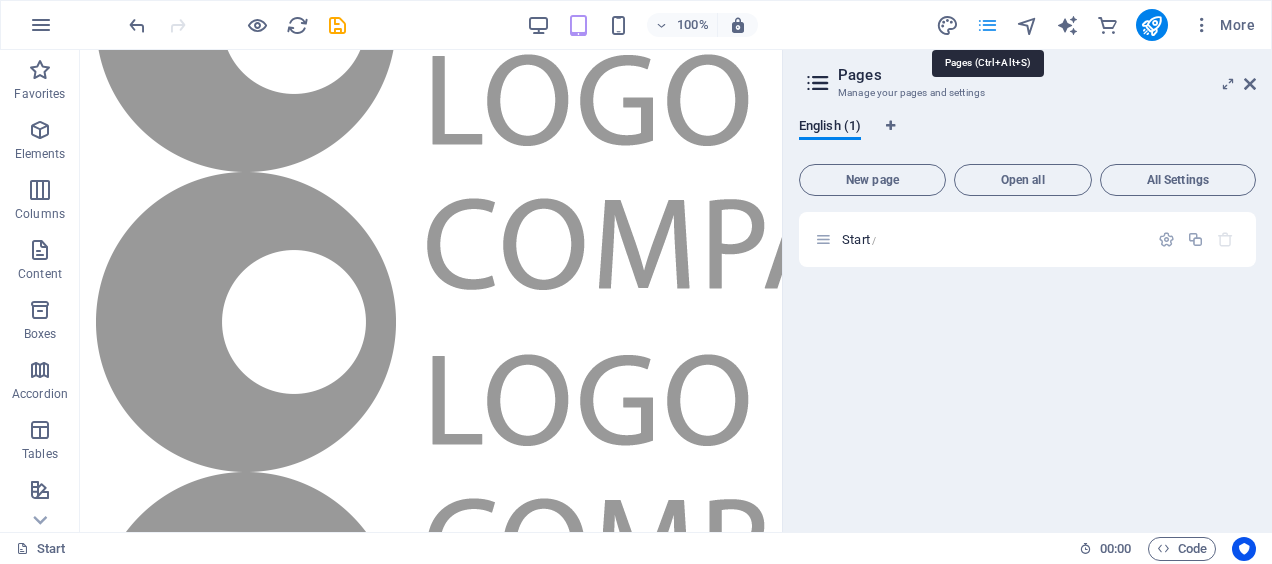 click at bounding box center (987, 25) 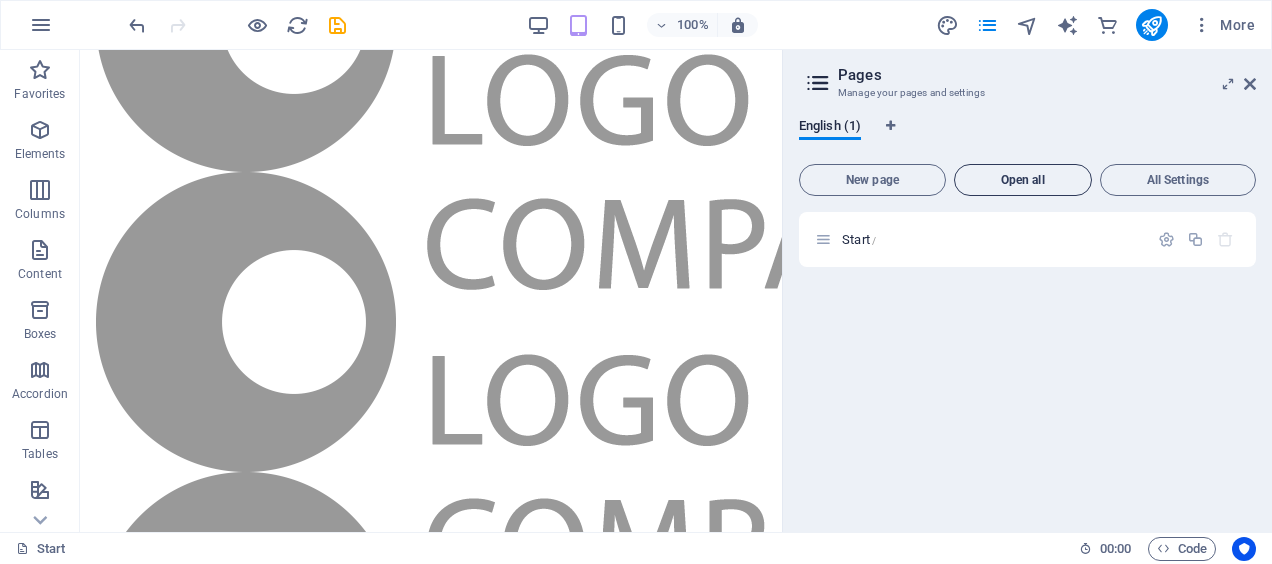 click on "Open all" at bounding box center [1023, 180] 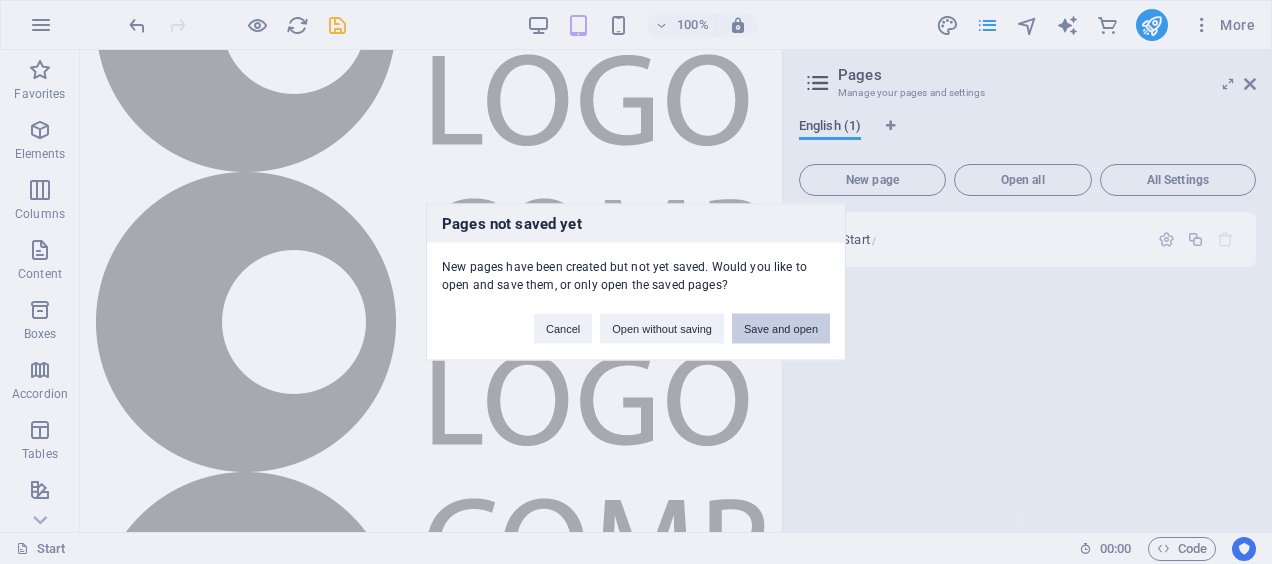 click on "Save and open" at bounding box center [781, 329] 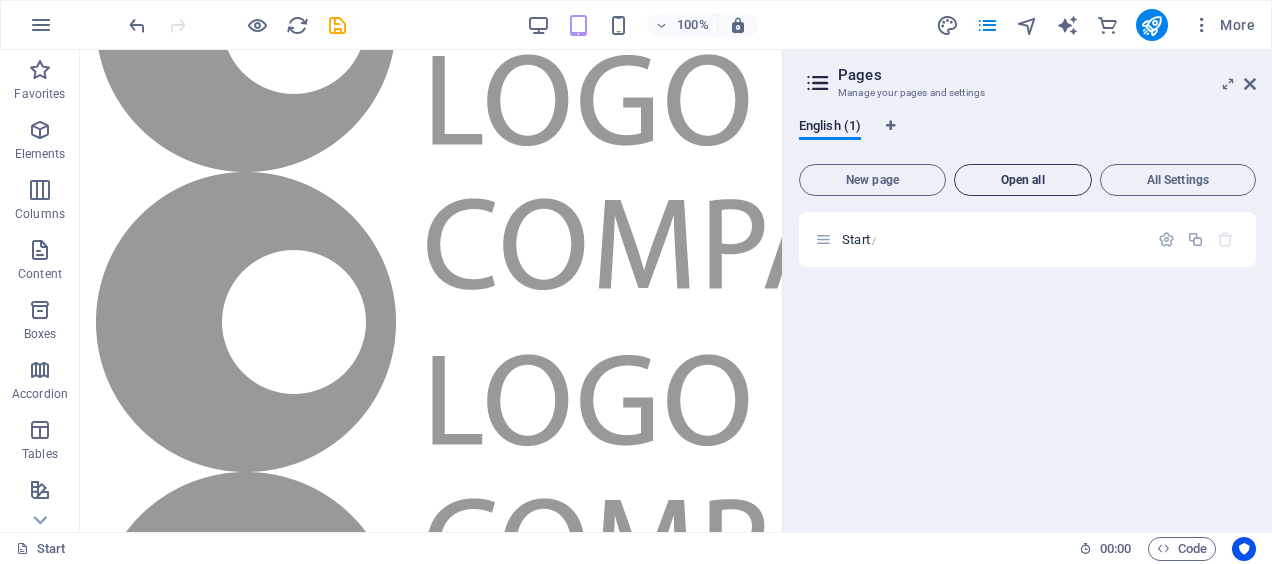 click on "Open all" at bounding box center [1023, 180] 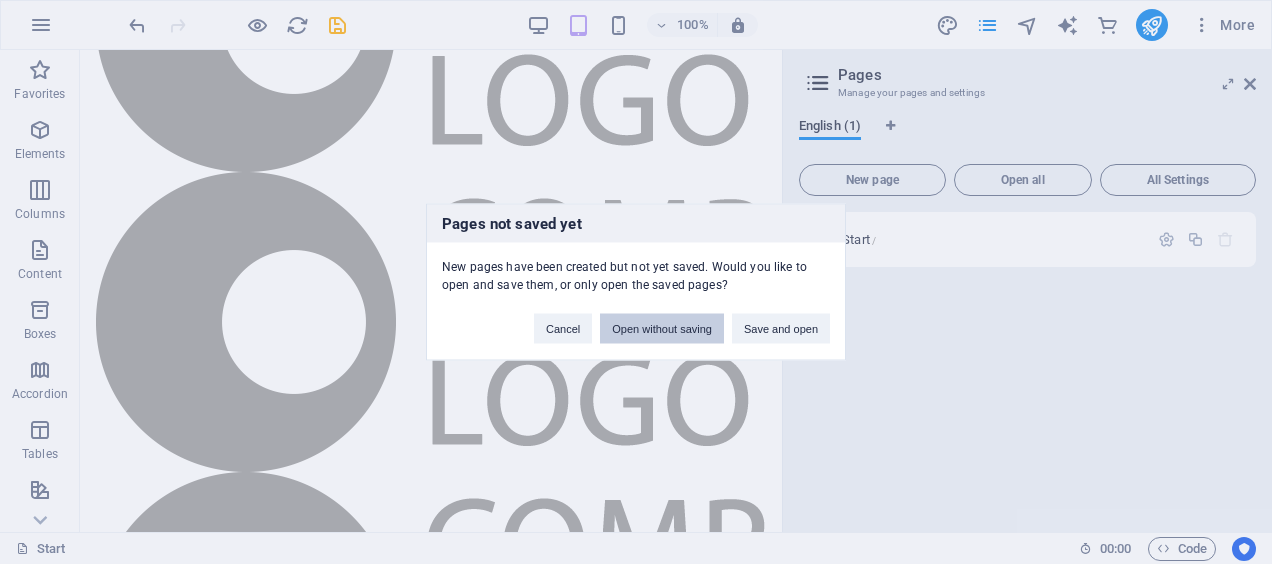 click on "Open without saving" at bounding box center [662, 329] 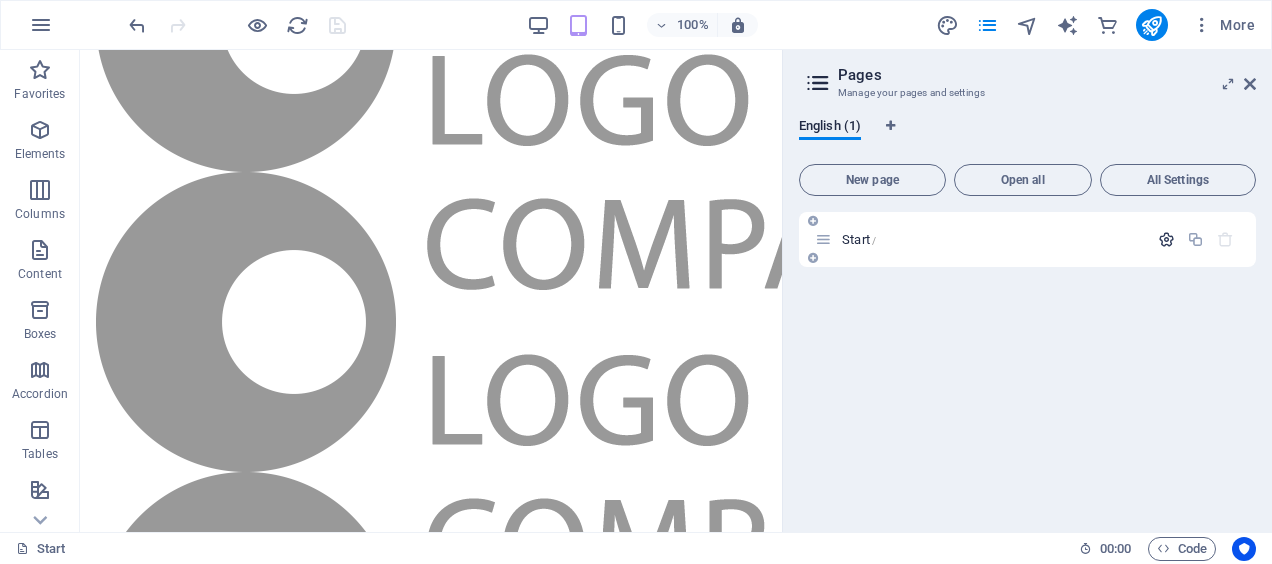 click at bounding box center (1166, 239) 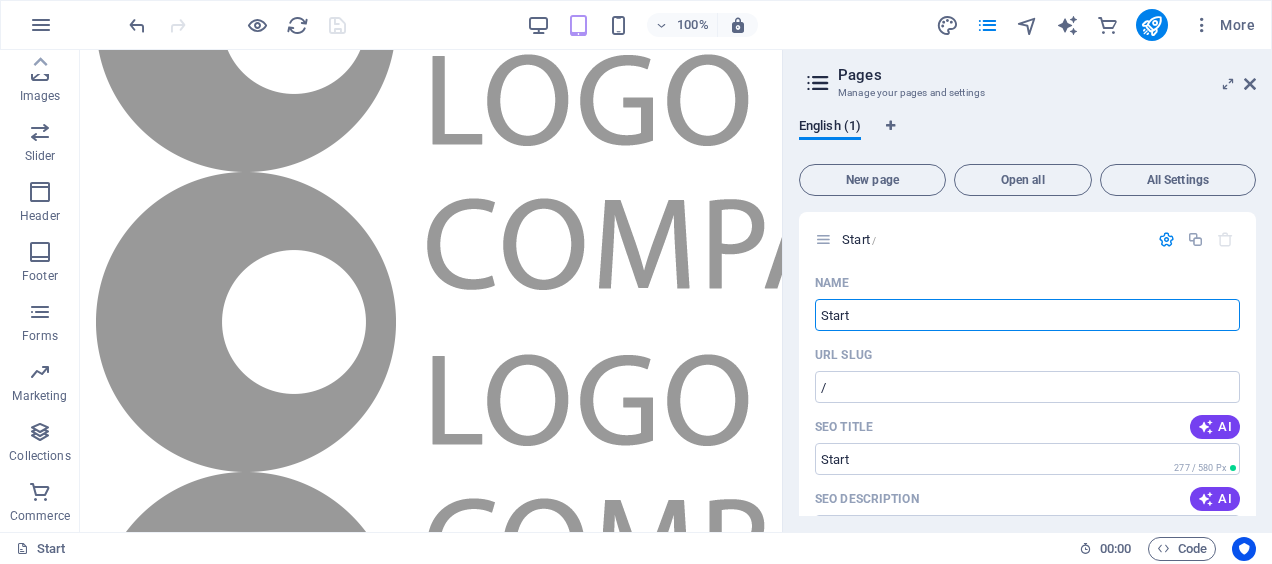 scroll, scrollTop: 0, scrollLeft: 0, axis: both 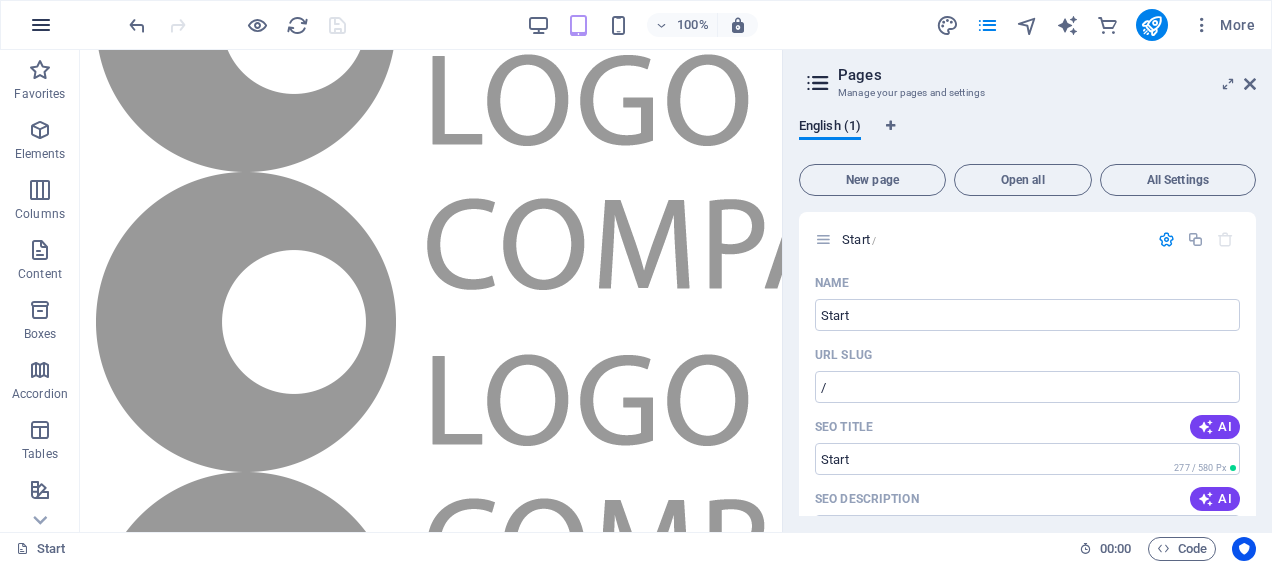 click at bounding box center [41, 25] 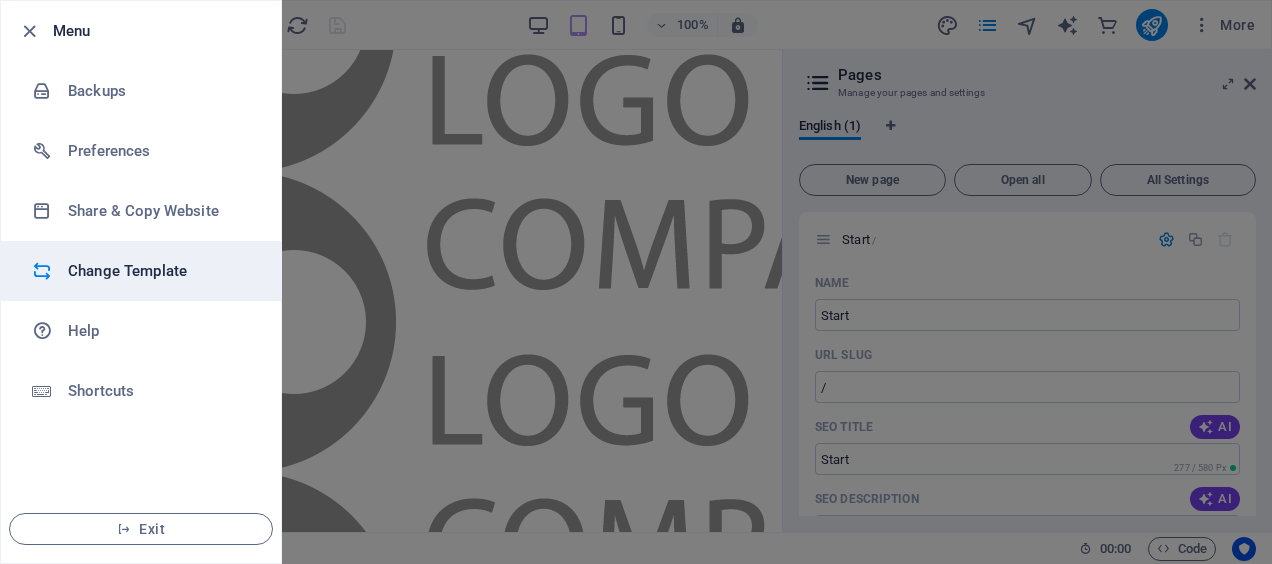 click on "Change Template" at bounding box center (160, 271) 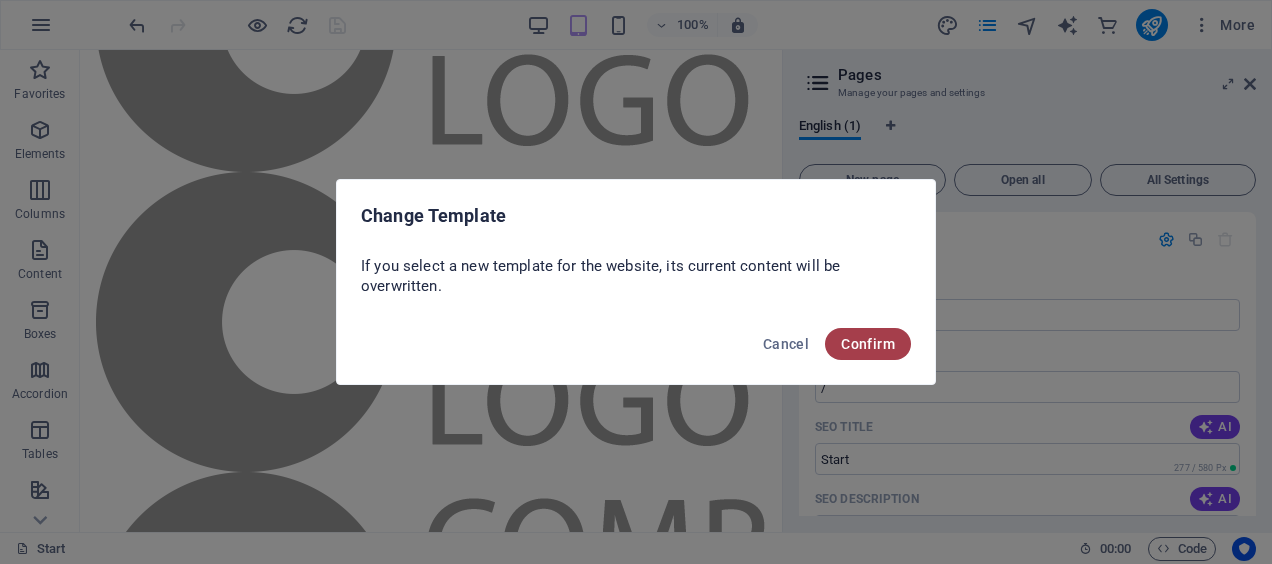 click on "Confirm" at bounding box center (868, 344) 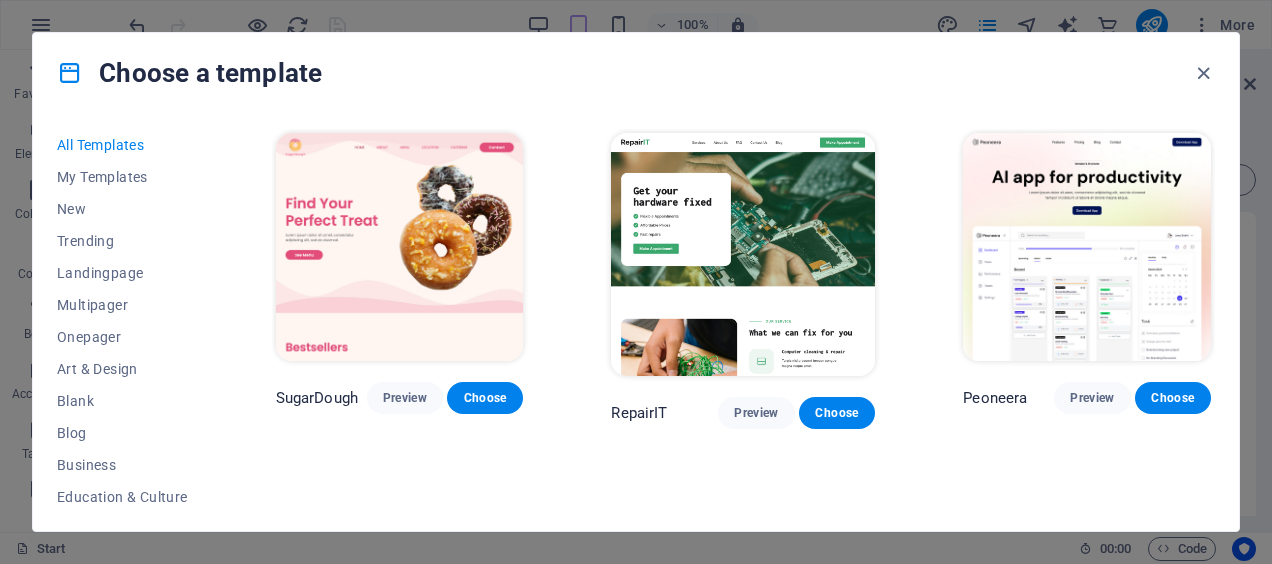 click on "All Templates My Templates New Trending Landingpage Multipager Onepager Art & Design Blank Blog Business Education & Culture Event Gastronomy Health IT & Media Legal & Finance Non-Profit Performance Portfolio Services Shop Sports & Beauty Trades Travel Wireframe" at bounding box center [134, 318] 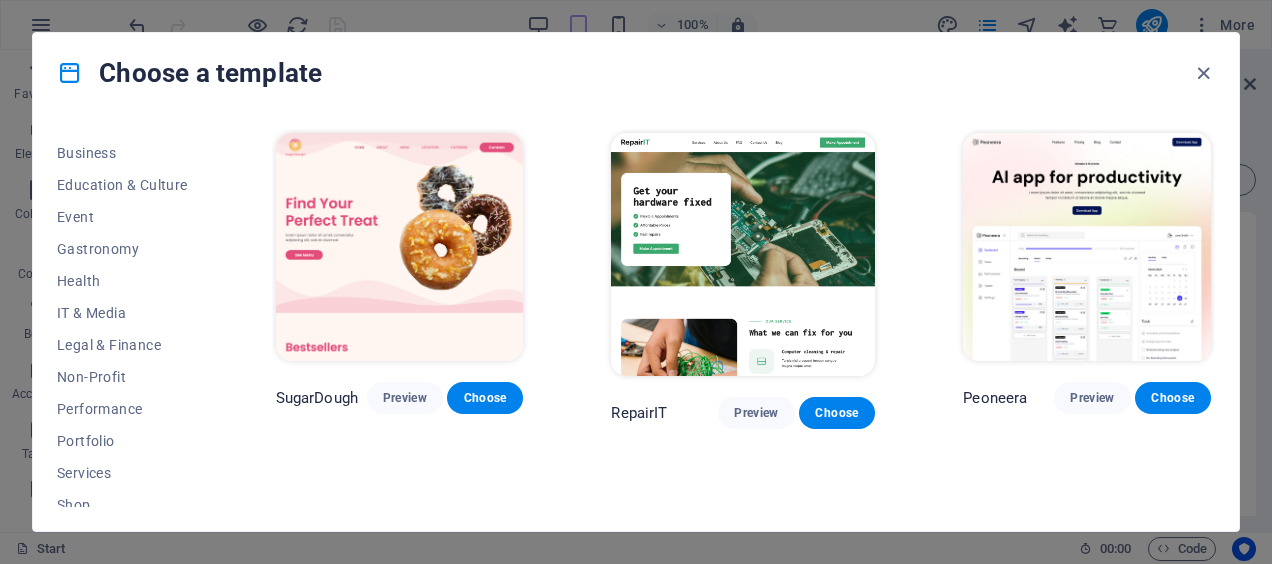 scroll, scrollTop: 324, scrollLeft: 0, axis: vertical 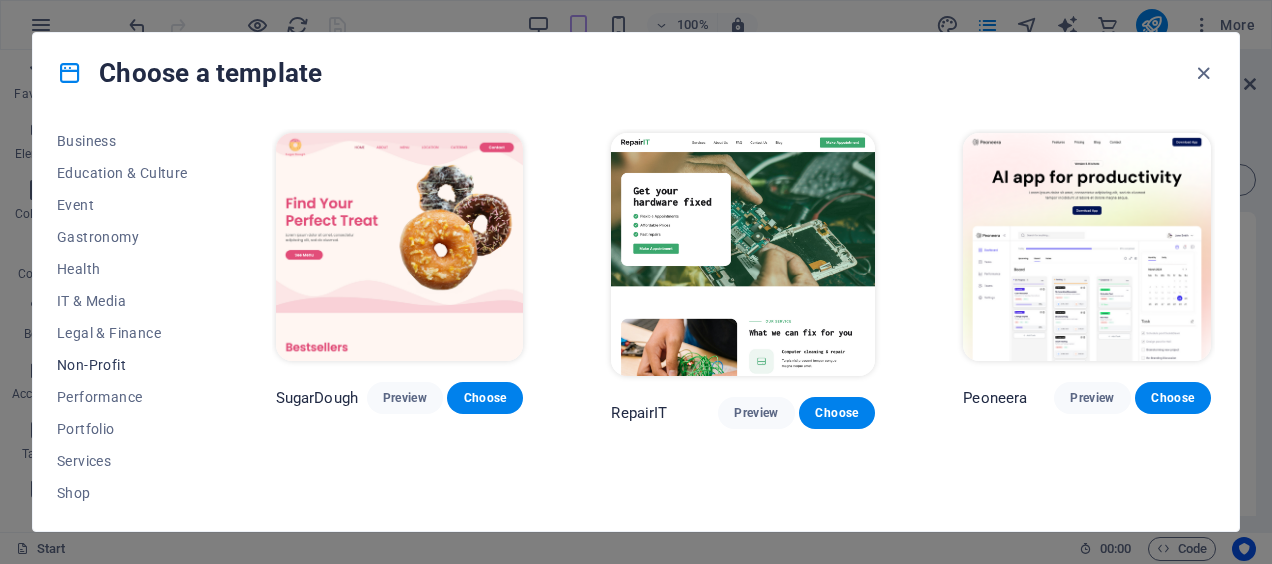 click on "Non-Profit" at bounding box center (122, 365) 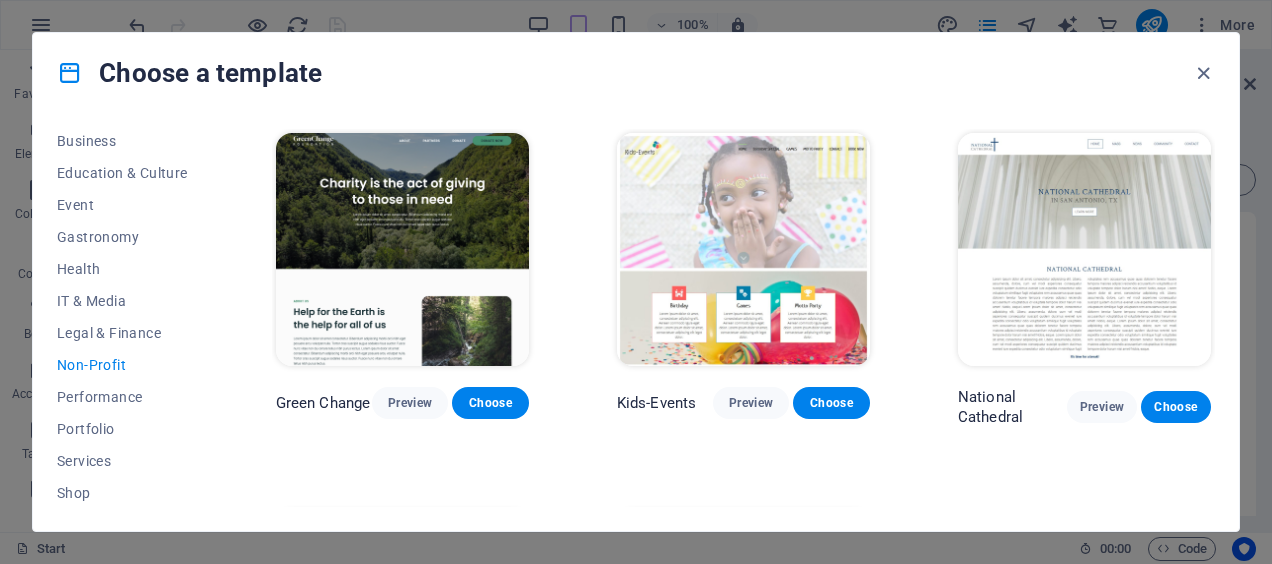 click on "All Templates My Templates New Trending Landingpage Multipager Onepager Art & Design Blank Blog Business Education & Culture Event Gastronomy Health IT & Media Legal & Finance Non-Profit Performance Portfolio Services Shop Sports & Beauty Trades Travel Wireframe Green Change Preview Choose Kids-Events Preview Choose National Cathedral Preview Choose WeCare Preview Choose PetsLife Preview Choose" at bounding box center (636, 322) 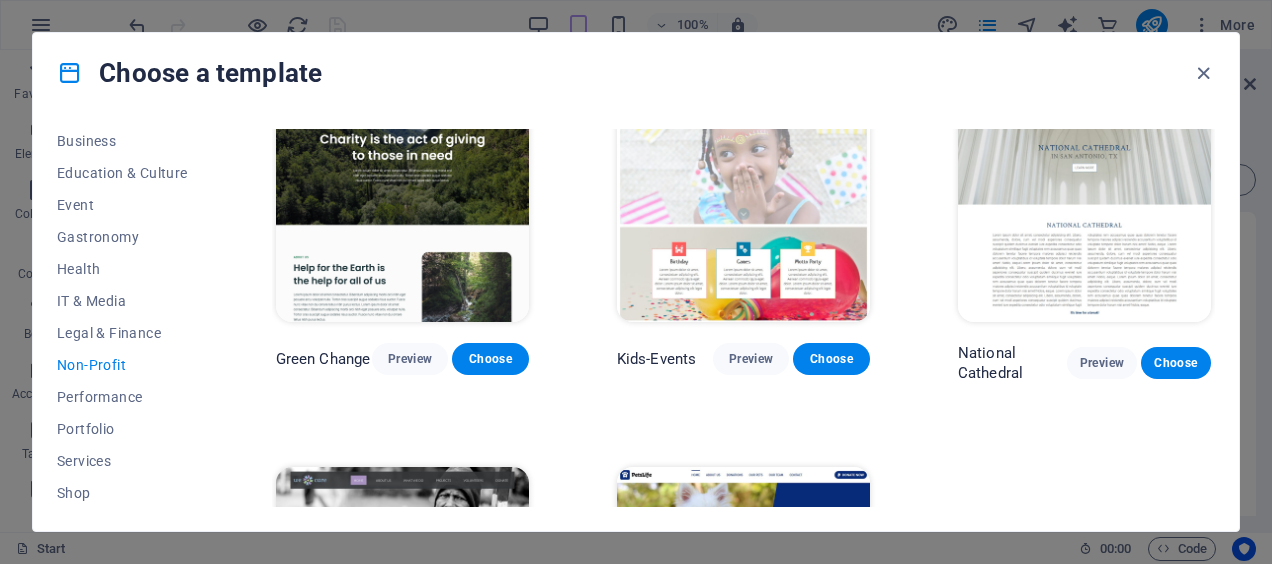 click on "All Templates My Templates New Trending Landingpage Multipager Onepager Art & Design Blank Blog Business Education & Culture Event Gastronomy Health IT & Media Legal & Finance Non-Profit Performance Portfolio Services Shop Sports & Beauty Trades Travel Wireframe Green Change Preview Choose Kids-Events Preview Choose National Cathedral Preview Choose WeCare Preview Choose PetsLife Preview Choose" at bounding box center [636, 322] 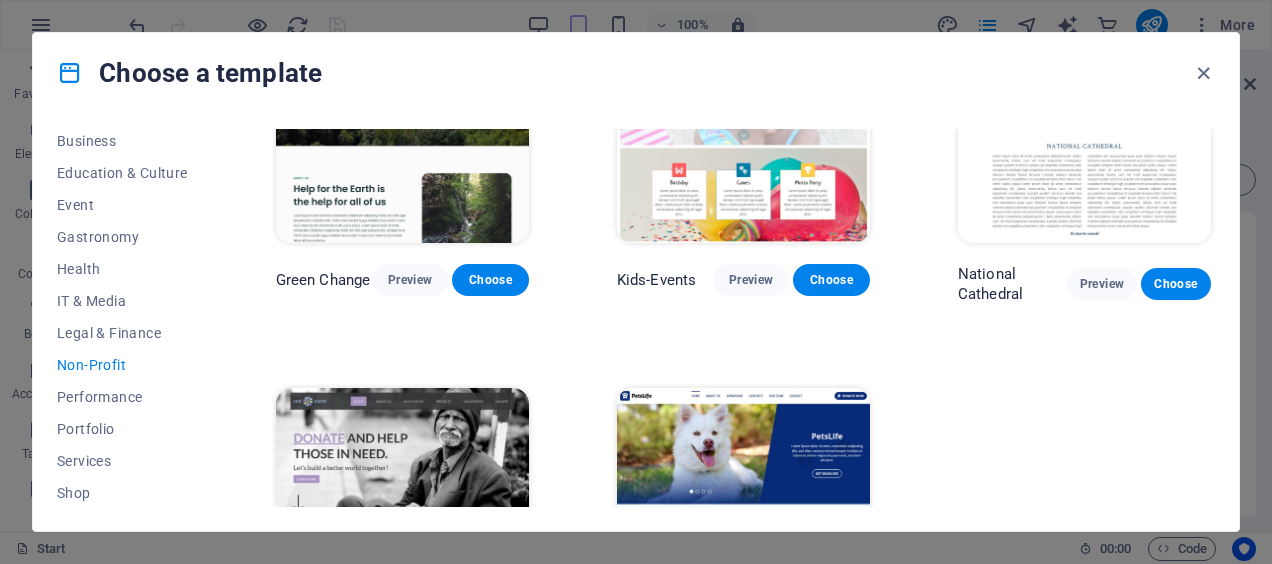 scroll, scrollTop: 184, scrollLeft: 0, axis: vertical 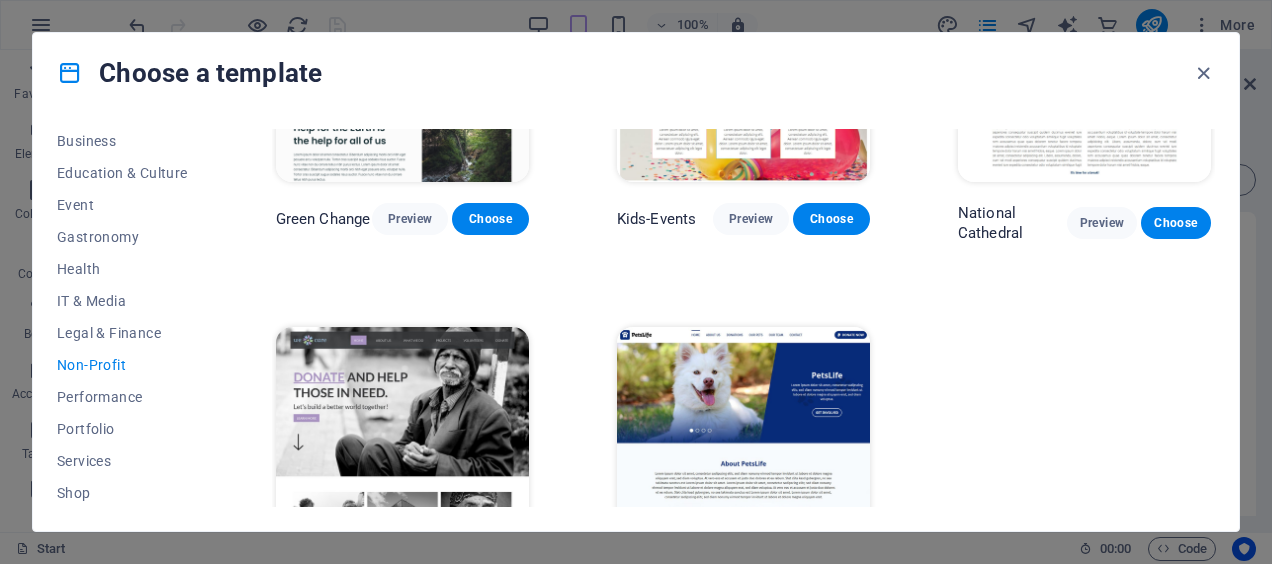 click on "Green Change Preview Choose Kids-Events Preview Choose National Cathedral Preview Choose WeCare Preview Choose PetsLife Preview Choose" at bounding box center [743, 279] 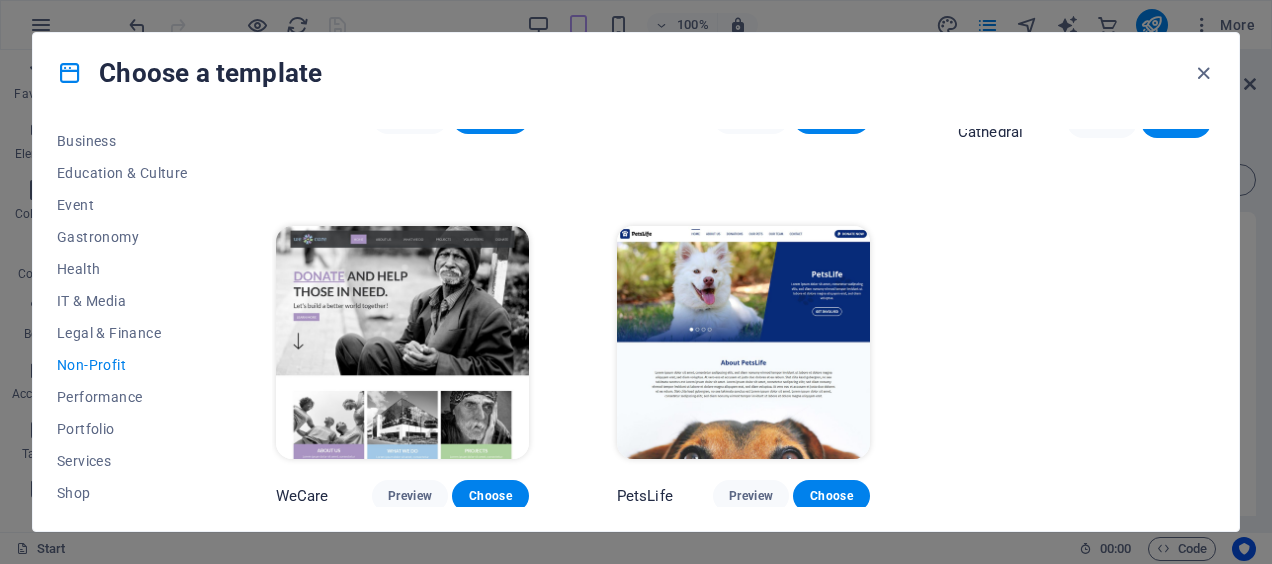 click on "Green Change Preview Choose Kids-Events Preview Choose National Cathedral Preview Choose WeCare Preview Choose PetsLife Preview Choose" at bounding box center [743, 178] 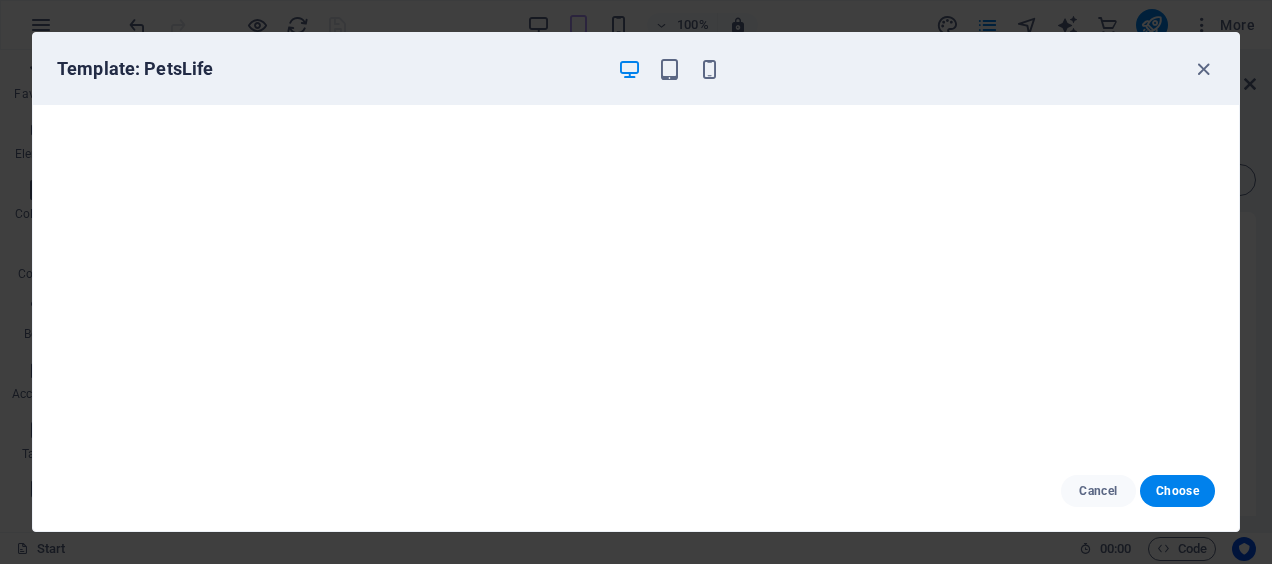 click on "Template: PetsLife" at bounding box center [636, 69] 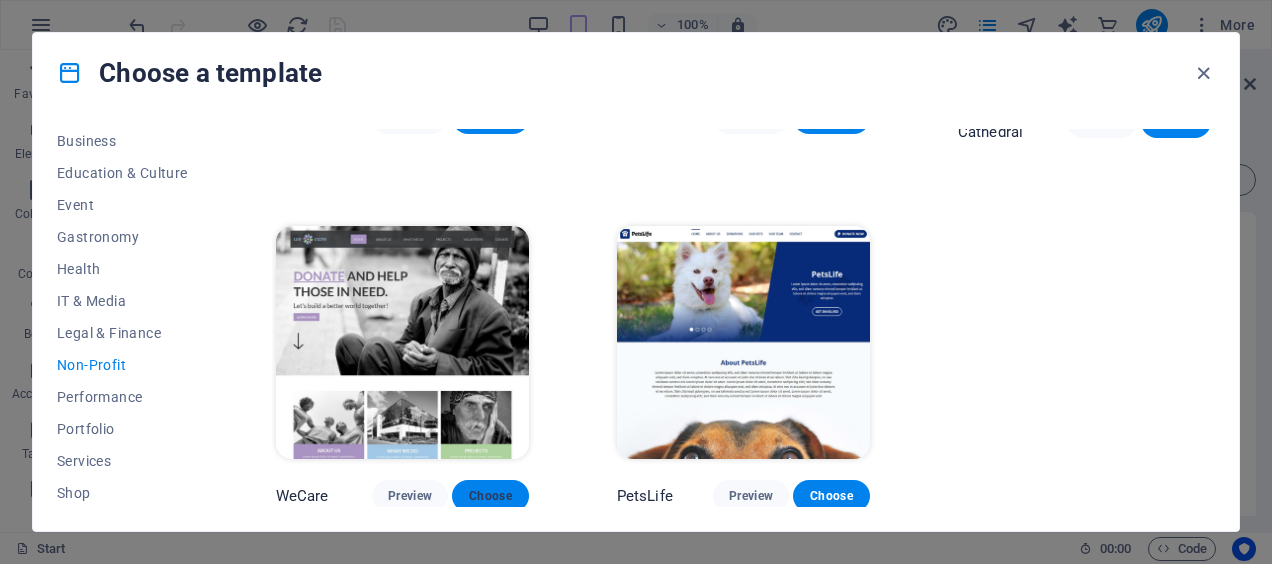 click on "Choose" at bounding box center (490, 496) 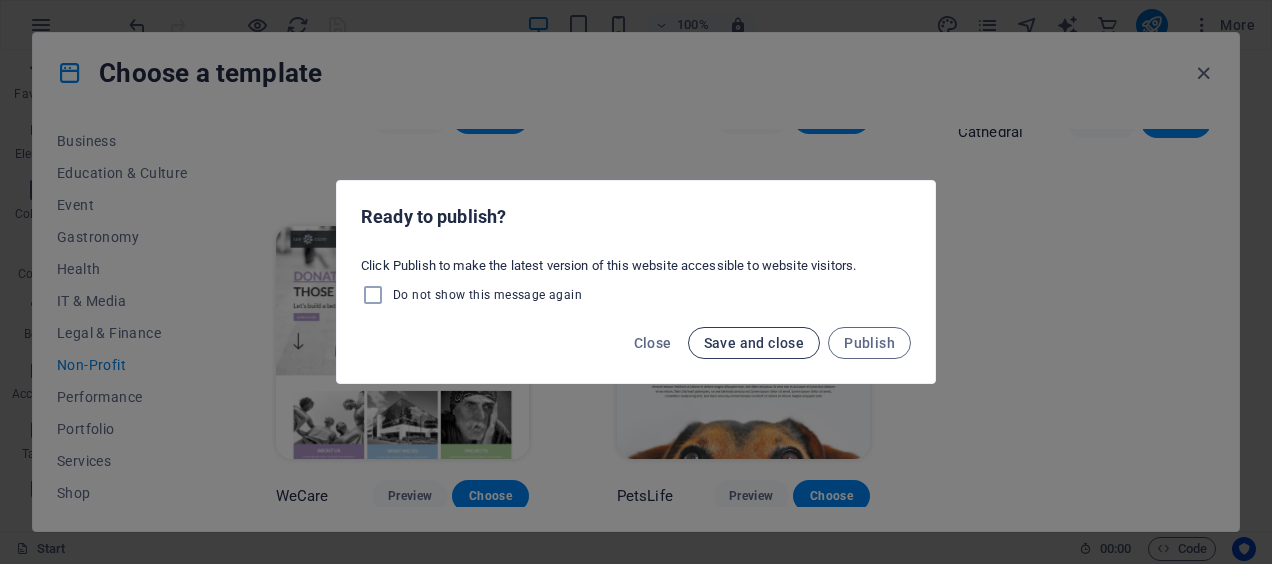 click on "Save and close" at bounding box center (754, 343) 